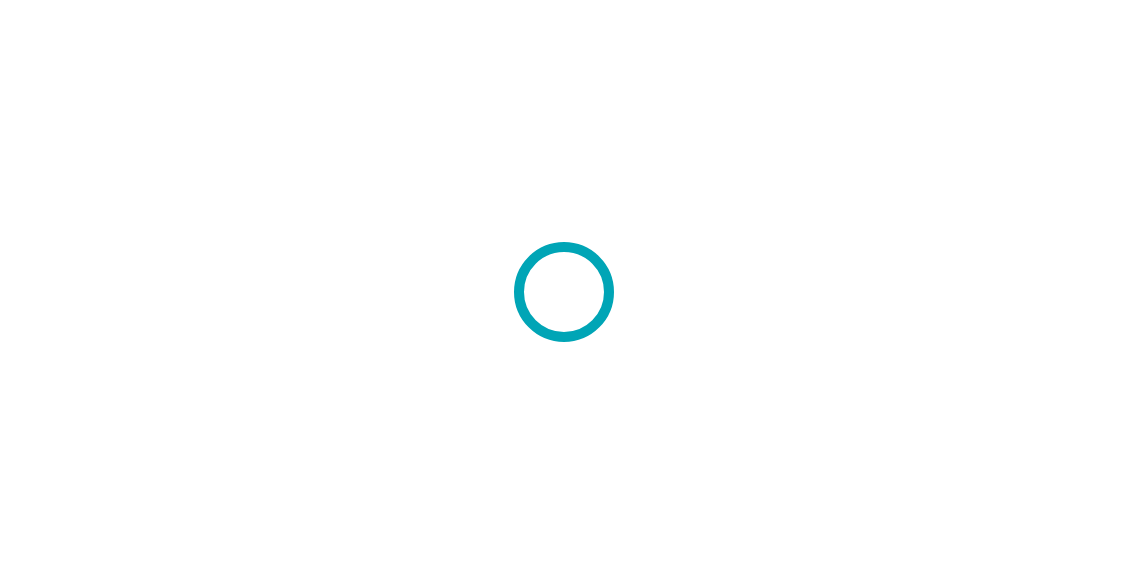 scroll, scrollTop: 0, scrollLeft: 0, axis: both 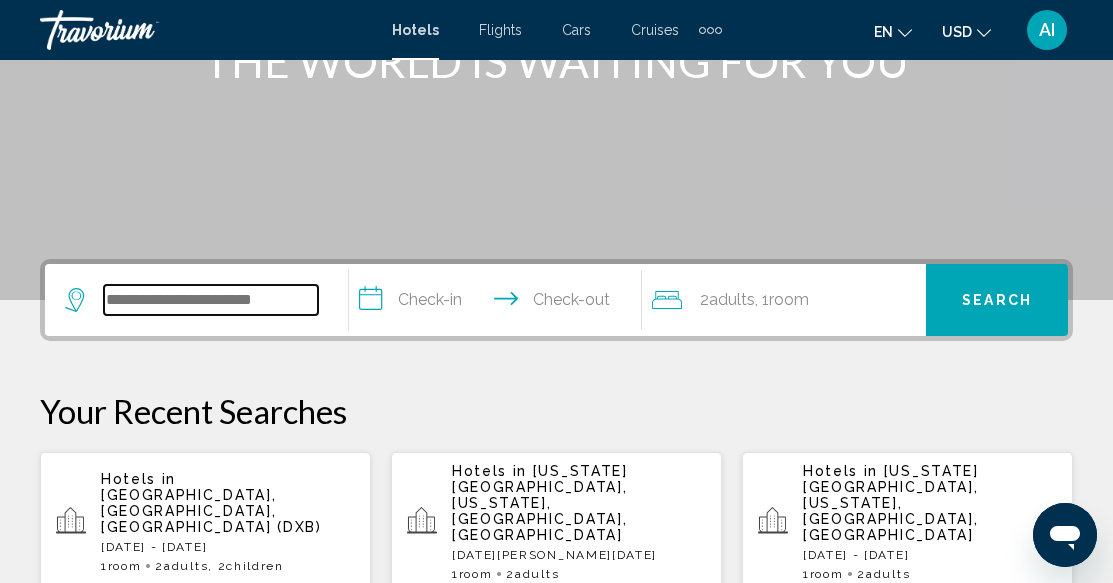 click at bounding box center [211, 300] 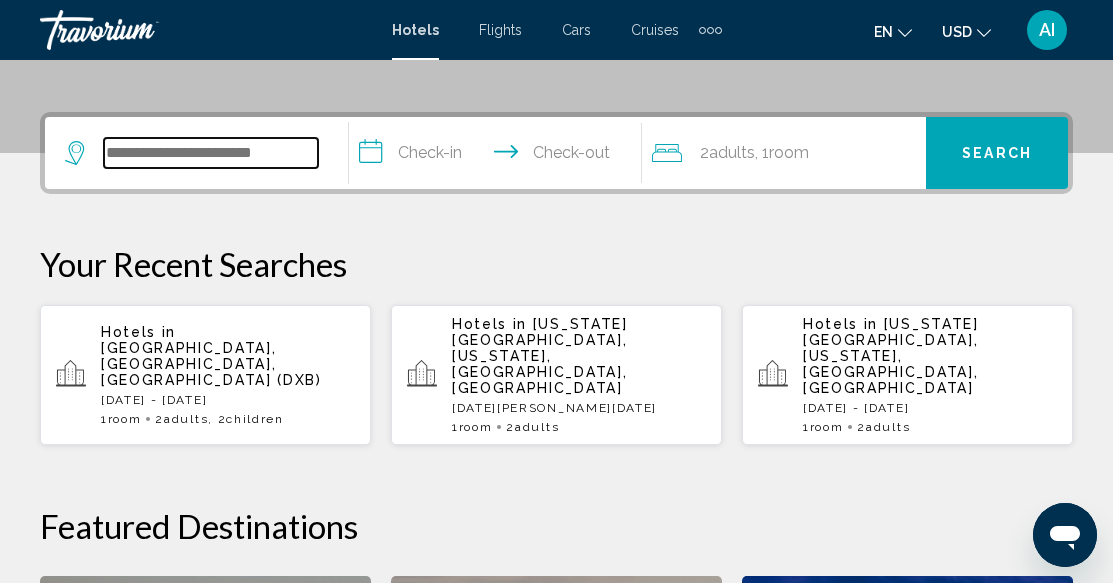 scroll, scrollTop: 494, scrollLeft: 0, axis: vertical 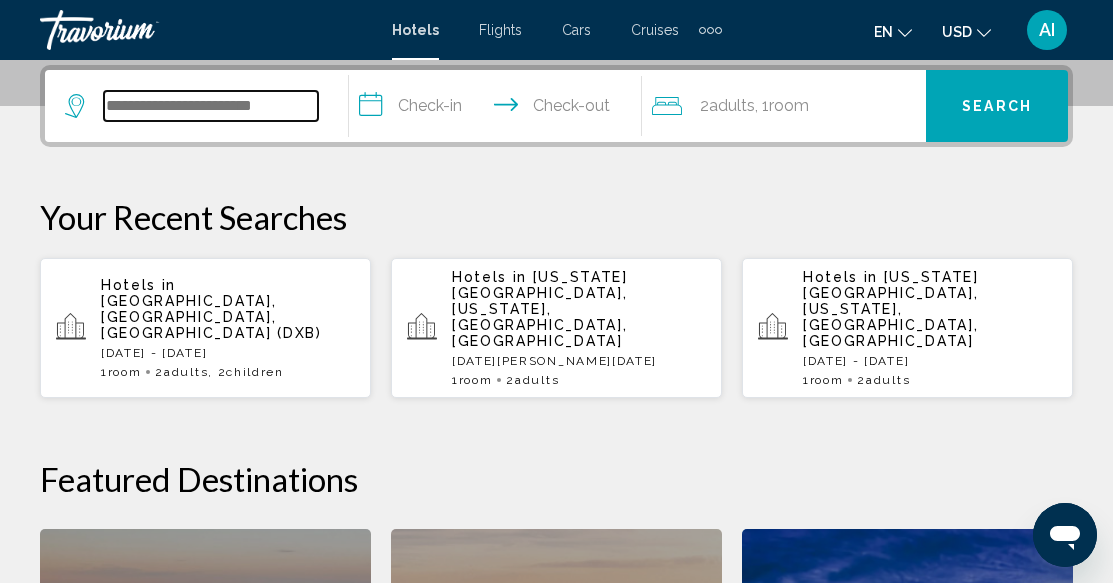 click at bounding box center [211, 106] 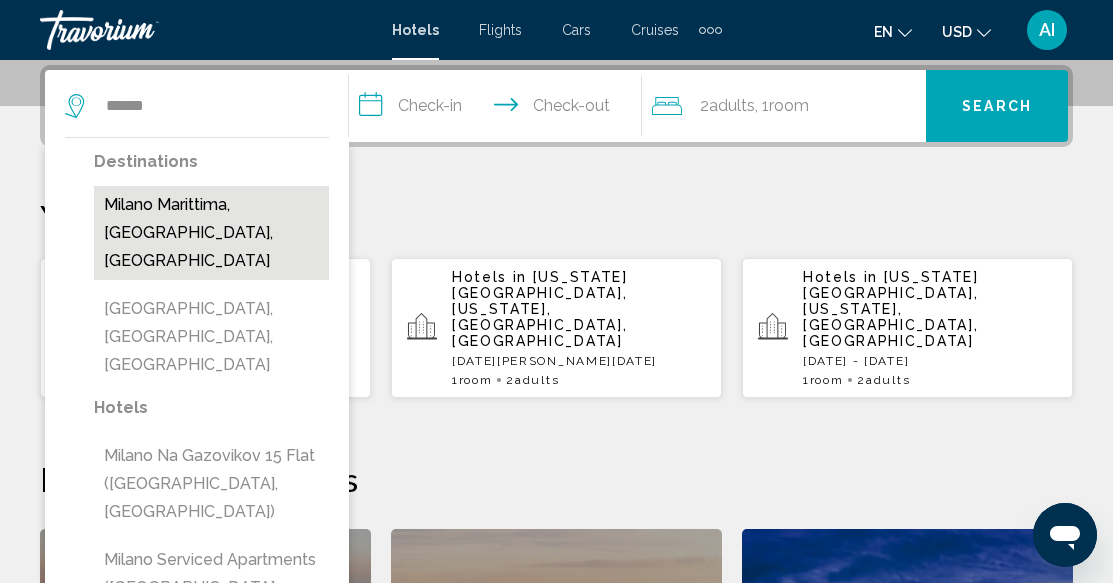 click on "Milano Marittima, [GEOGRAPHIC_DATA], [GEOGRAPHIC_DATA]" at bounding box center (211, 233) 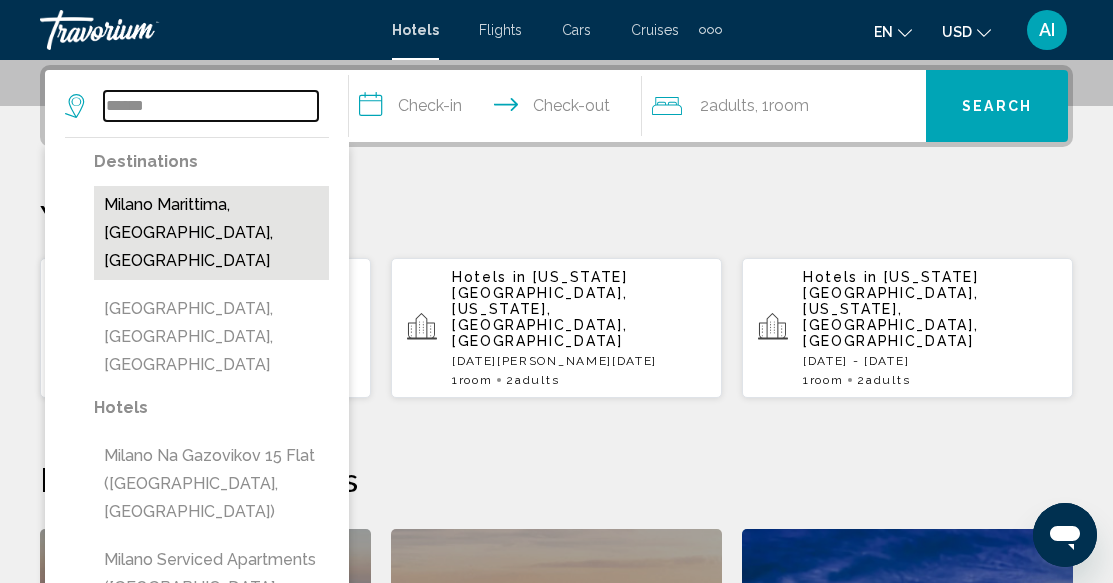 type on "**********" 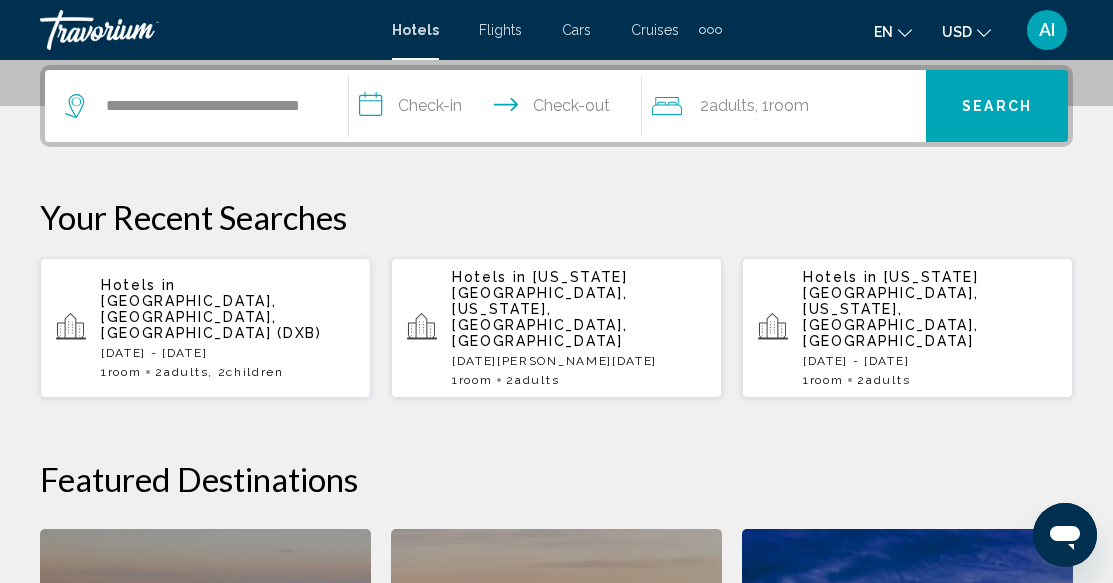 click on "**********" at bounding box center [500, 109] 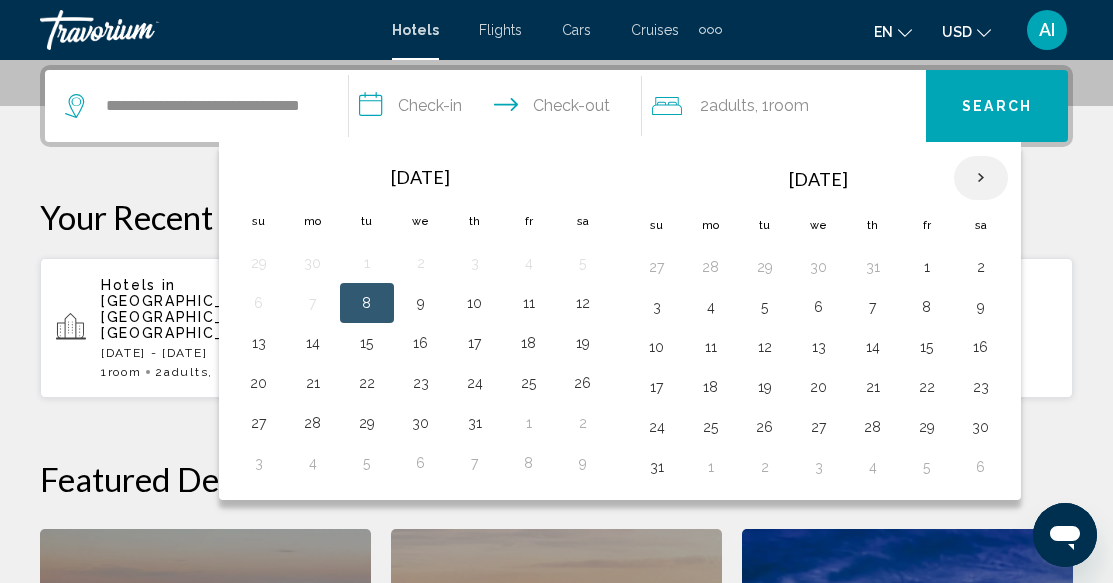 click at bounding box center [981, 178] 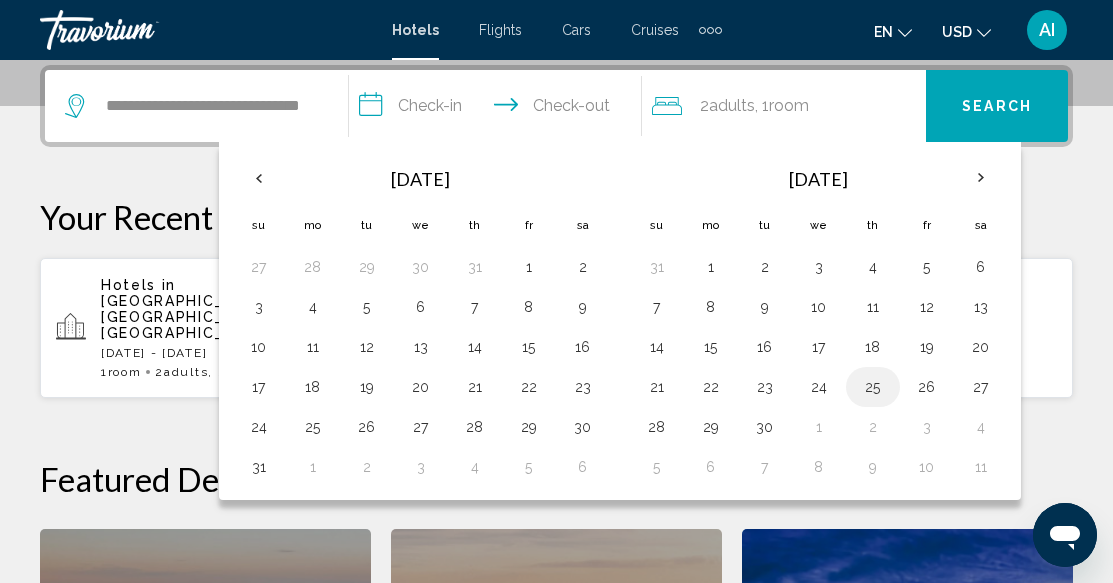click on "25" at bounding box center (873, 387) 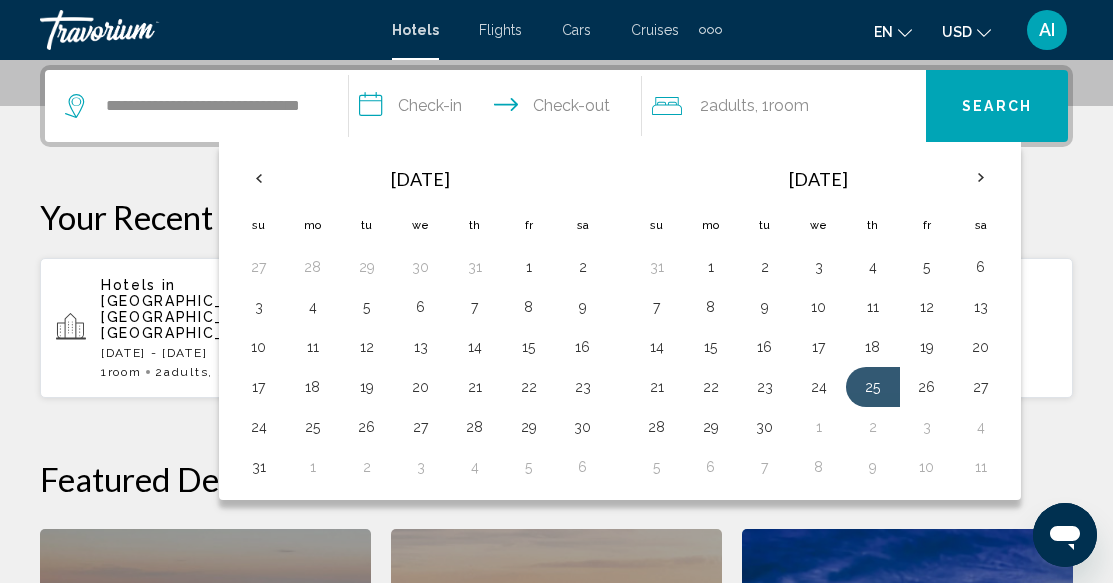 click on "**********" at bounding box center [500, 109] 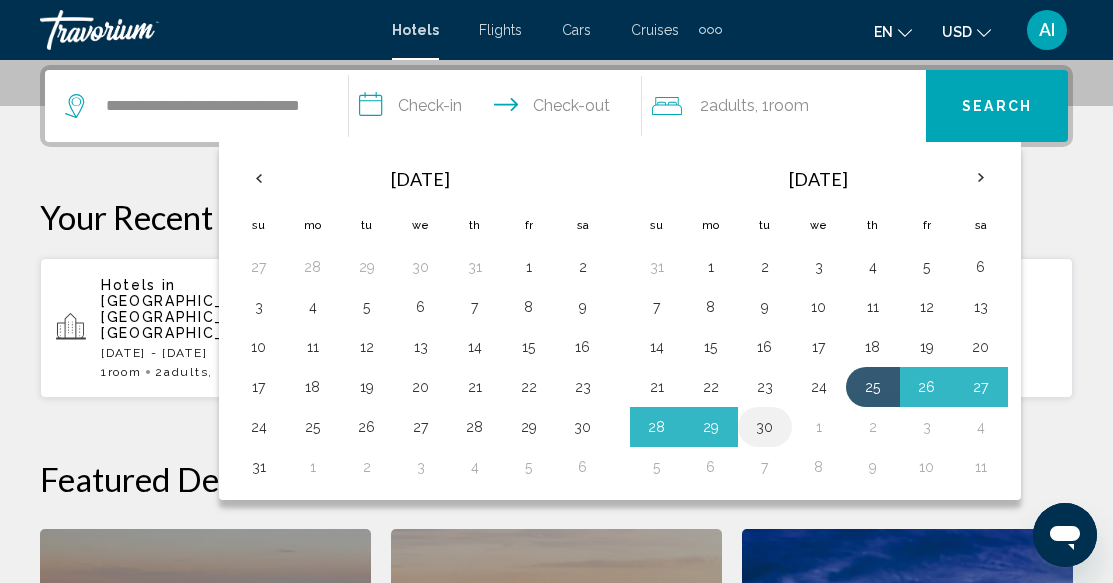 click on "30" at bounding box center [765, 427] 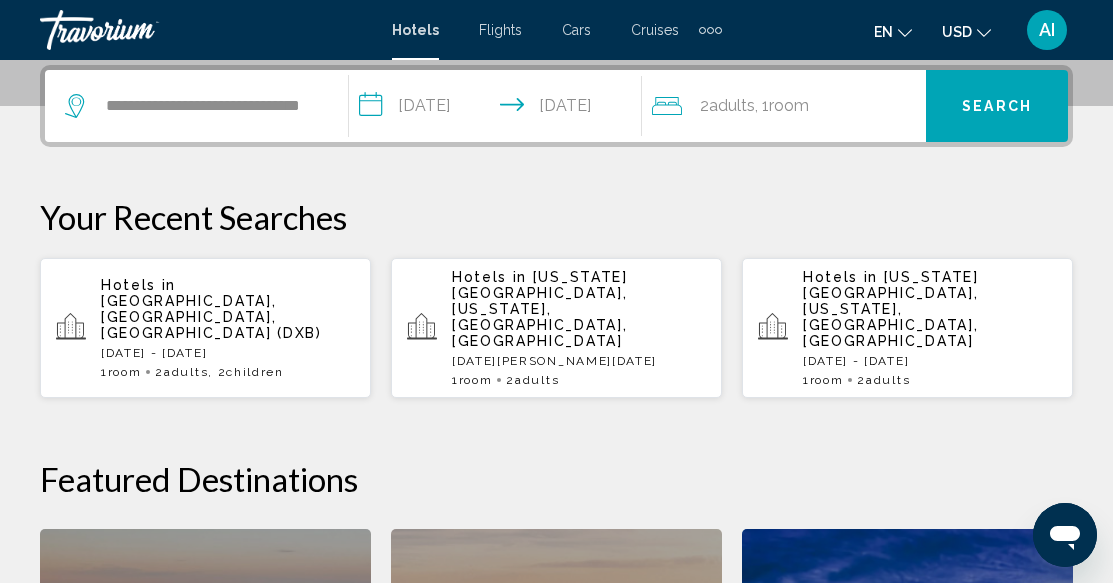 click on ", 1  Room rooms" 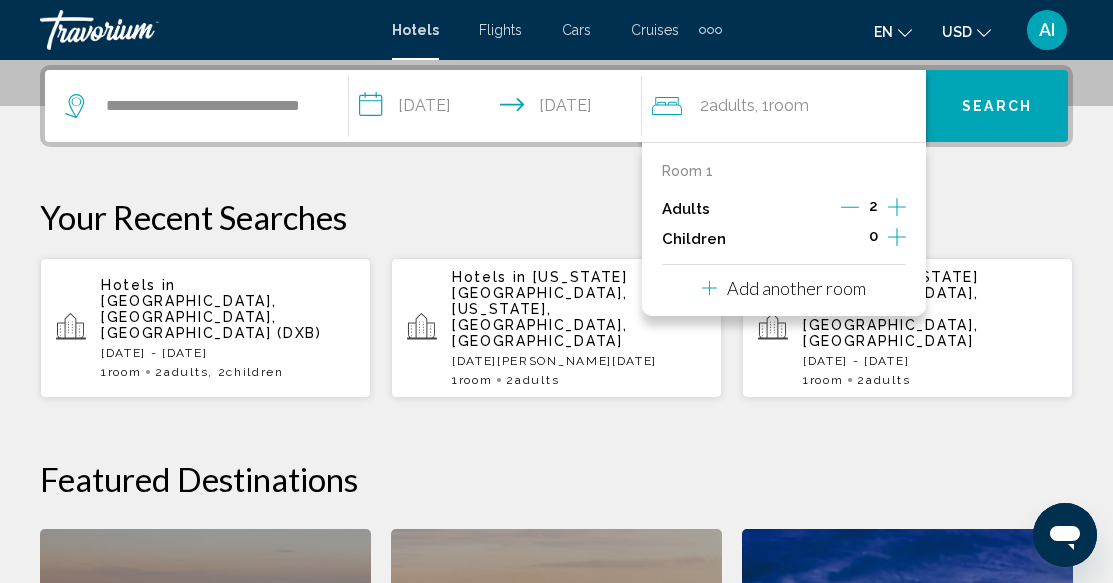 click 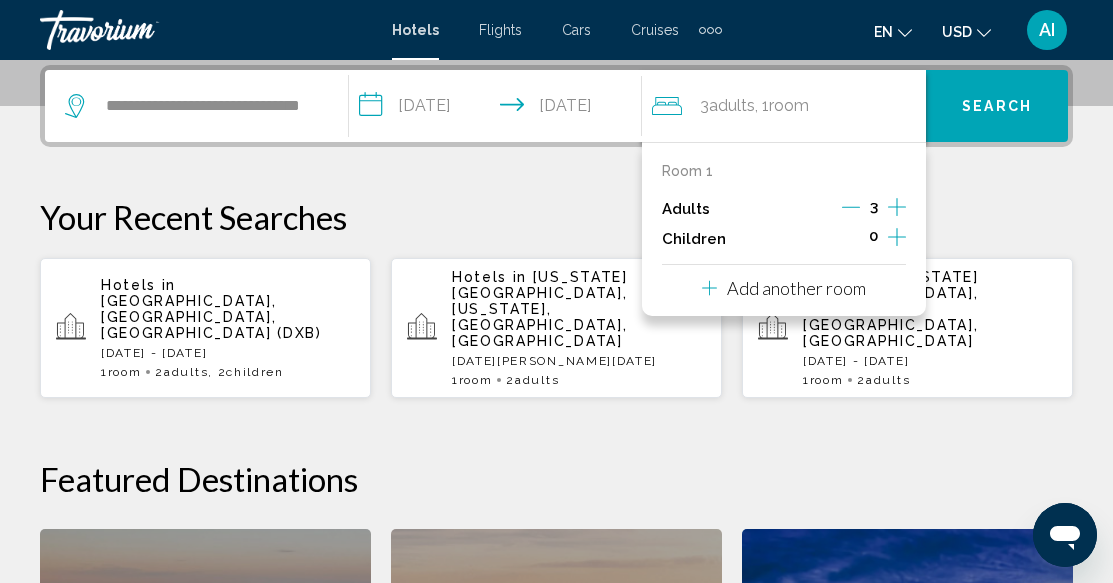 click 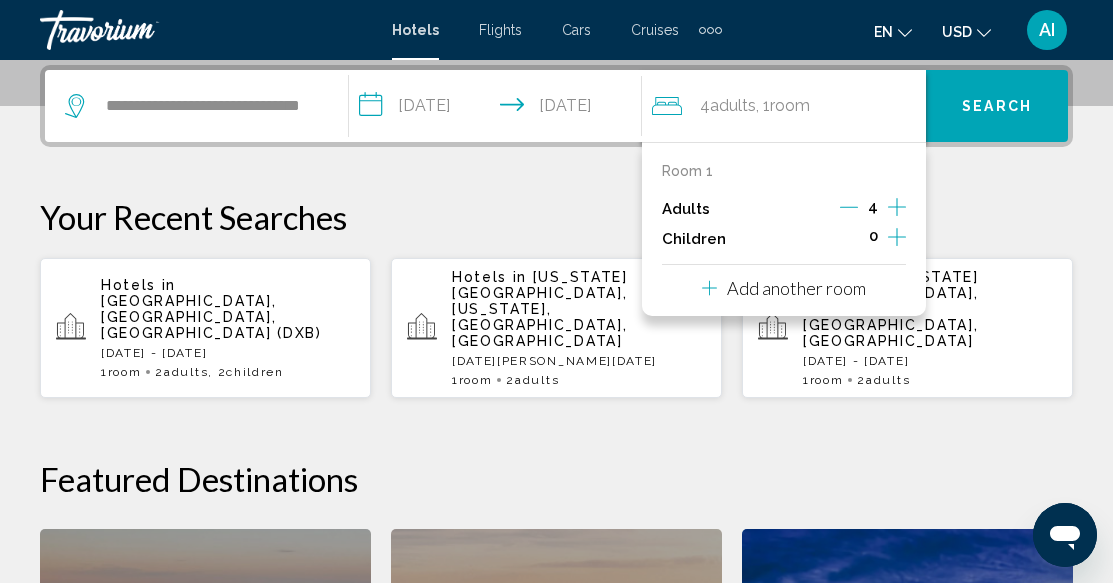 click 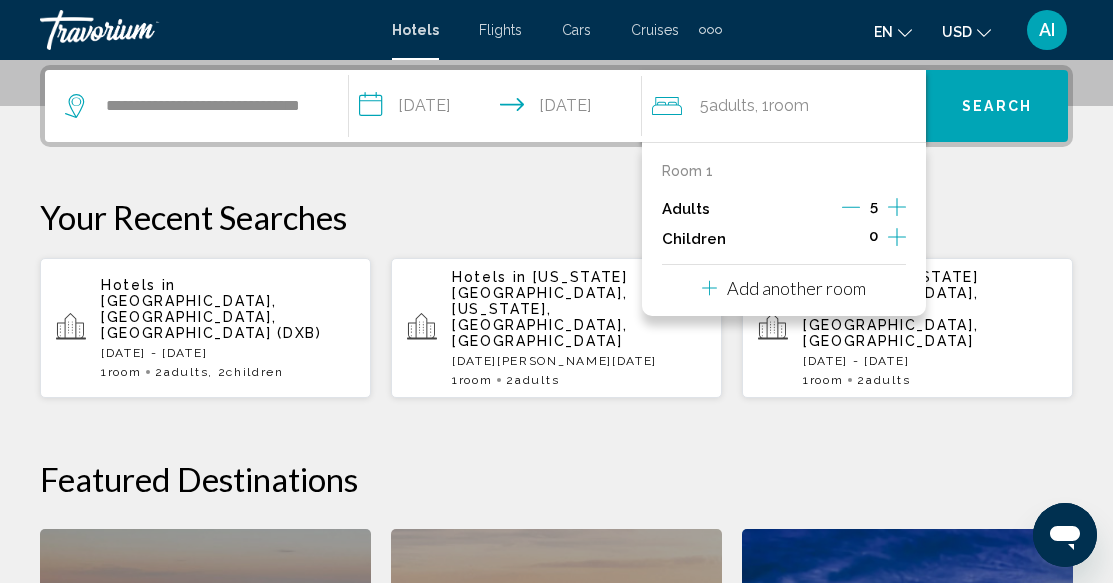 click 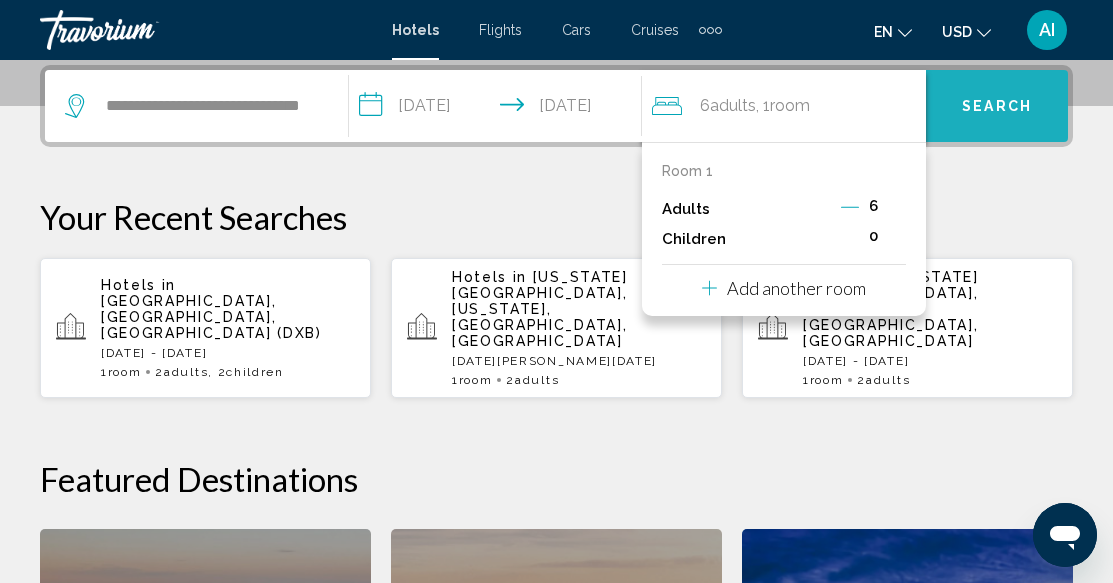 click on "Search" at bounding box center [997, 106] 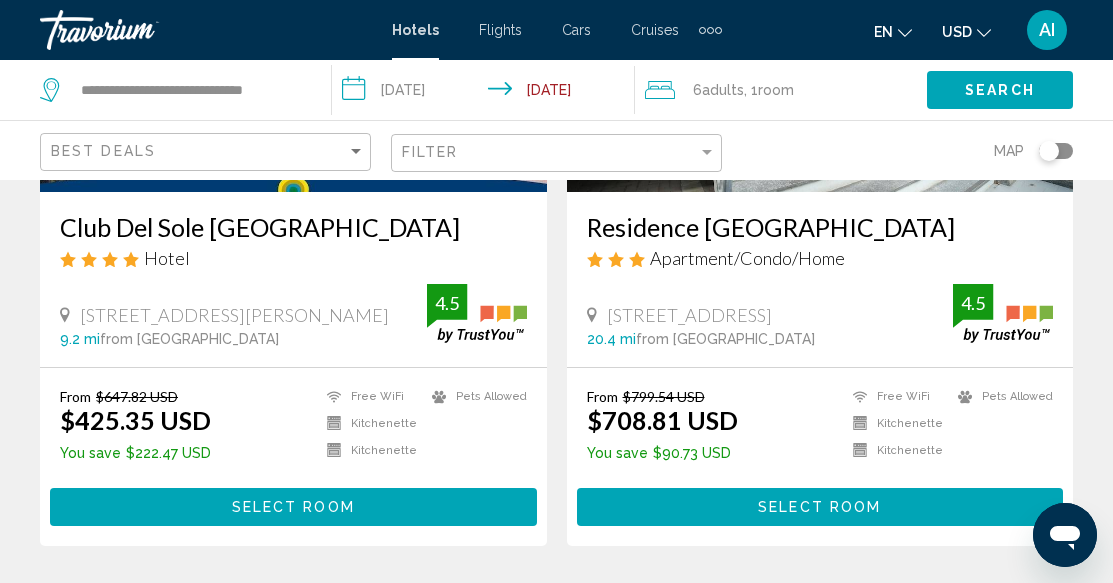 scroll, scrollTop: 400, scrollLeft: 0, axis: vertical 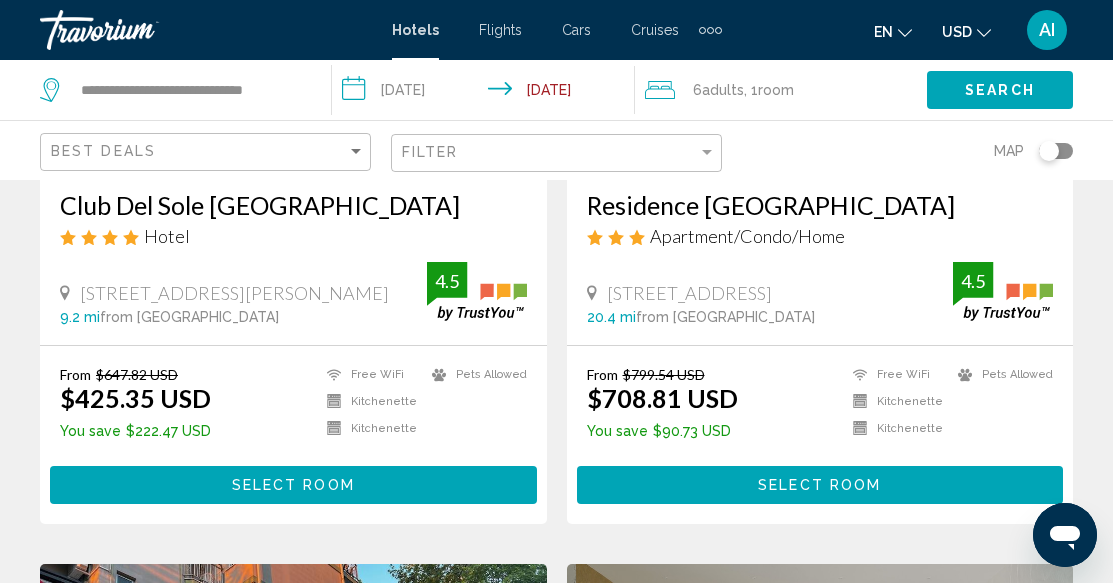 click on "Select Room" at bounding box center (293, 484) 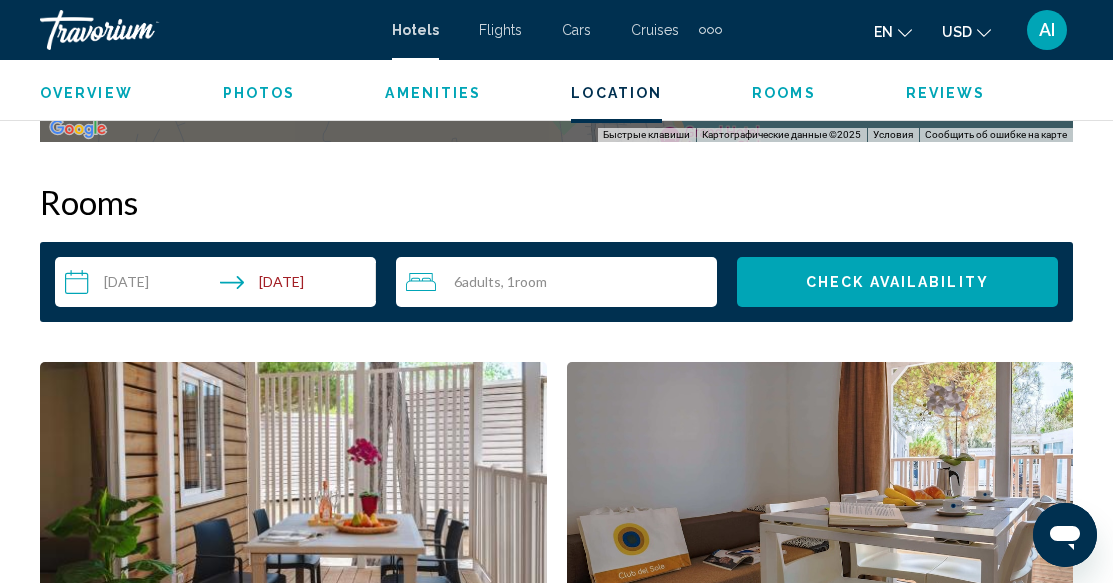 scroll, scrollTop: 2843, scrollLeft: 0, axis: vertical 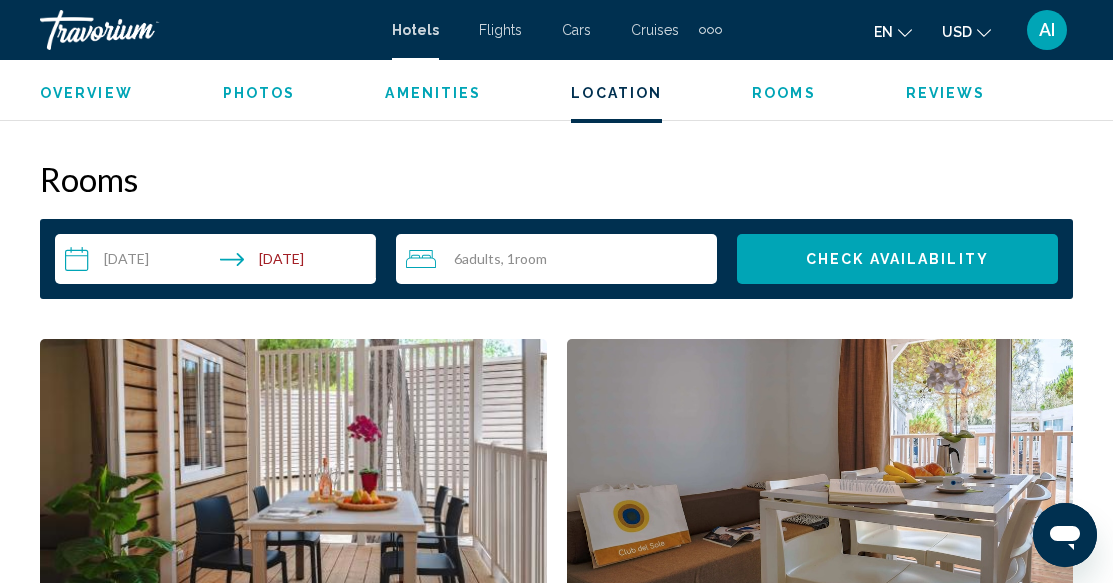 click on "6  Adult Adults , 1  Room rooms" at bounding box center (561, 259) 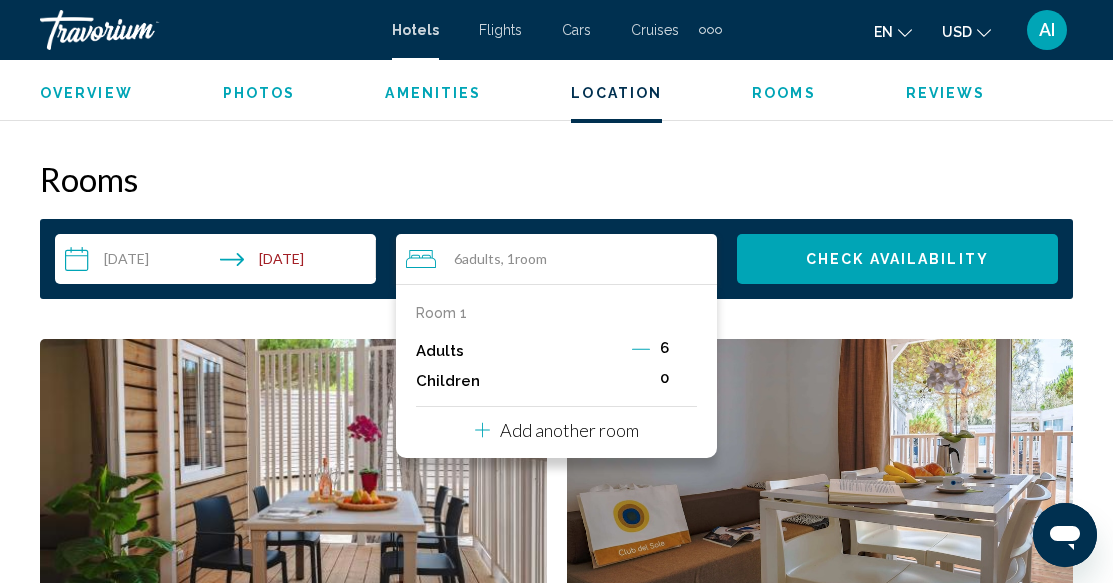 click on "Add another room" at bounding box center [569, 430] 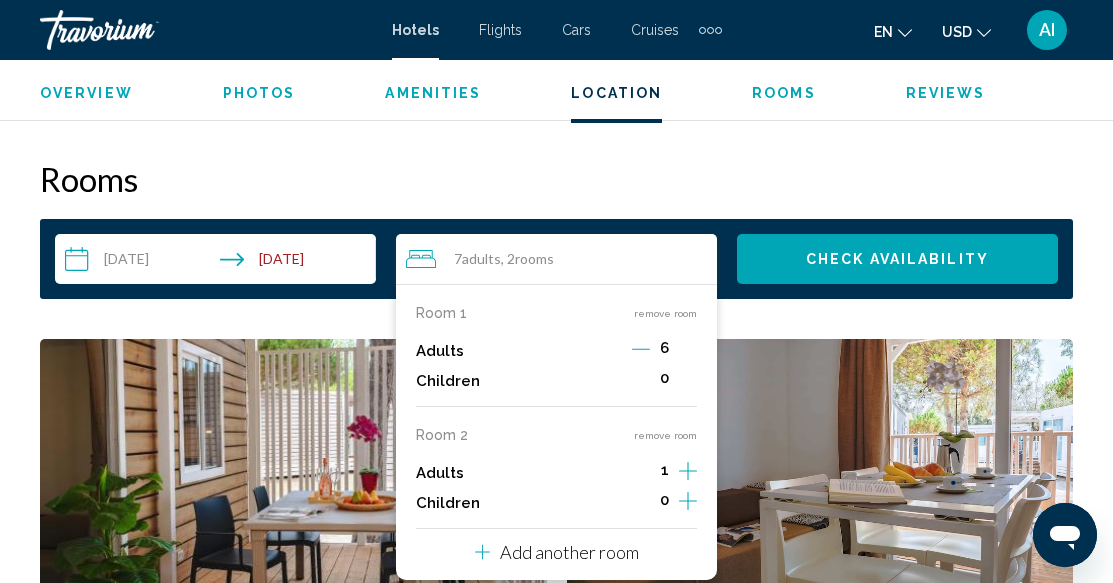 click 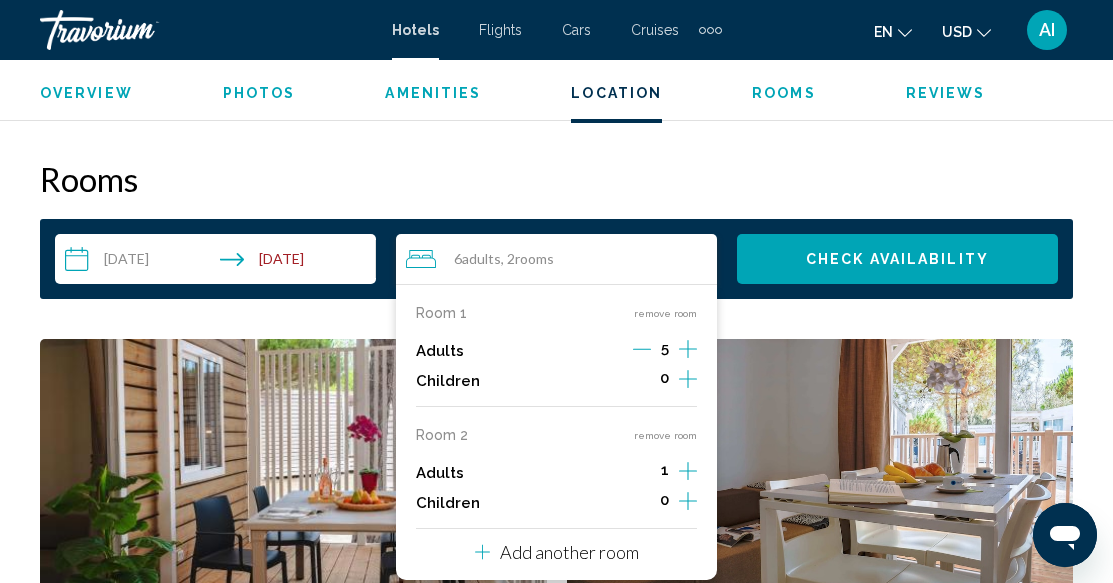 click 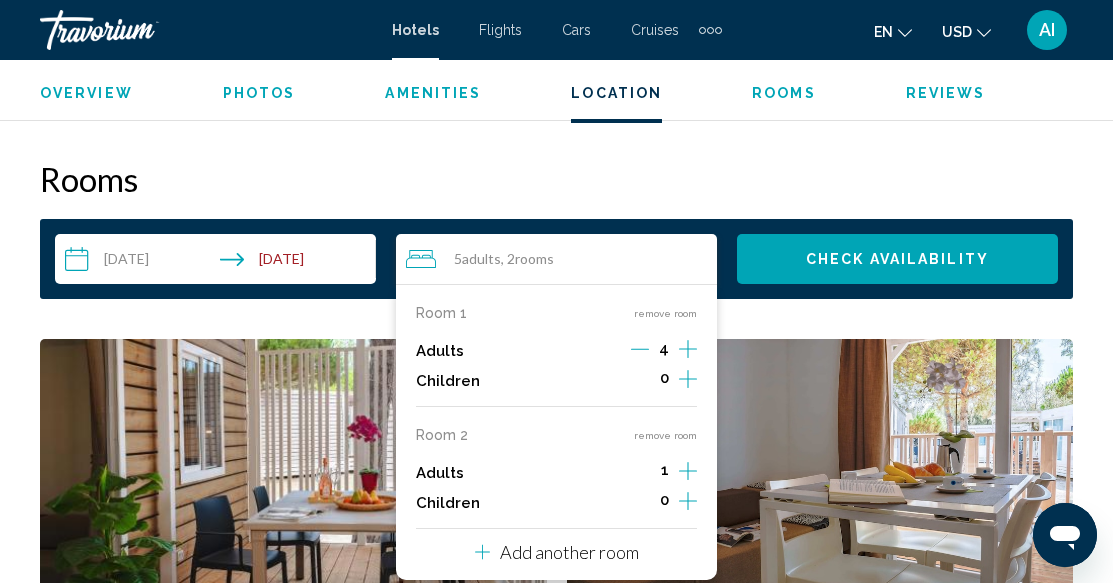 click 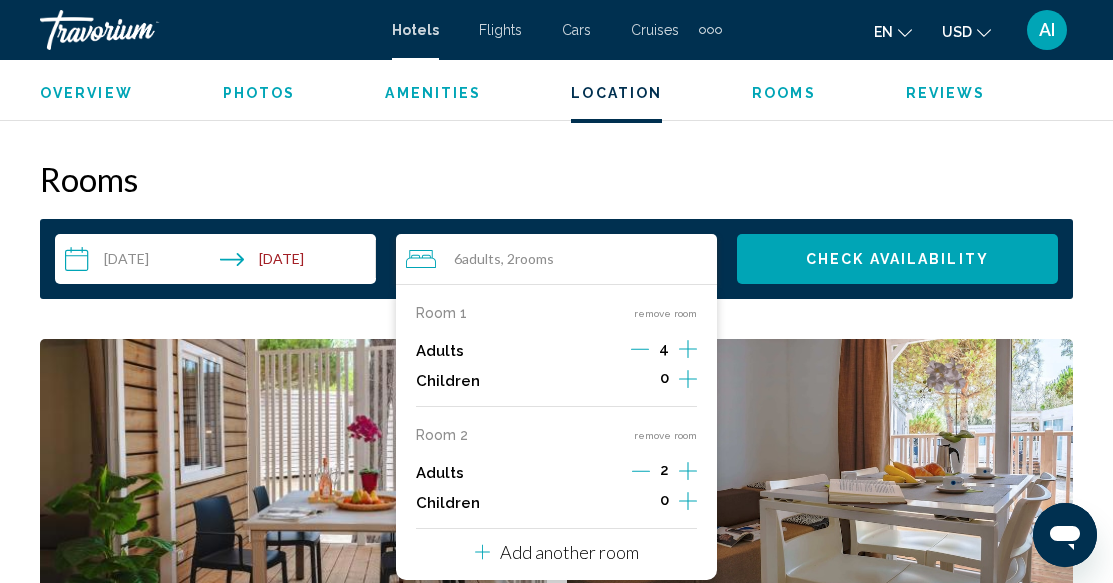 click on "Check Availability" at bounding box center (897, 260) 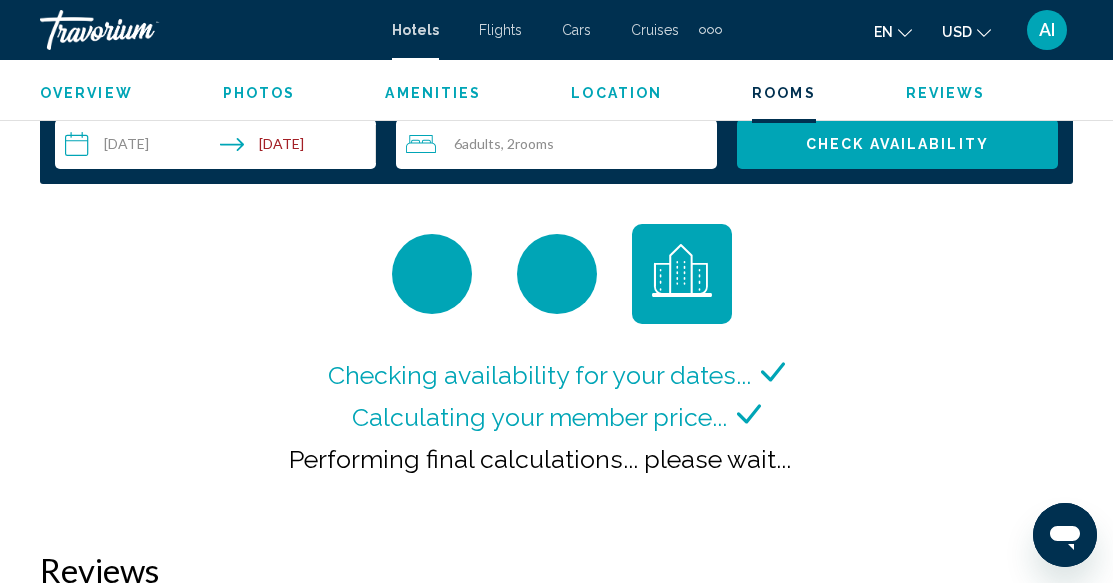 scroll, scrollTop: 2881, scrollLeft: 0, axis: vertical 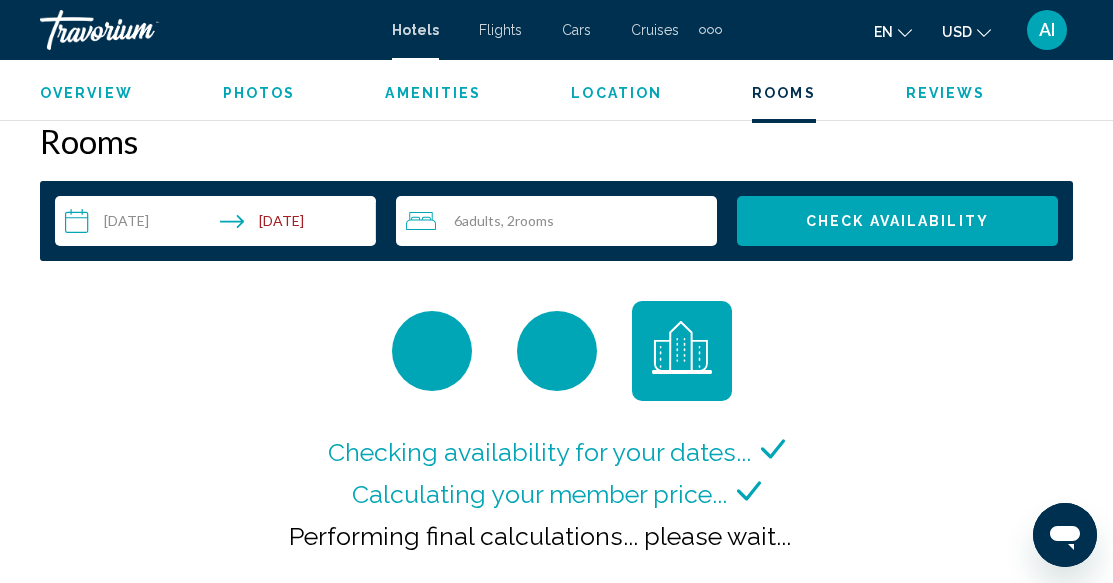 click on "rooms" at bounding box center (534, 220) 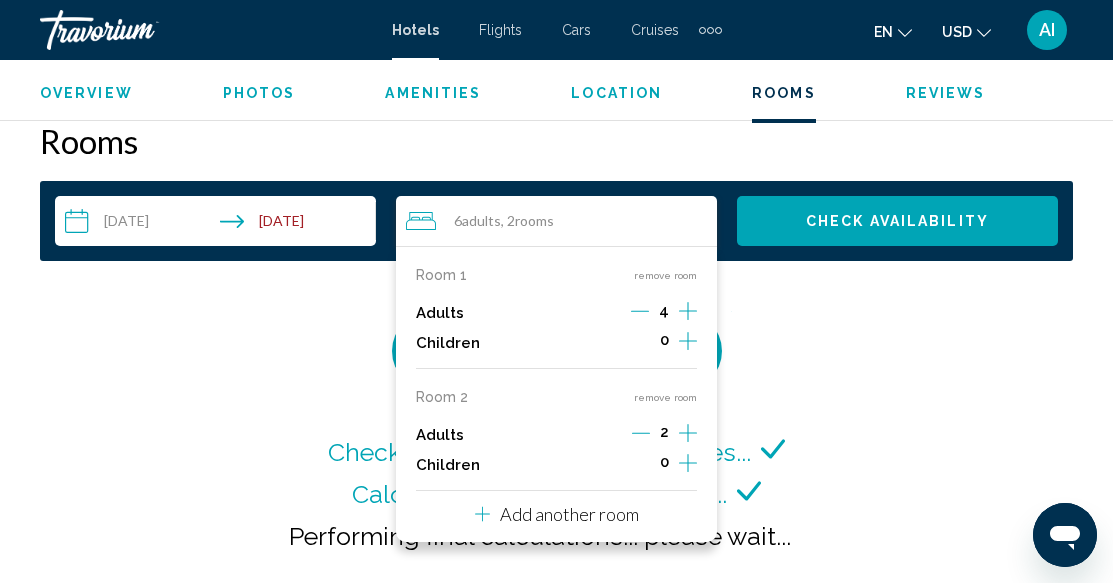 click 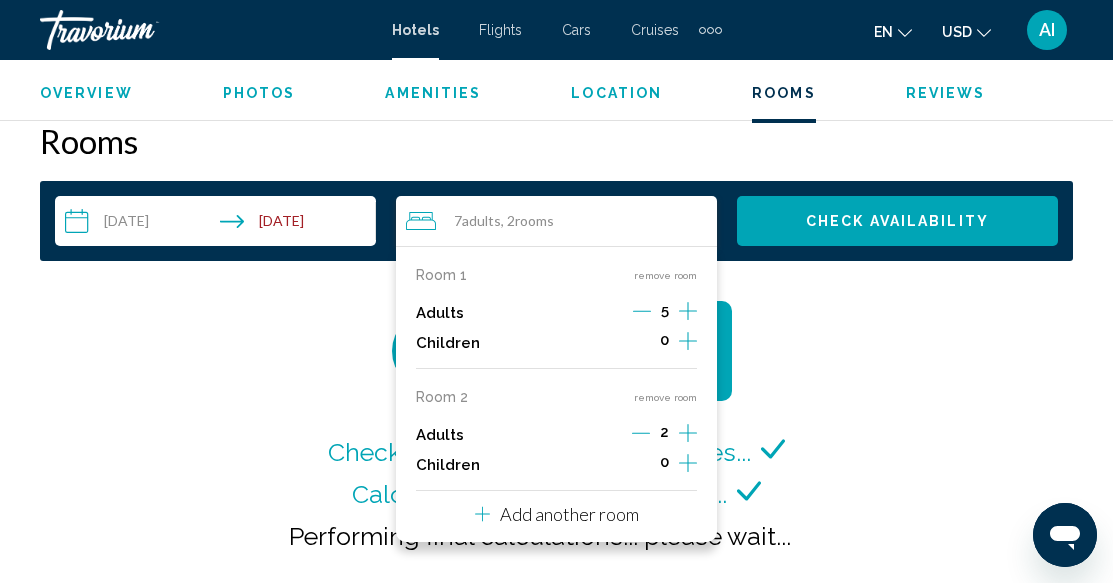 click 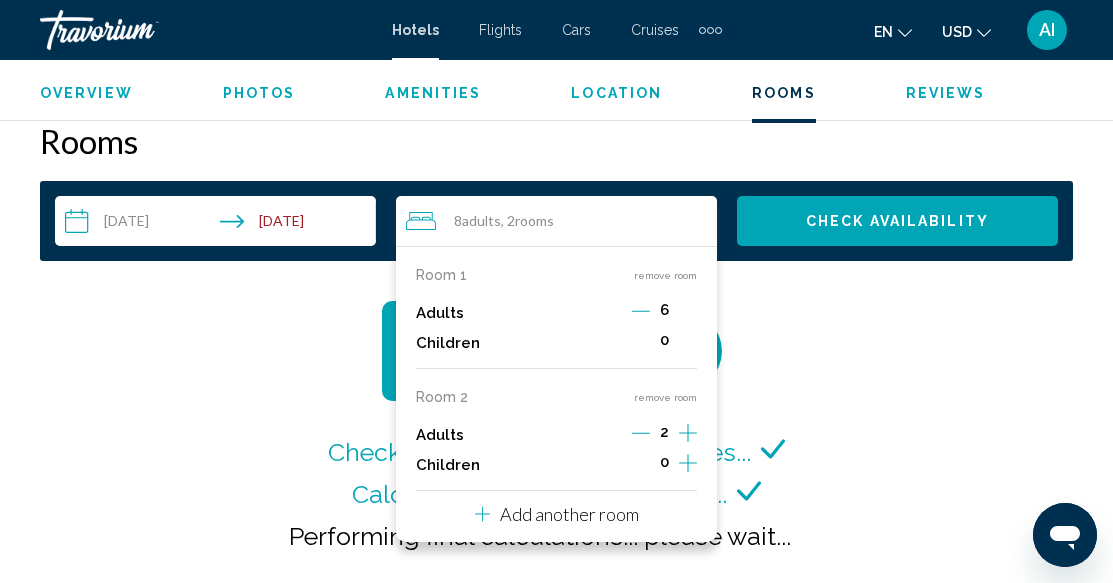 click 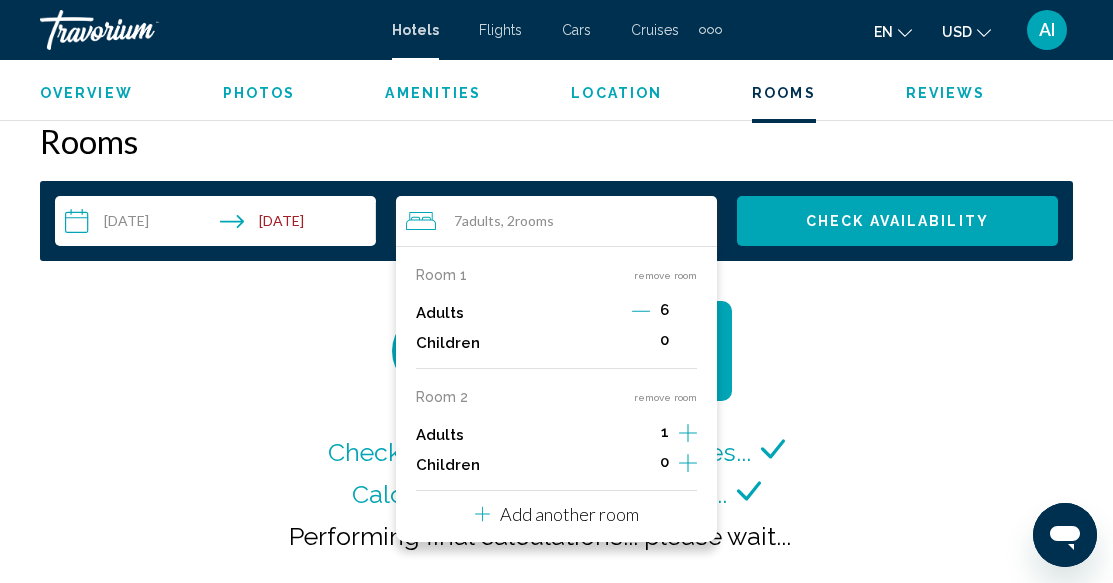click on "remove room" at bounding box center [665, 397] 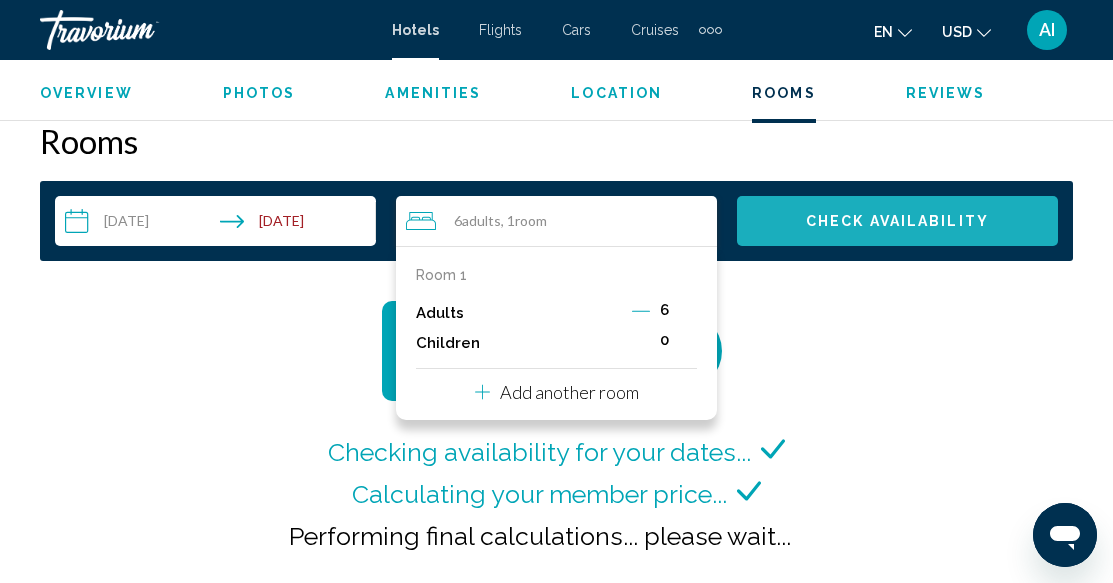 click on "Check Availability" at bounding box center (897, 221) 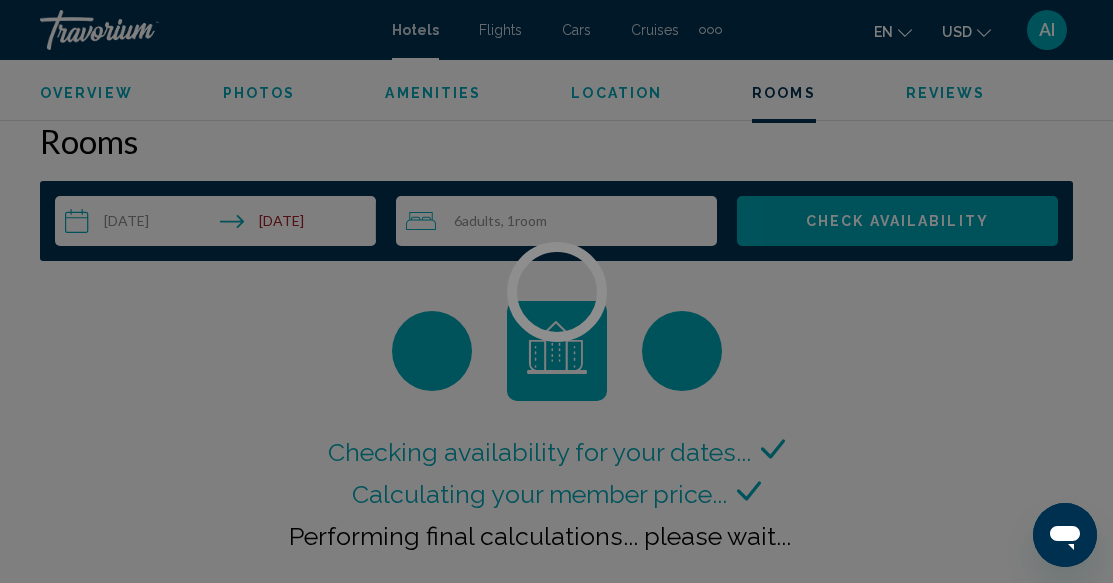 scroll, scrollTop: 0, scrollLeft: 0, axis: both 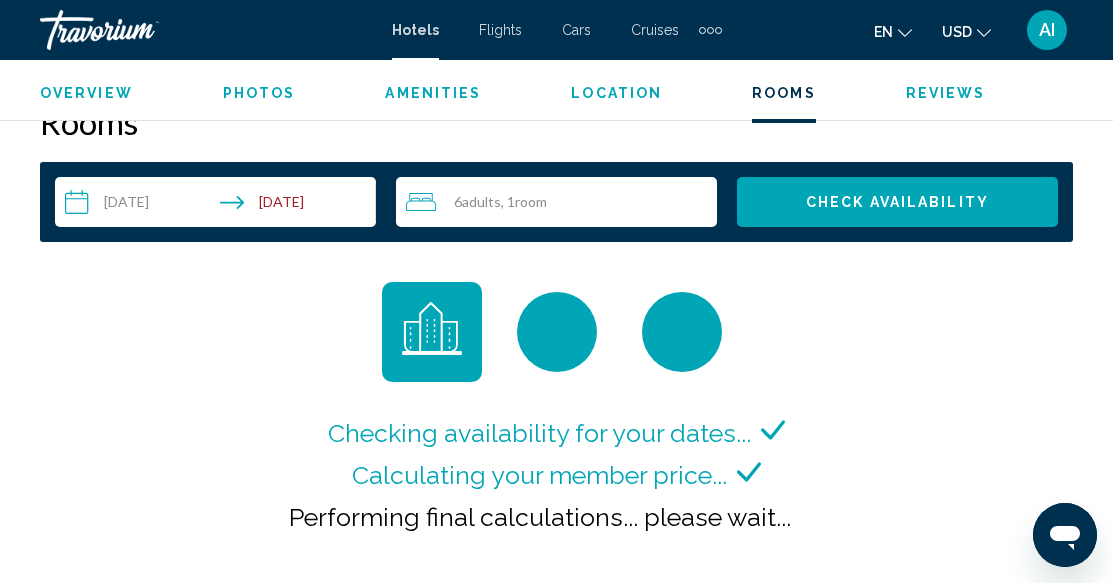 click on "Check Availability" at bounding box center (897, 202) 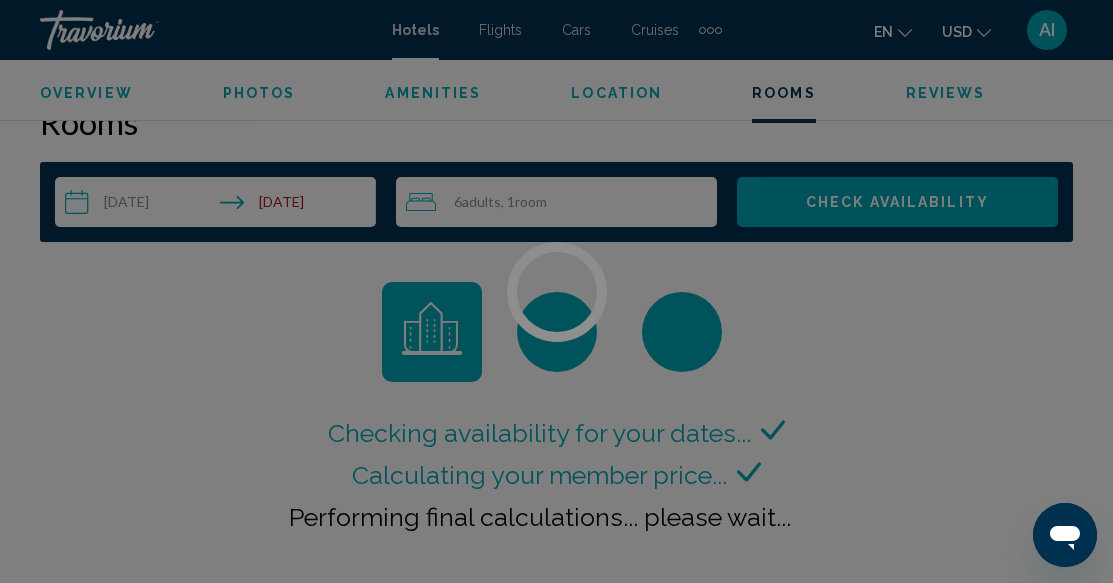 scroll, scrollTop: 0, scrollLeft: 0, axis: both 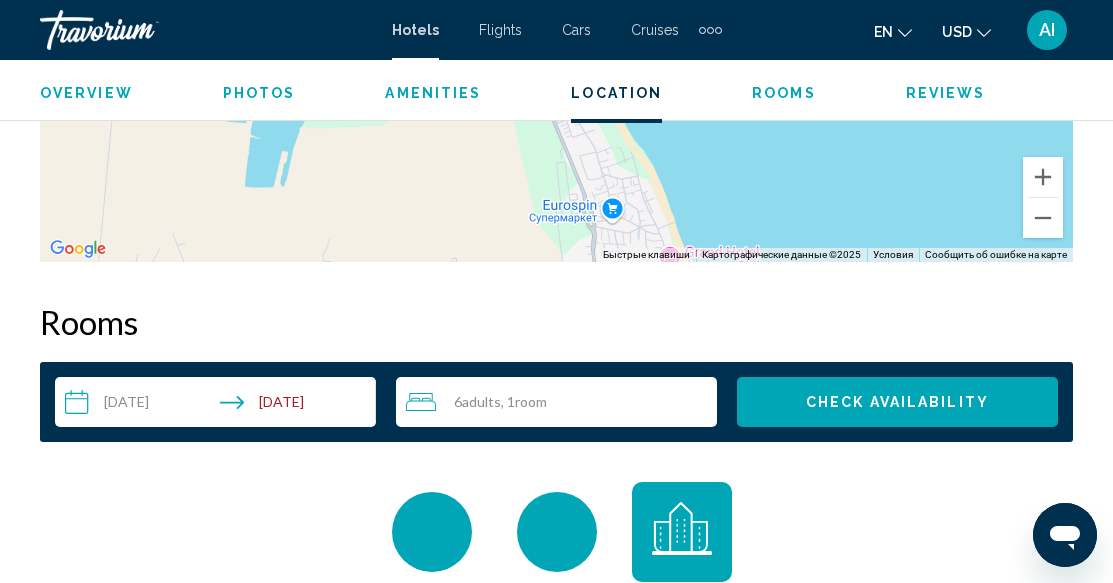 click on "6  Adult Adults , 1  Room rooms" at bounding box center [561, 402] 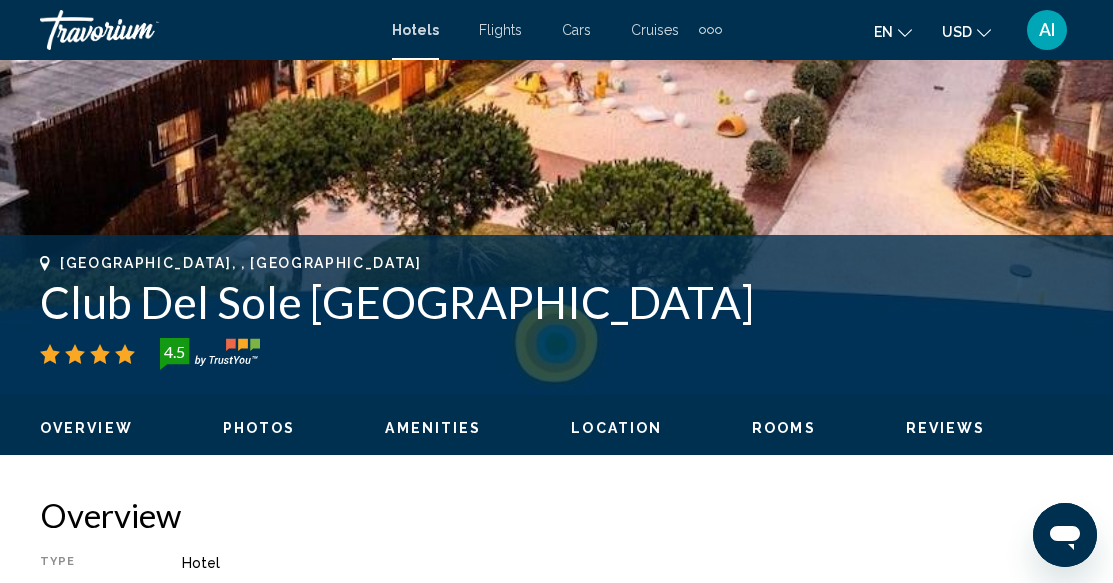 scroll, scrollTop: 600, scrollLeft: 0, axis: vertical 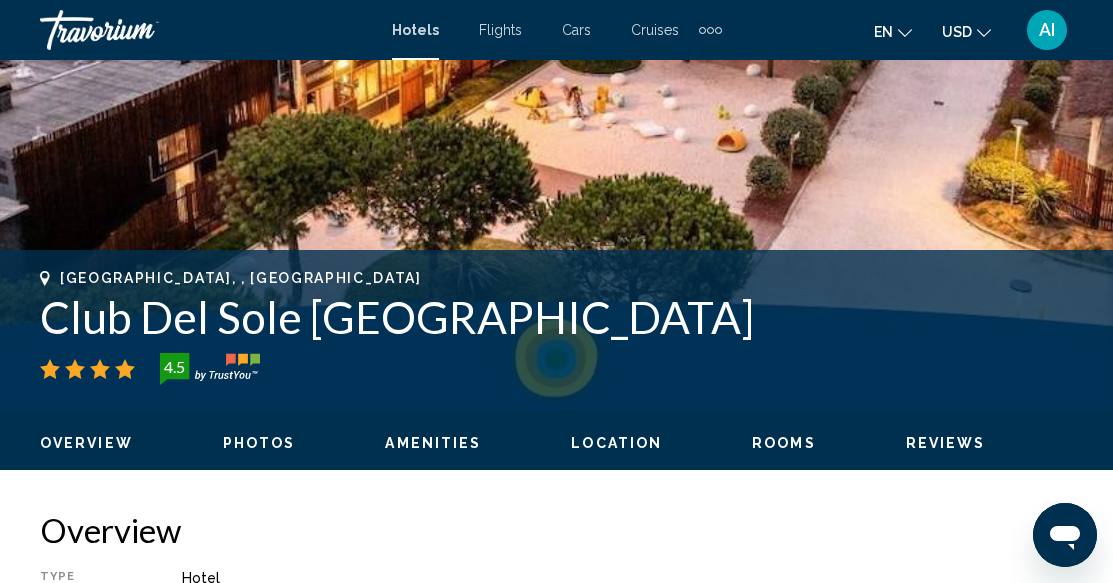 drag, startPoint x: 35, startPoint y: 318, endPoint x: 672, endPoint y: 307, distance: 637.095 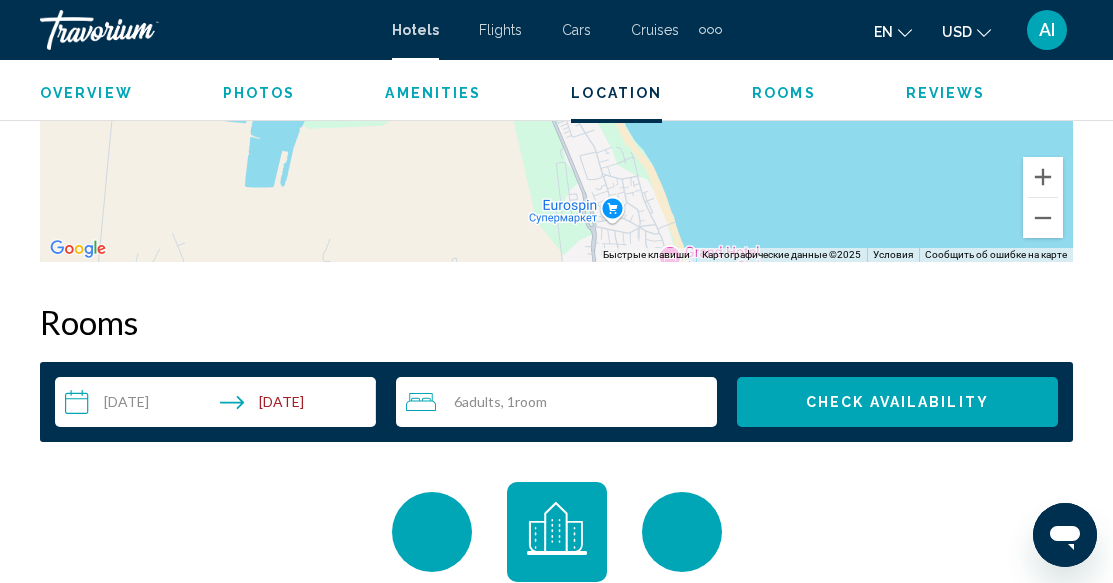 scroll, scrollTop: 2900, scrollLeft: 0, axis: vertical 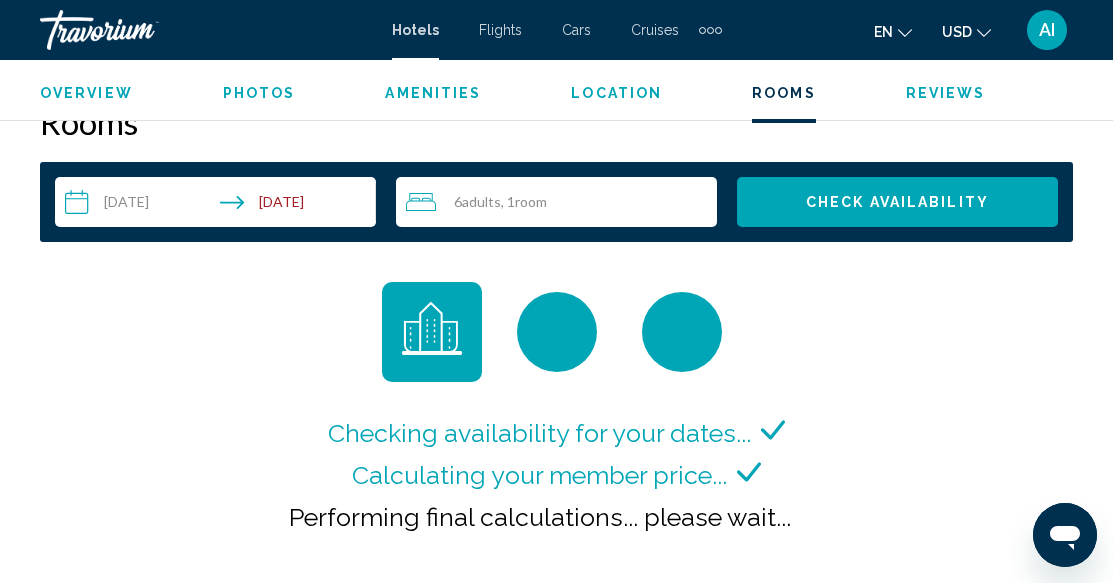 click on "6  Adult Adults , 1  Room rooms" at bounding box center (561, 202) 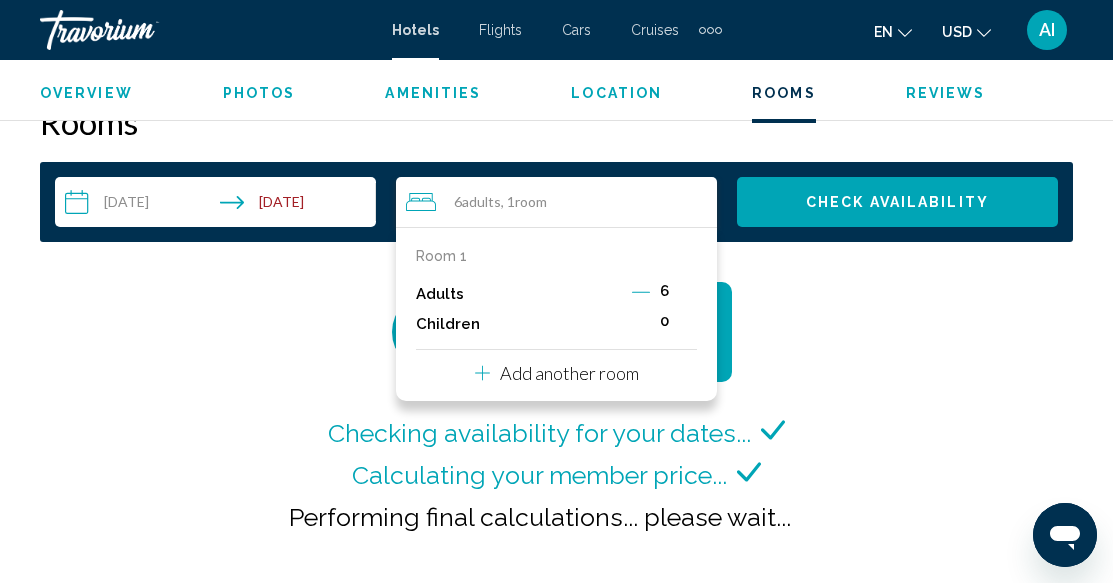 click on "Add another room" at bounding box center [569, 373] 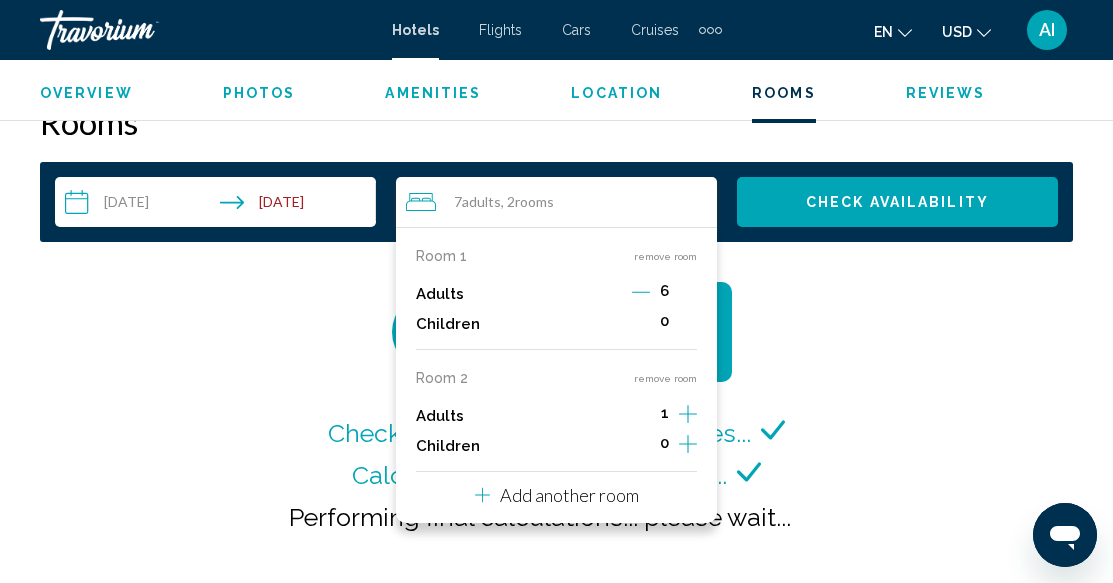 click 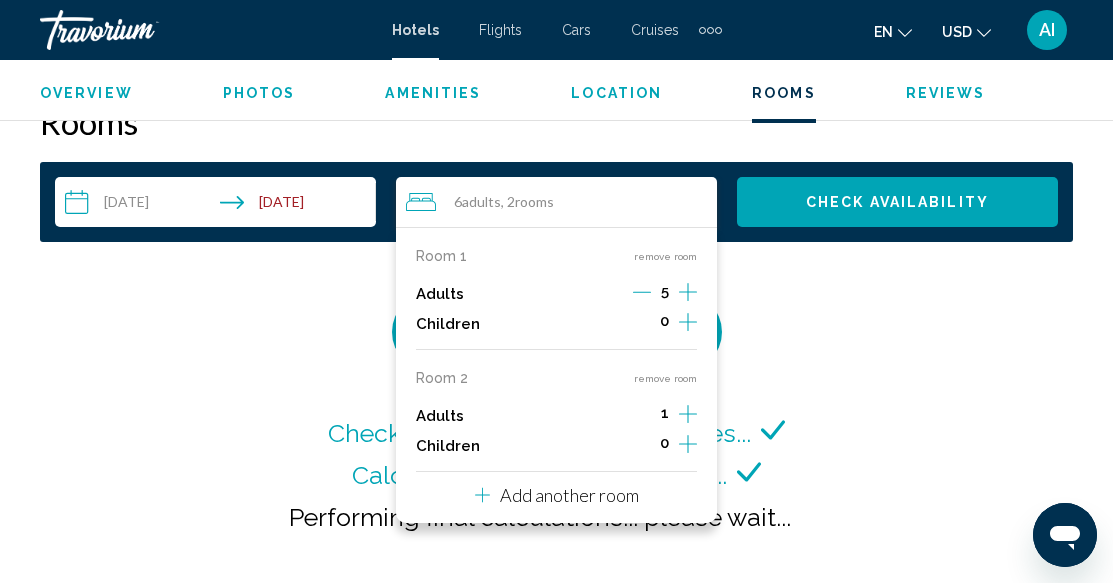 click 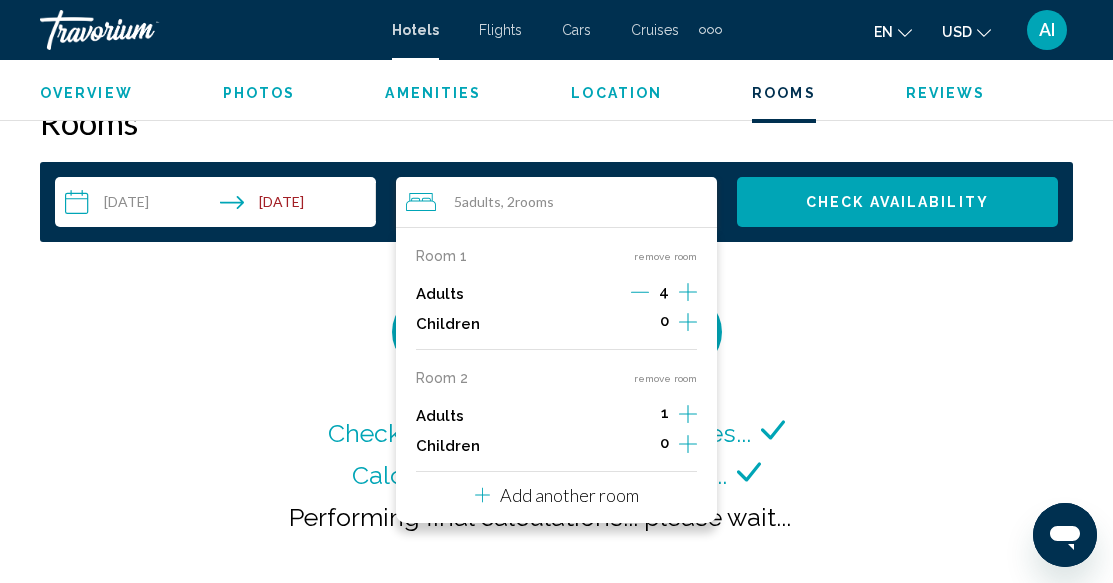 click 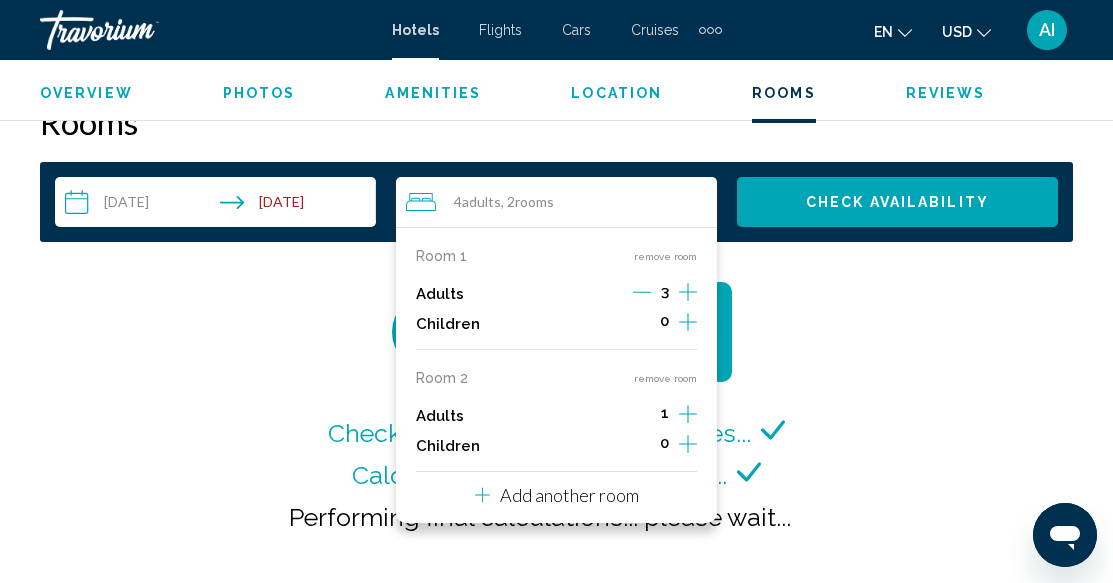 click 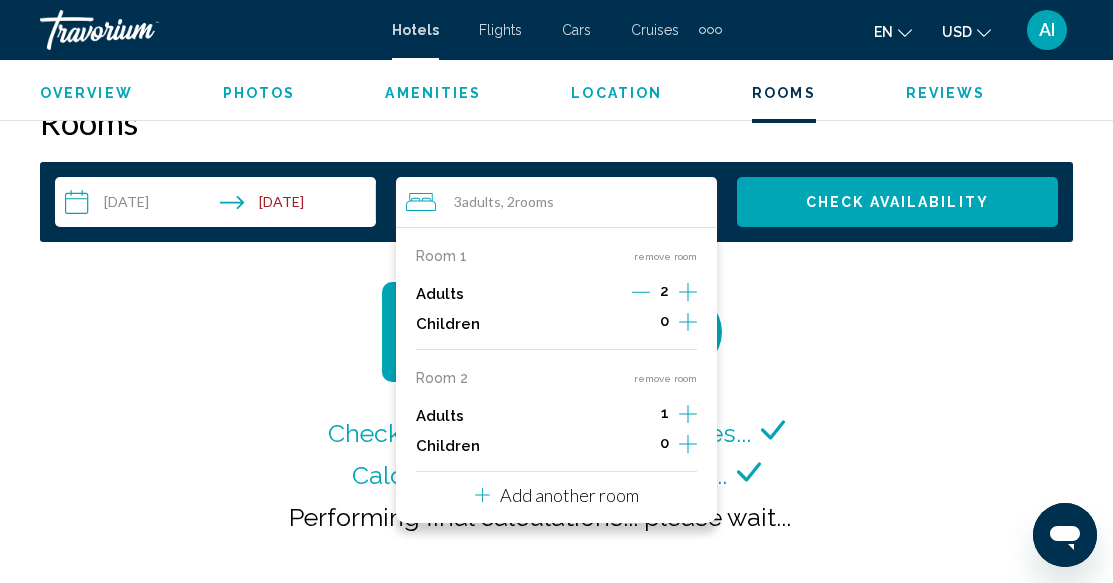 click 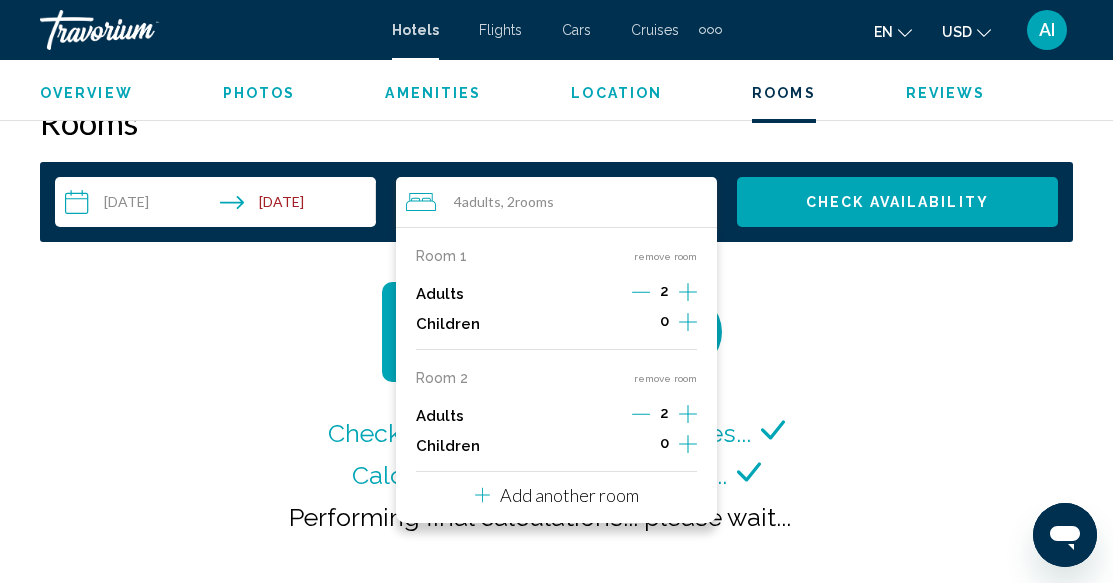 click on "Add another room" at bounding box center [569, 495] 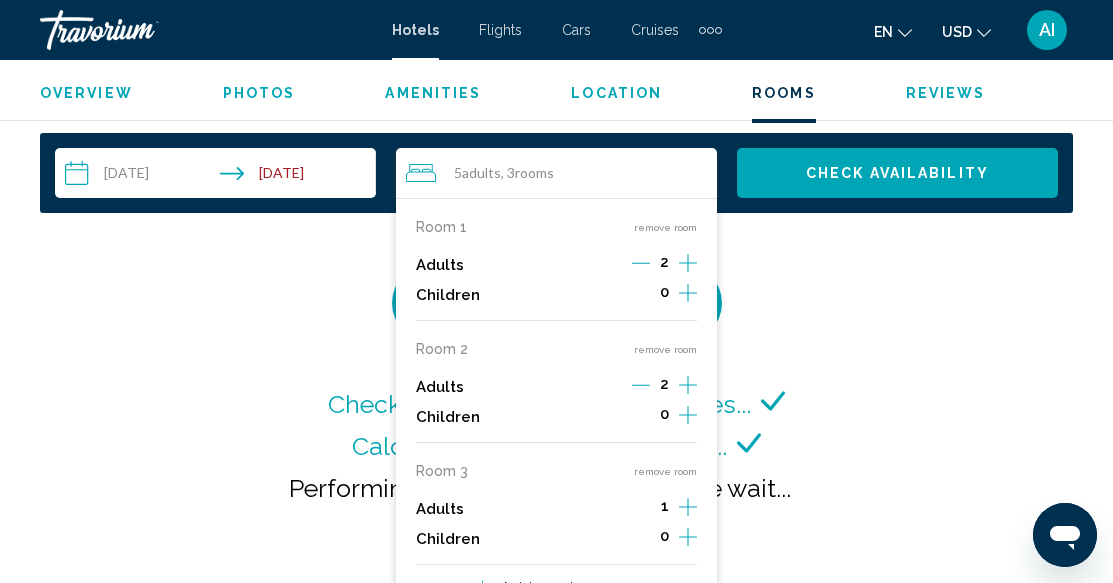scroll, scrollTop: 3000, scrollLeft: 0, axis: vertical 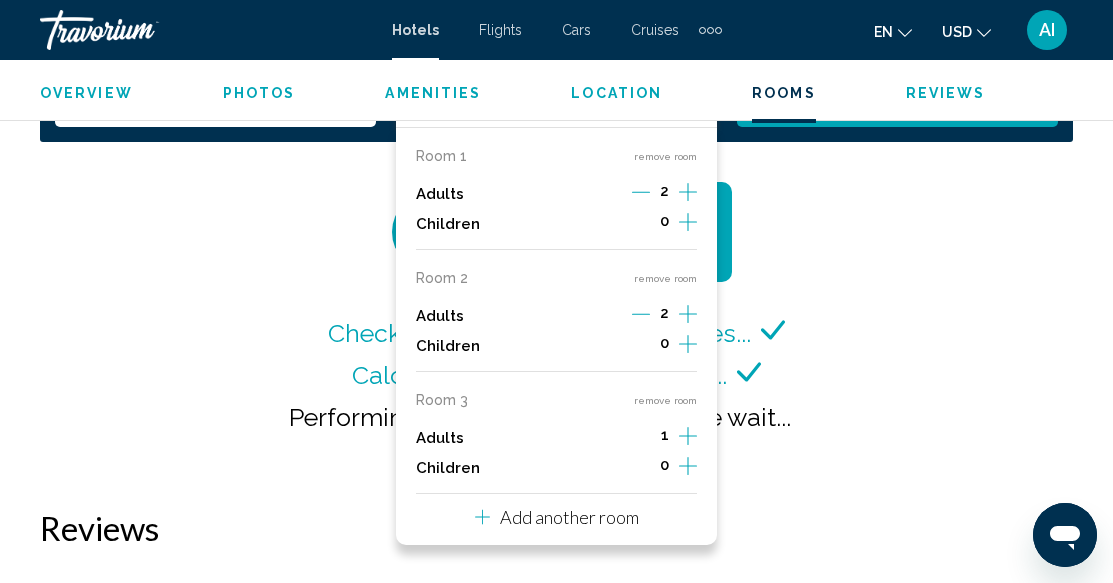 click 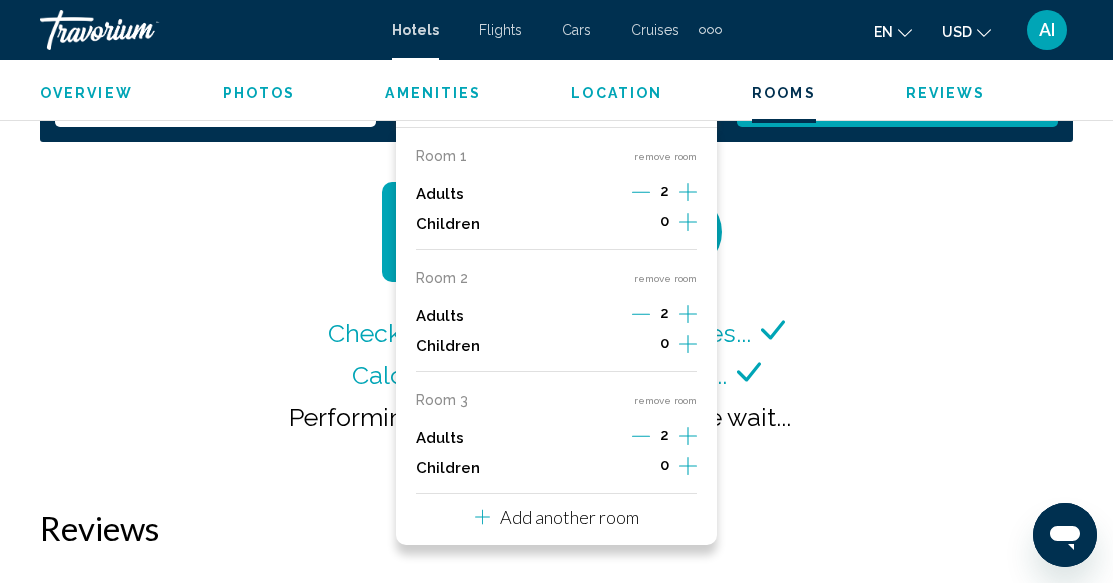 click 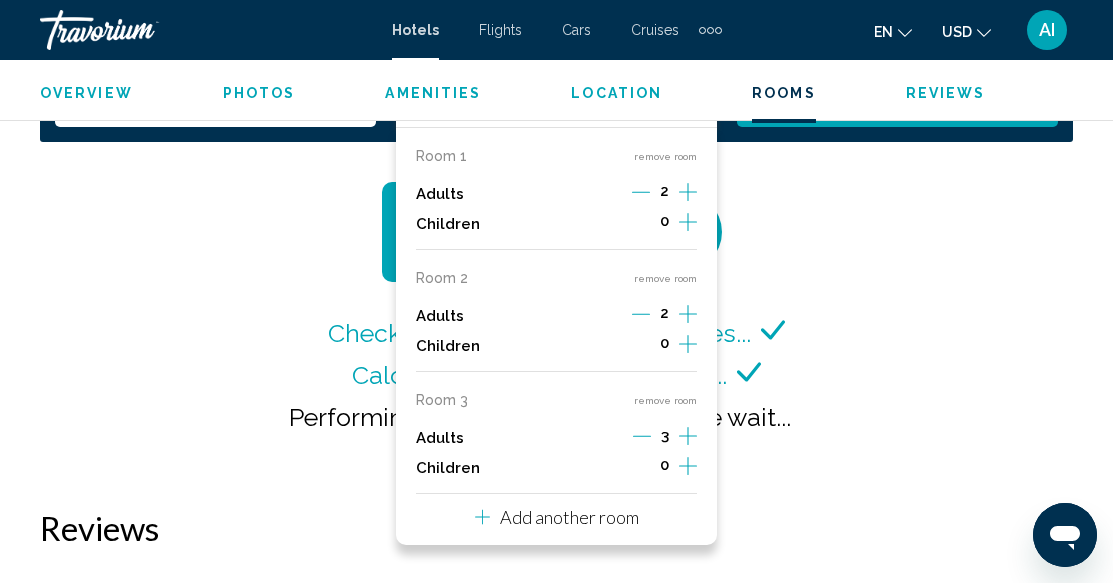 click on "Checking availability for your dates...
Calculating your member price...
Performing final calculations... please wait..." at bounding box center (556, 325) 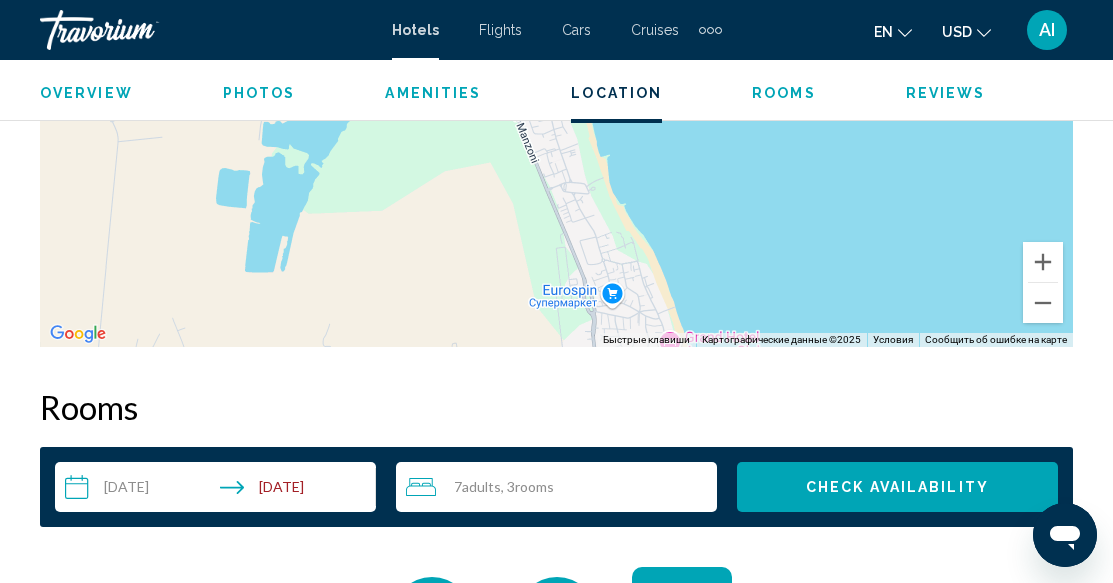 scroll, scrollTop: 2600, scrollLeft: 0, axis: vertical 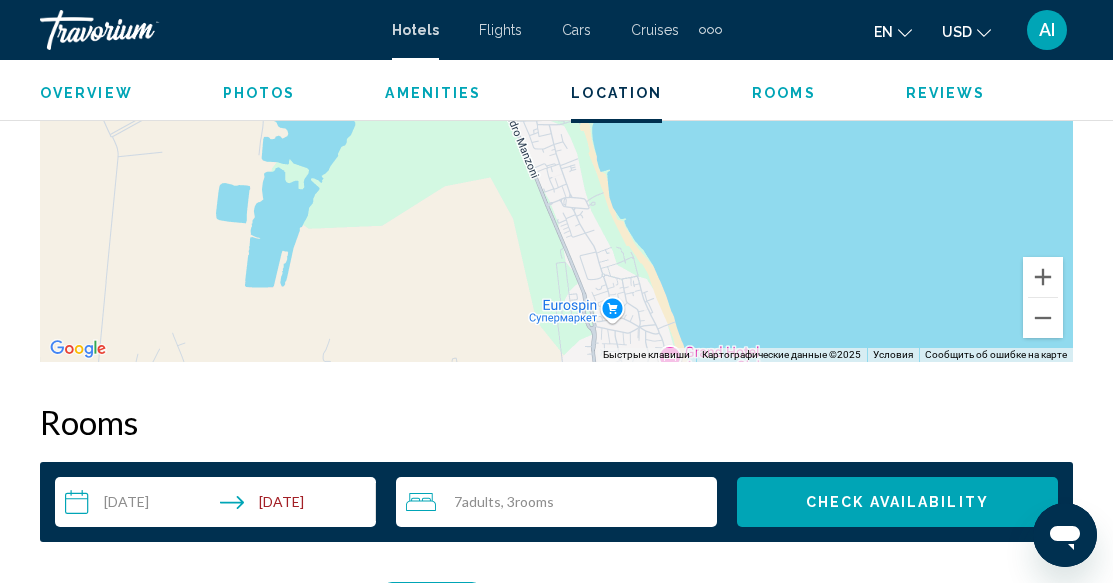 click on "7  Adult Adults , 3  Room rooms" at bounding box center (561, 502) 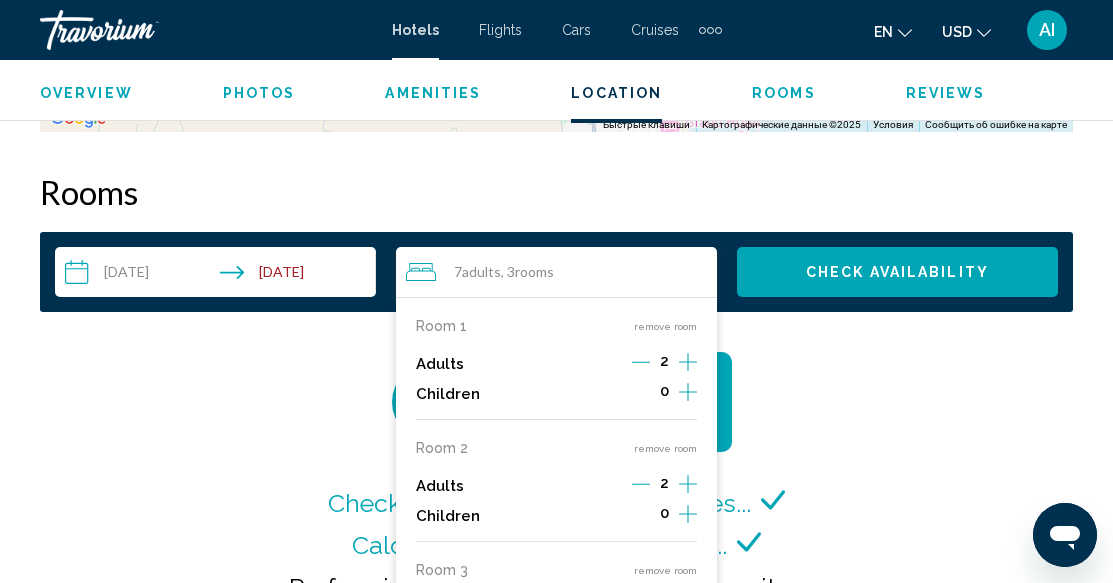 scroll, scrollTop: 2900, scrollLeft: 0, axis: vertical 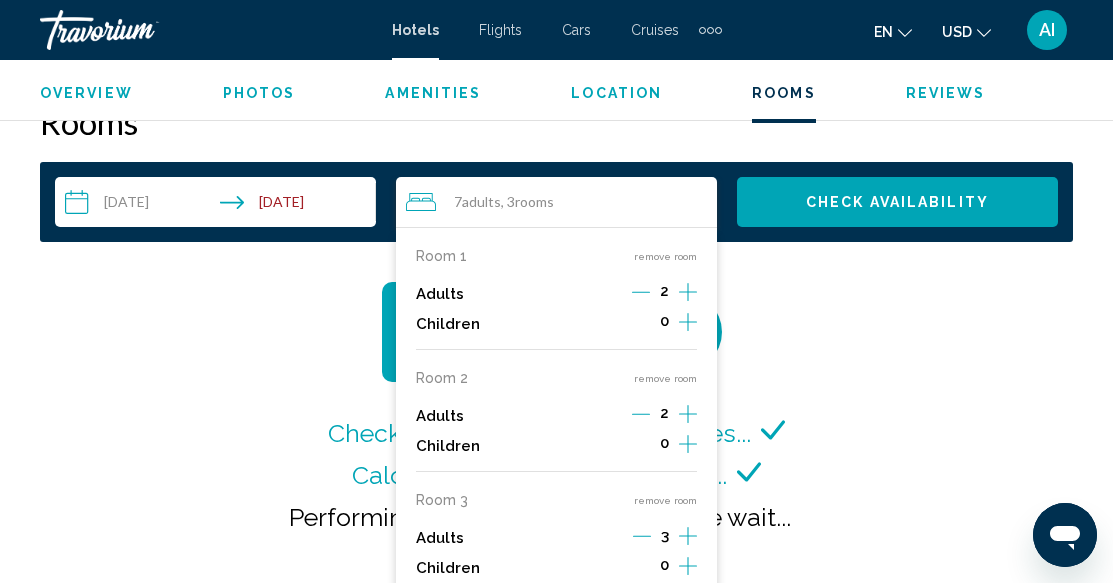 click 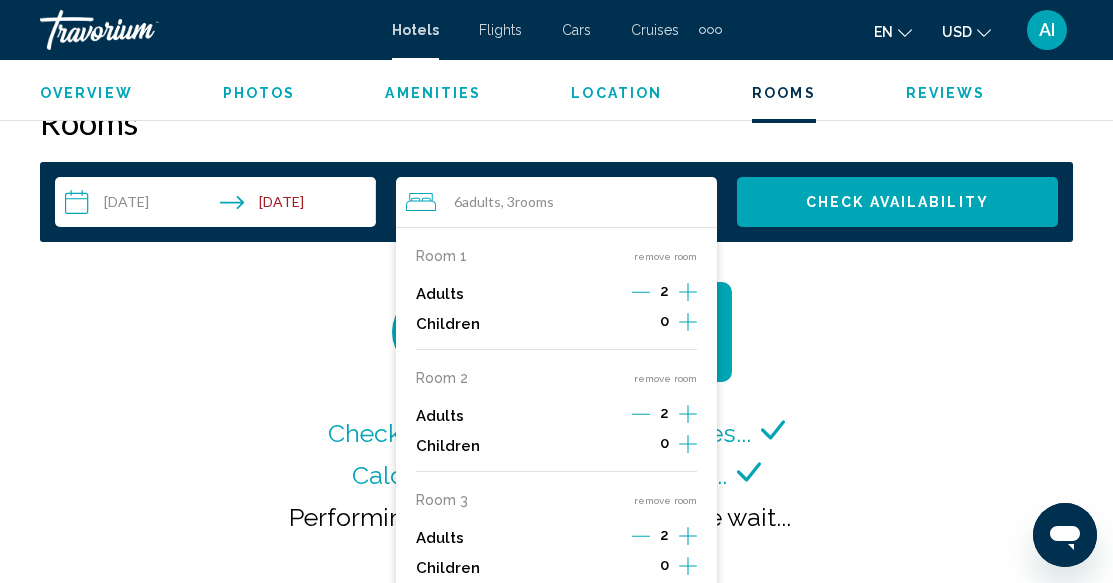 click on "Checking availability for your dates...
Calculating your member price...
Performing final calculations... please wait..." at bounding box center (557, 425) 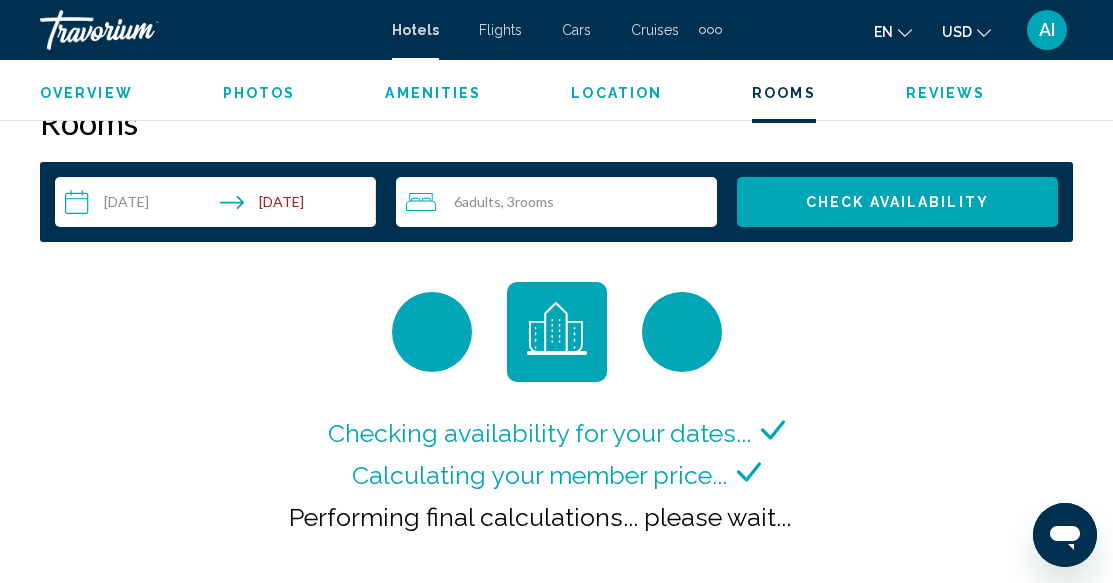 click on "Check Availability" at bounding box center (897, 203) 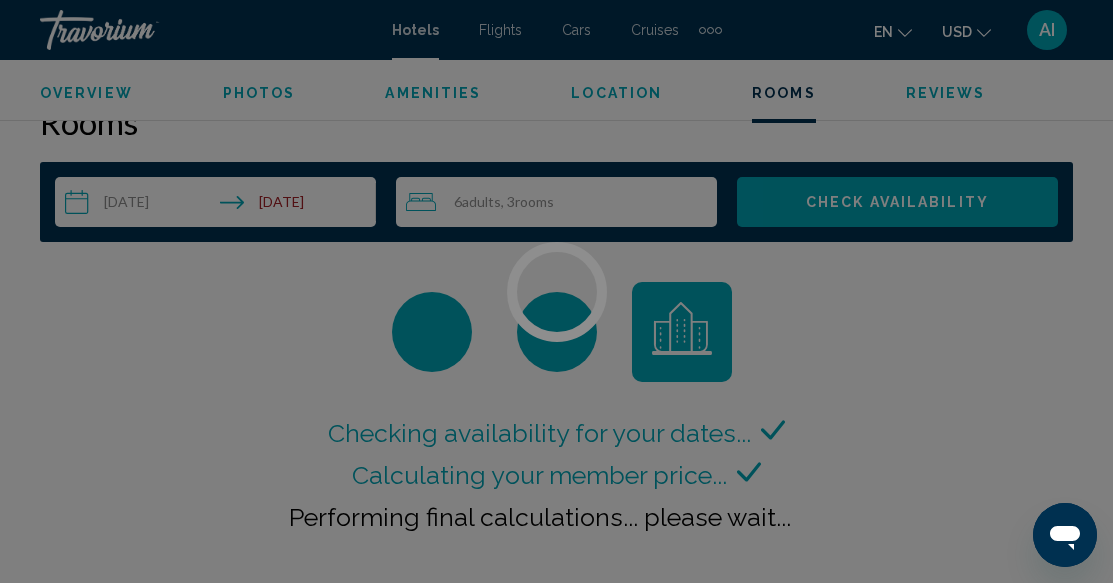 scroll, scrollTop: 2882, scrollLeft: 0, axis: vertical 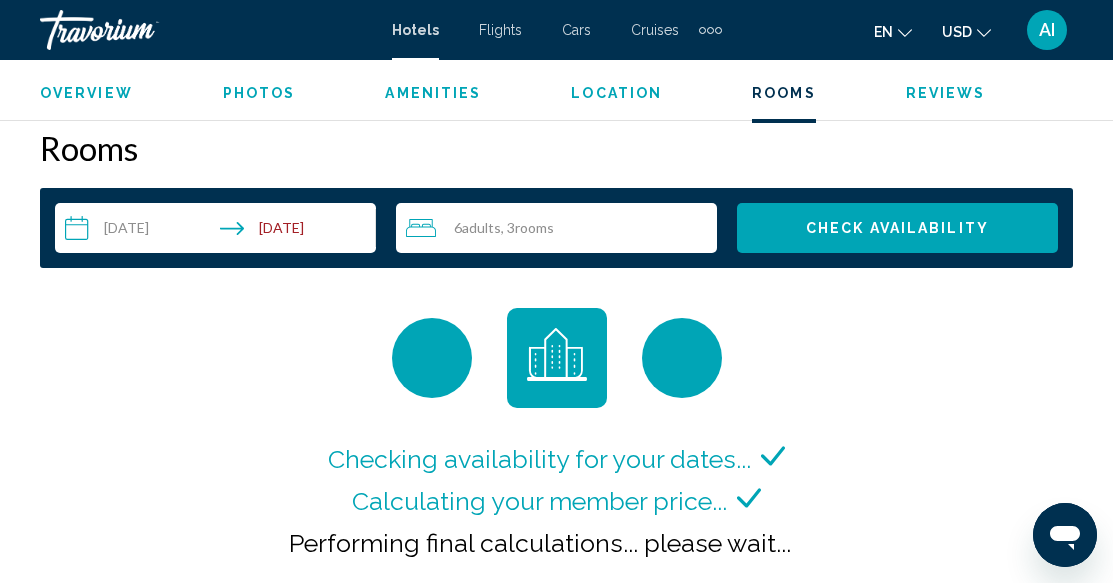 click on "6  Adult Adults , 3  Room rooms" at bounding box center (561, 228) 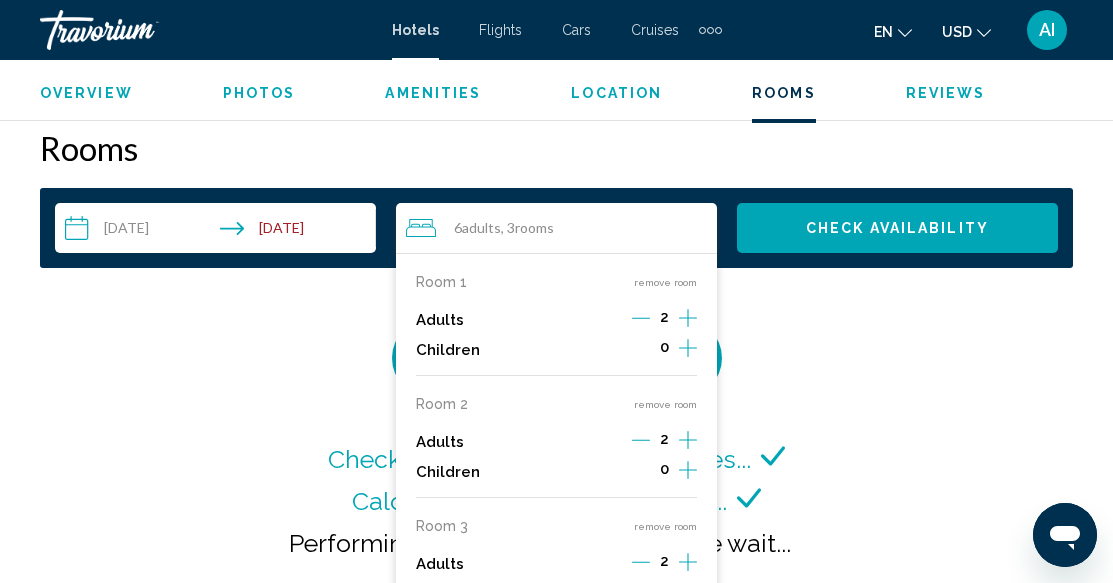 click 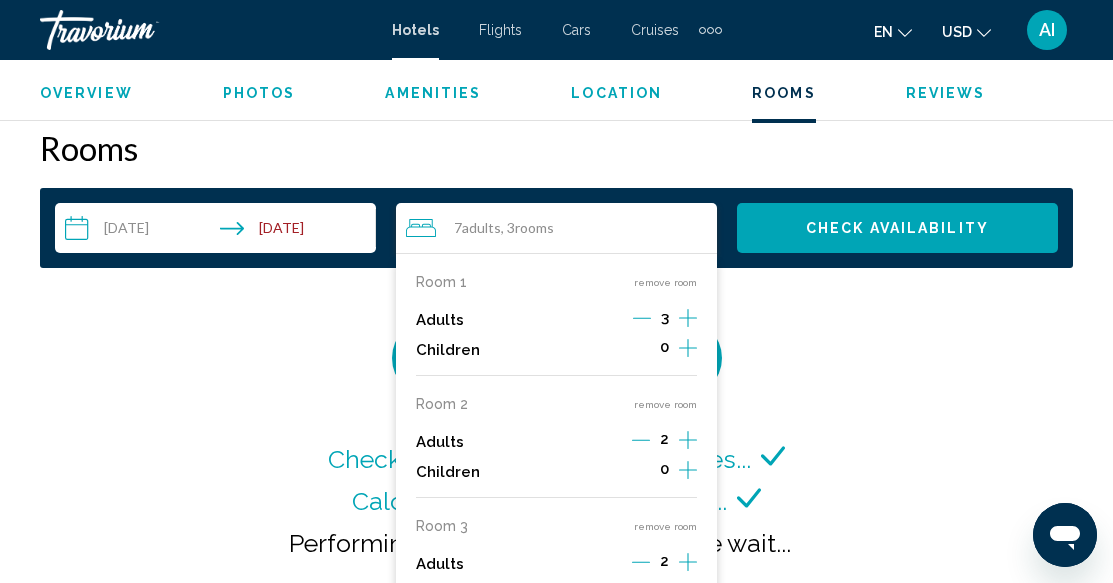 click 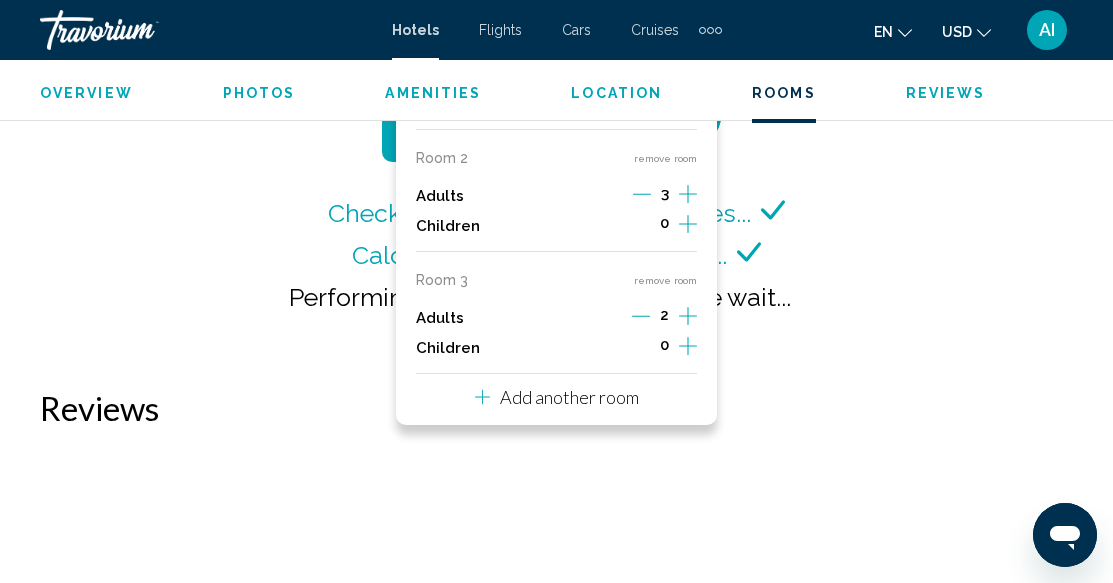 scroll, scrollTop: 3174, scrollLeft: 0, axis: vertical 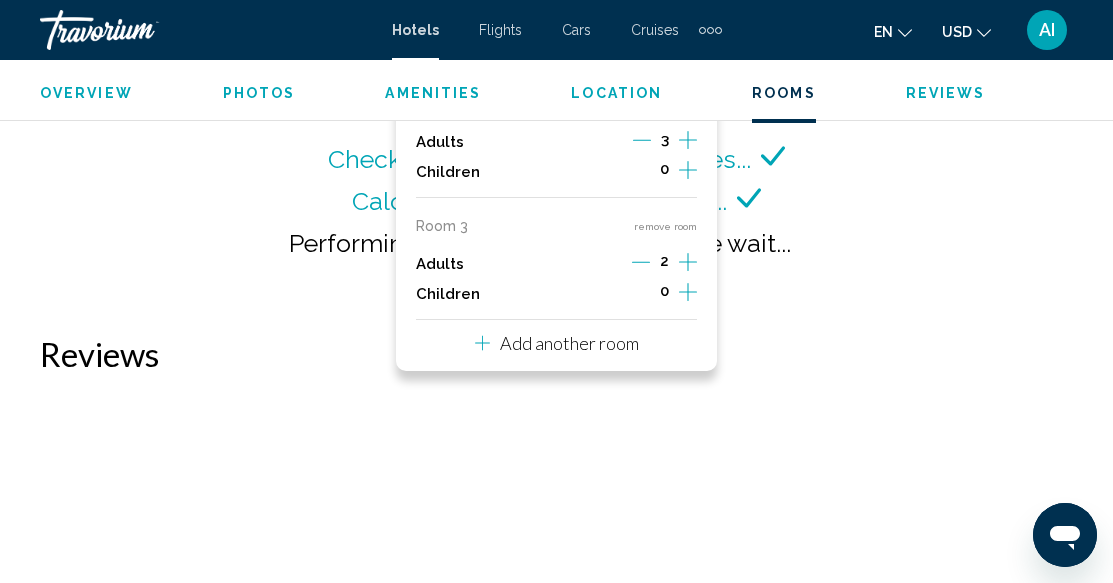 click on "remove room" at bounding box center [665, 226] 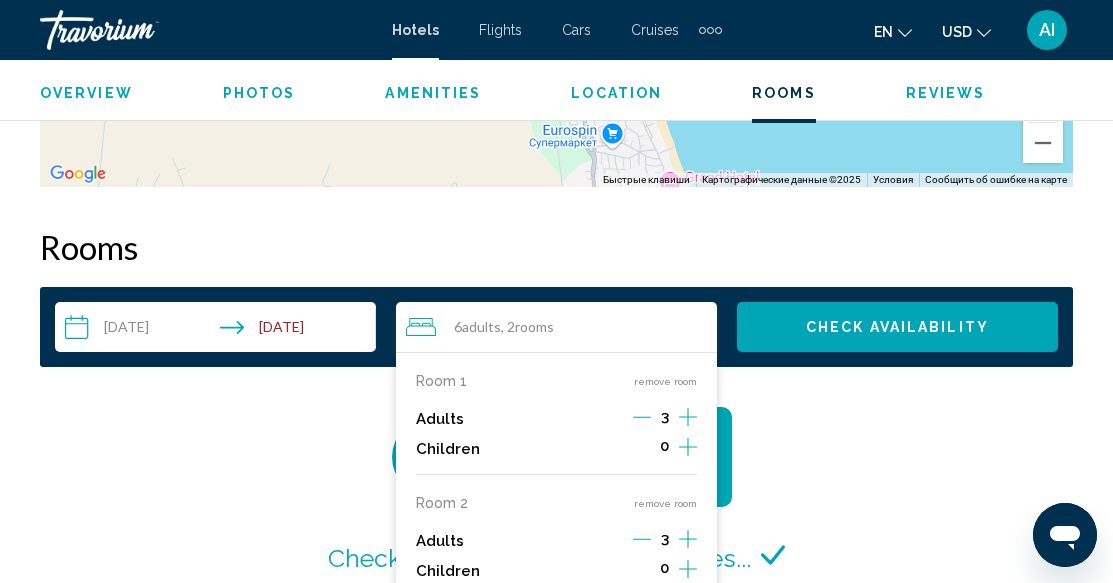 scroll, scrollTop: 2774, scrollLeft: 0, axis: vertical 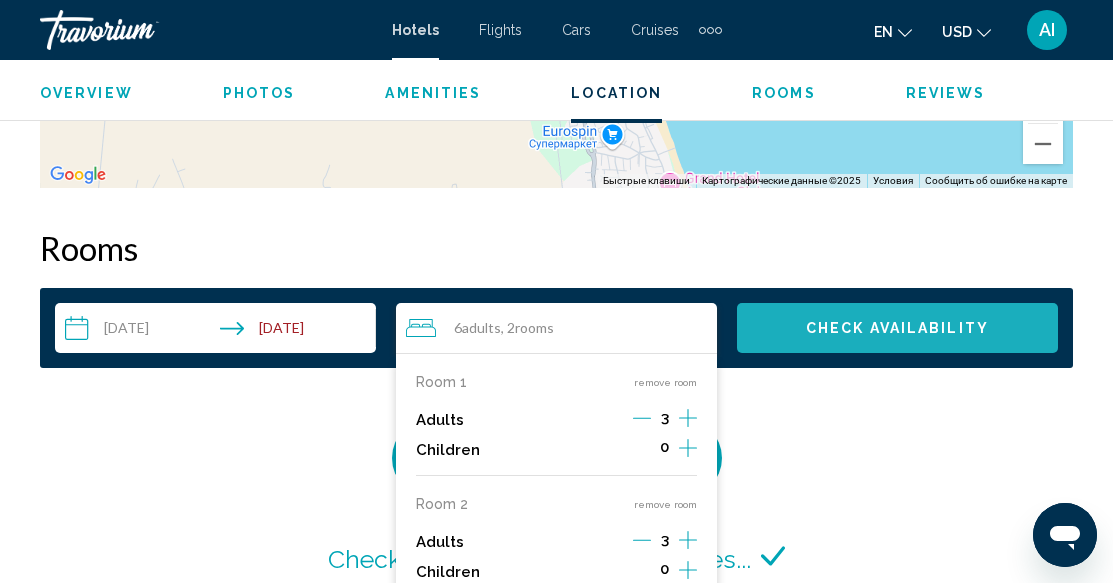 click on "Check Availability" at bounding box center (897, 328) 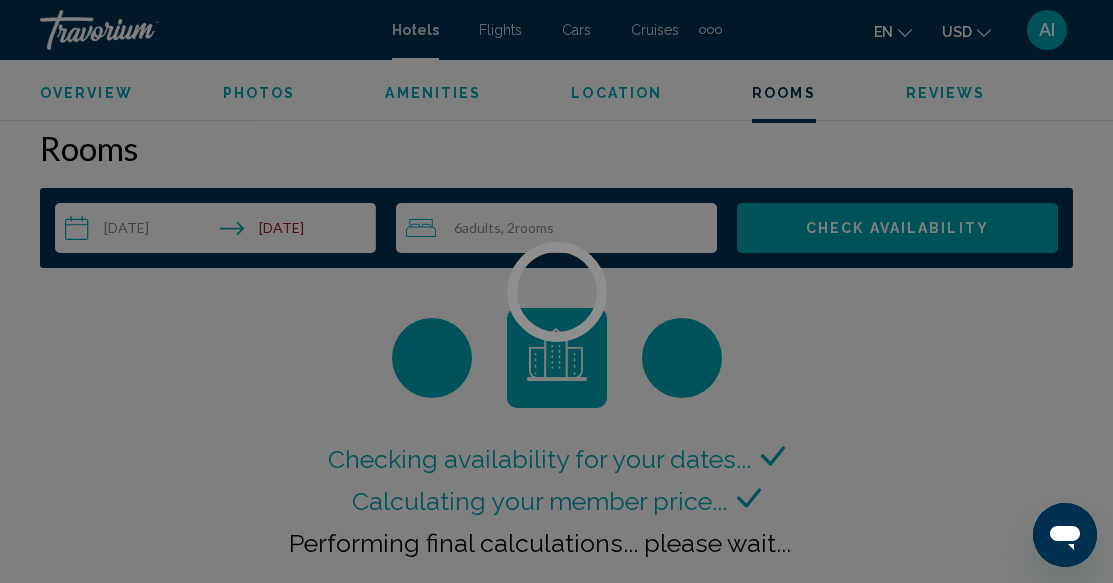 scroll, scrollTop: 0, scrollLeft: 0, axis: both 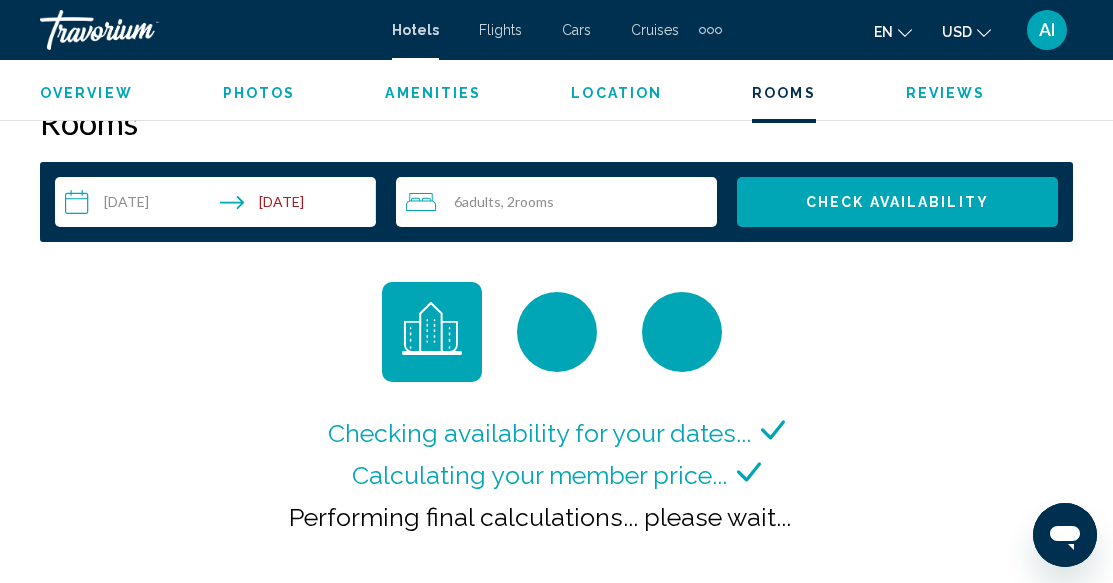 click on "6  Adult Adults , 2  Room rooms" at bounding box center [561, 202] 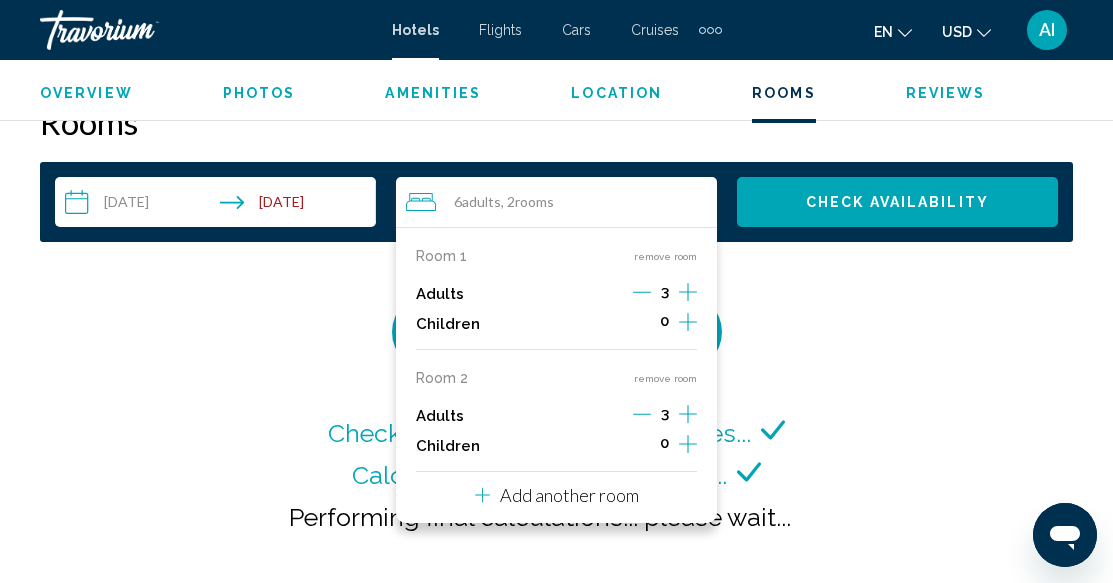 click on "remove room" at bounding box center (665, 378) 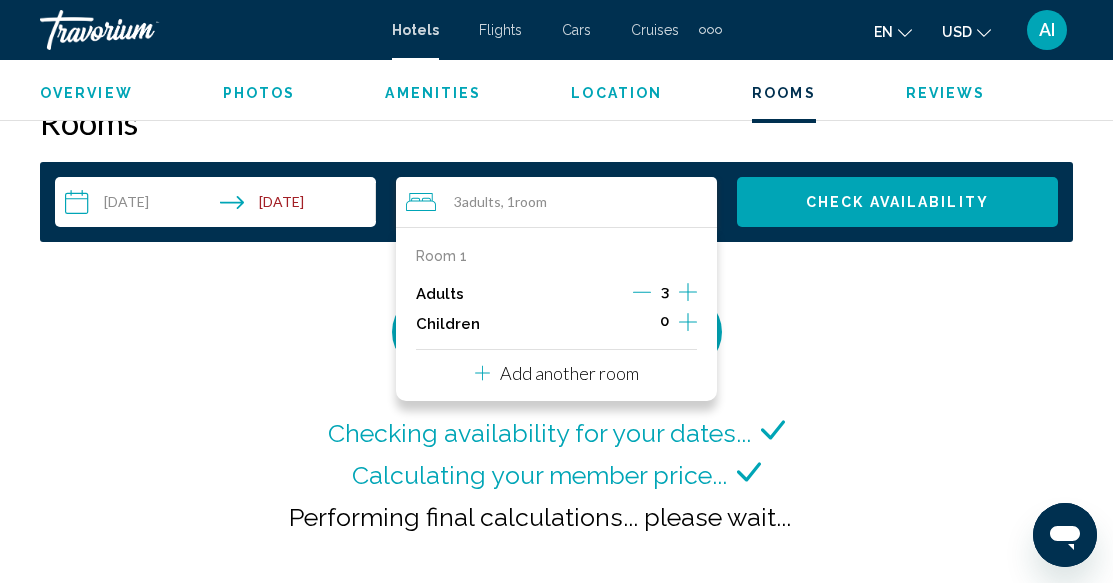 click 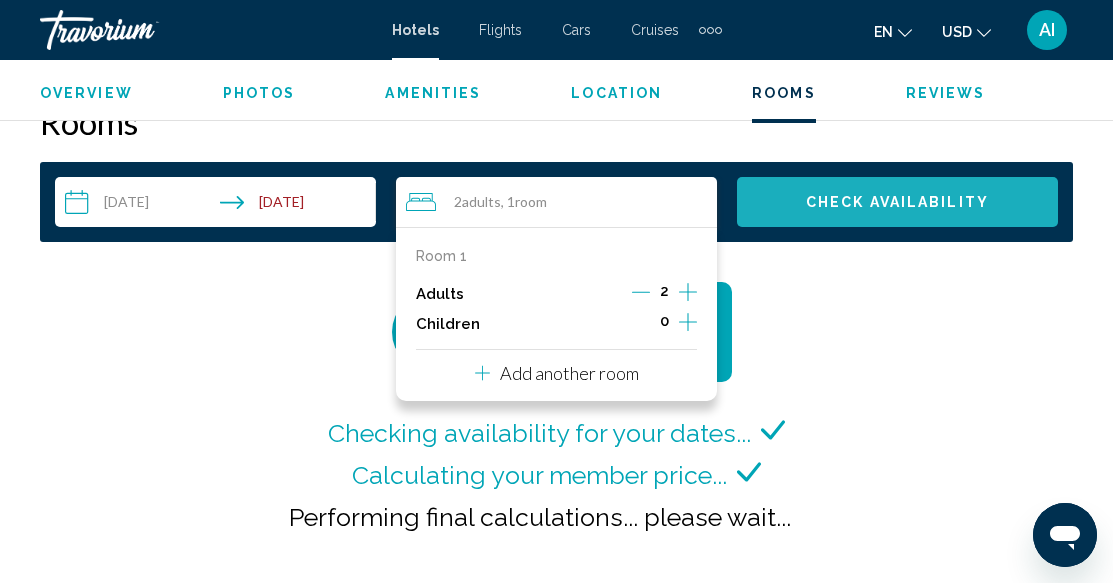 click on "Check Availability" at bounding box center [897, 203] 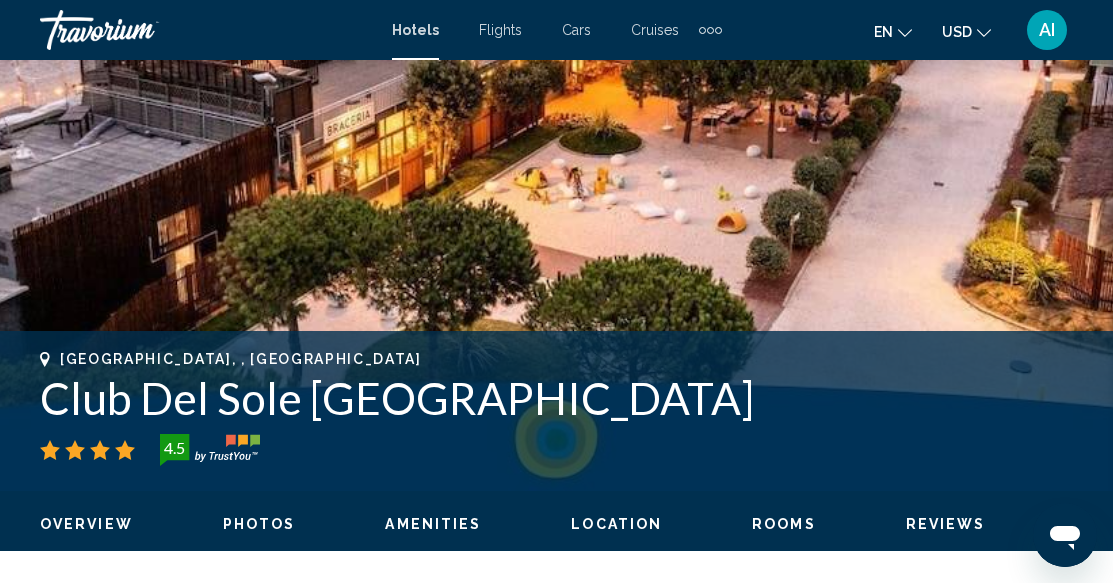 scroll, scrollTop: 281, scrollLeft: 0, axis: vertical 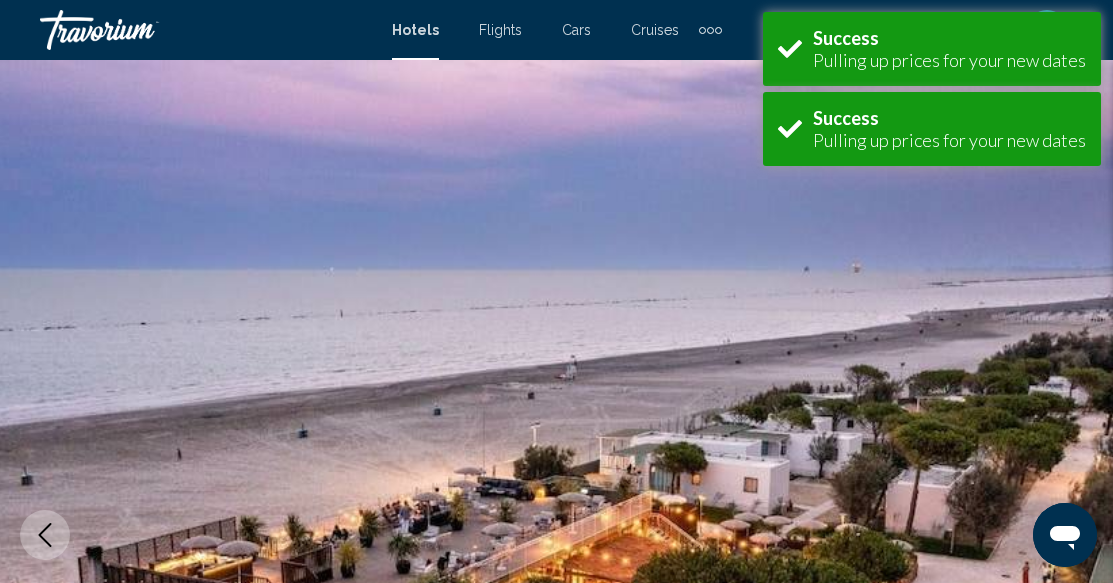 click at bounding box center (556, 535) 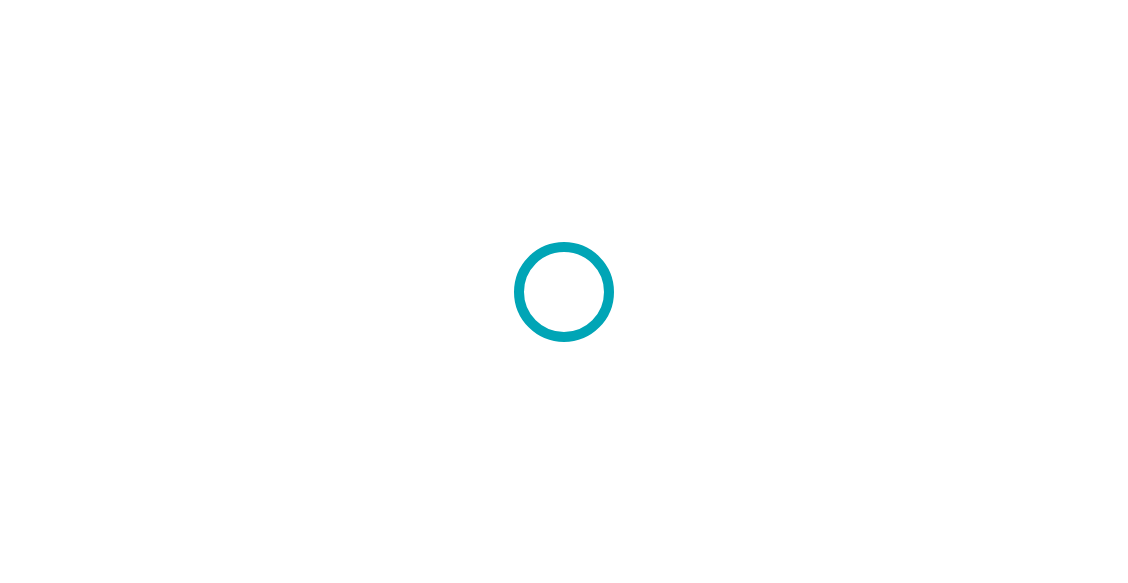 scroll, scrollTop: 0, scrollLeft: 0, axis: both 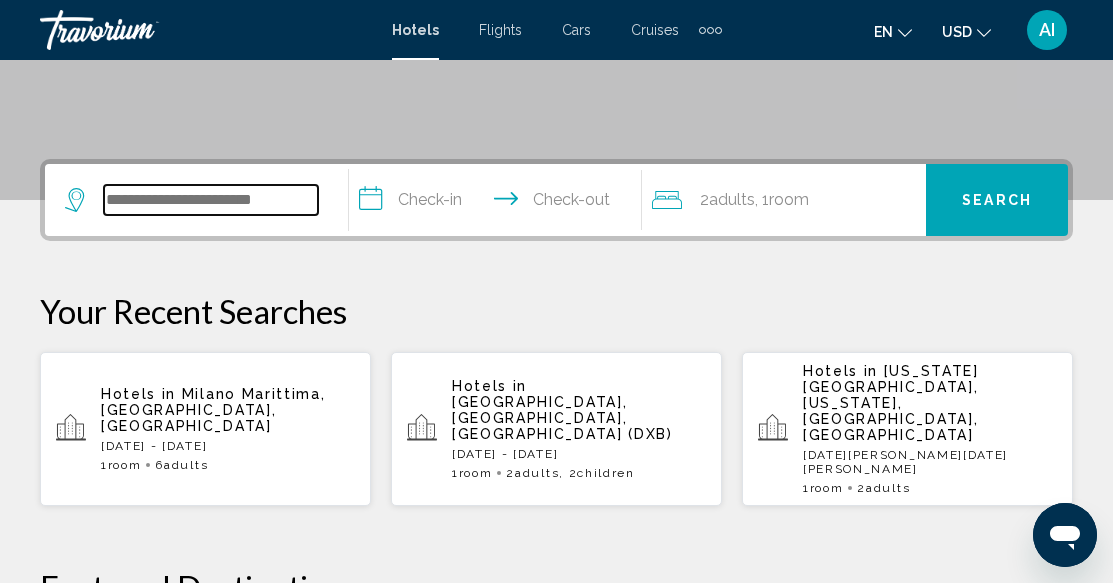 click at bounding box center [211, 200] 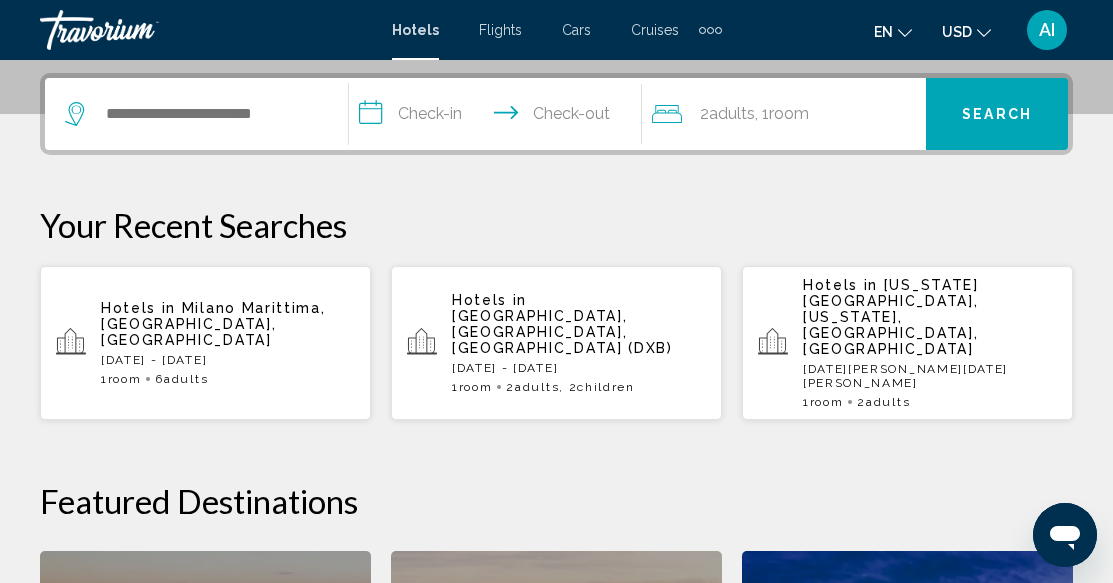 scroll, scrollTop: 494, scrollLeft: 0, axis: vertical 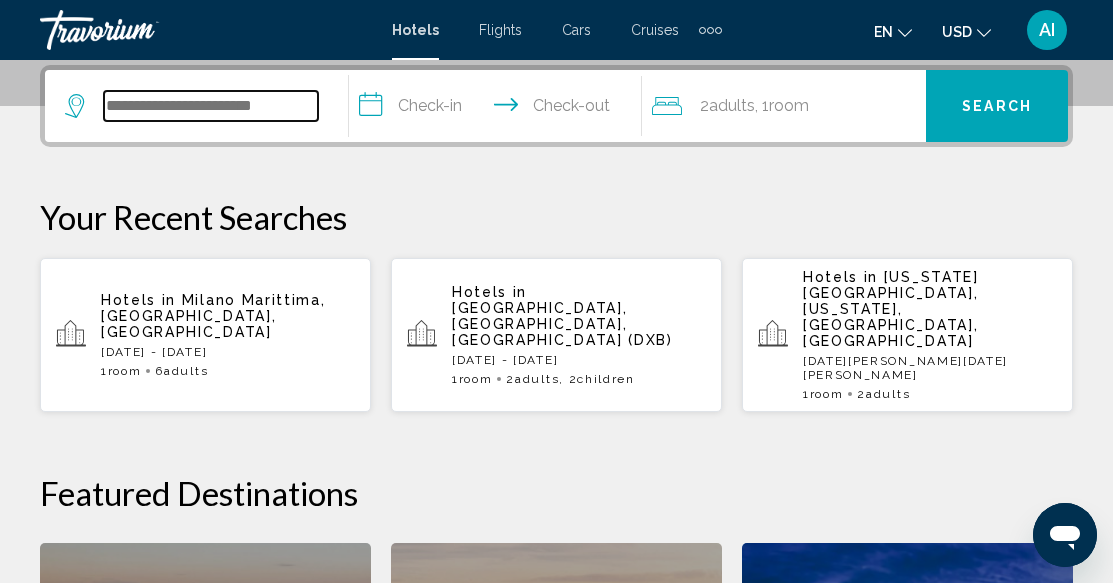 drag, startPoint x: 212, startPoint y: 200, endPoint x: 158, endPoint y: 105, distance: 109.27488 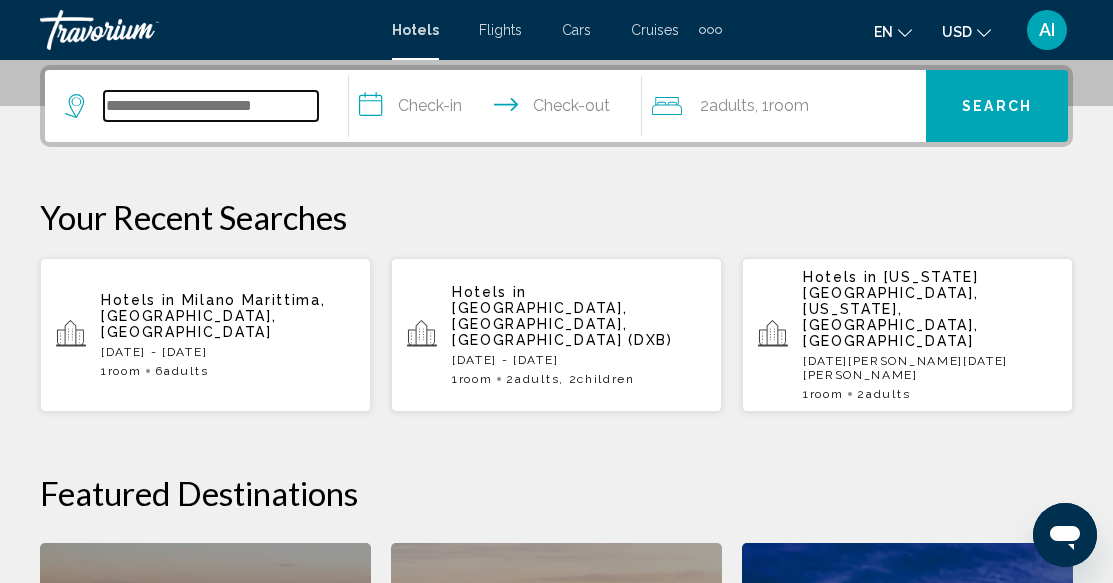 paste on "**********" 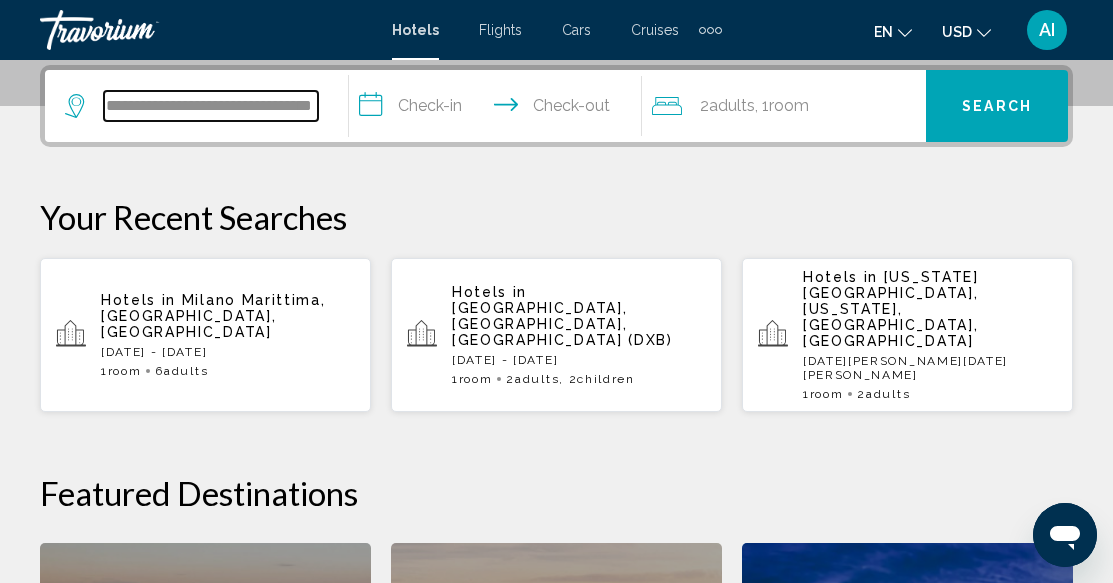 scroll, scrollTop: 0, scrollLeft: 44, axis: horizontal 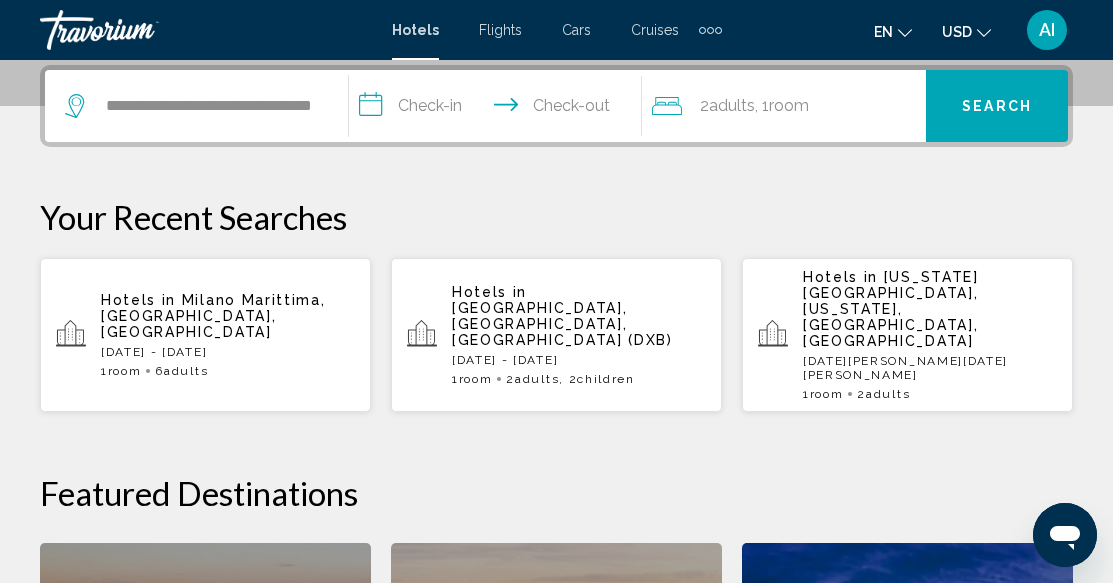 click on "**********" at bounding box center [500, 109] 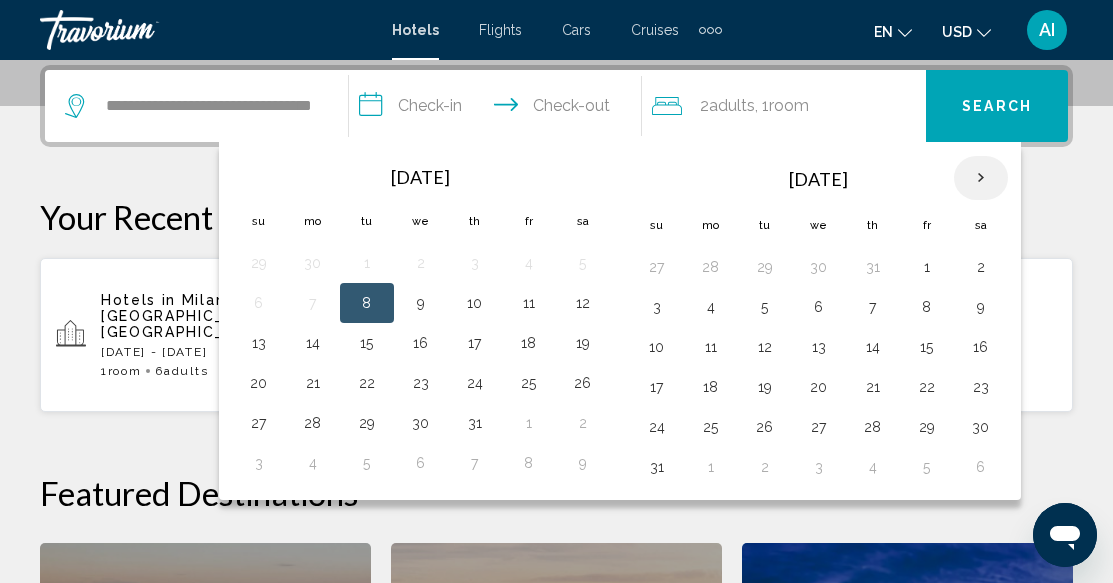 click at bounding box center [981, 178] 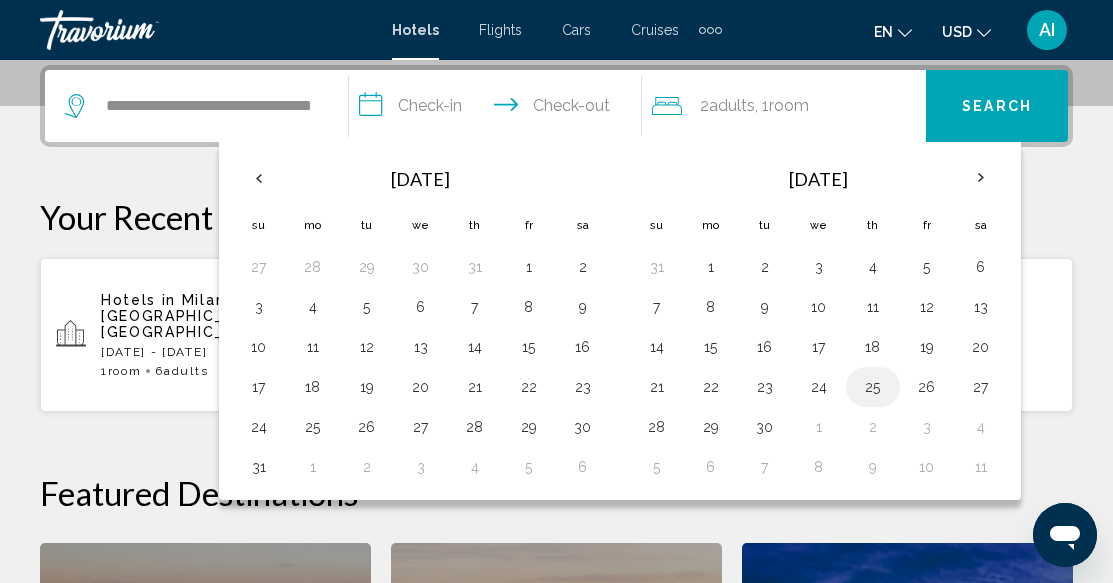 click on "25" at bounding box center (873, 387) 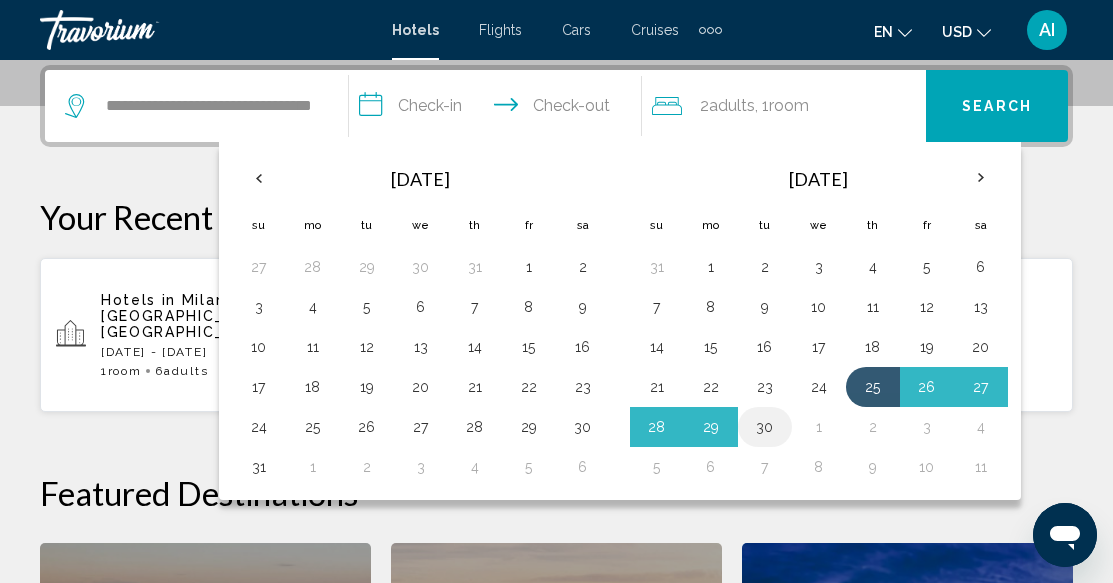 click on "30" at bounding box center (765, 427) 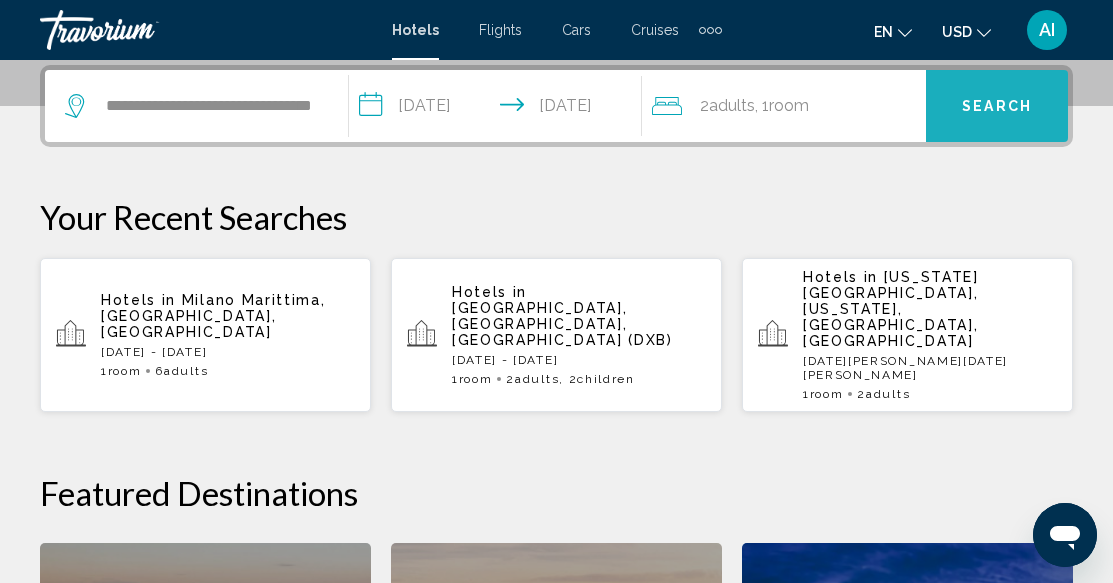 click on "Search" at bounding box center (997, 107) 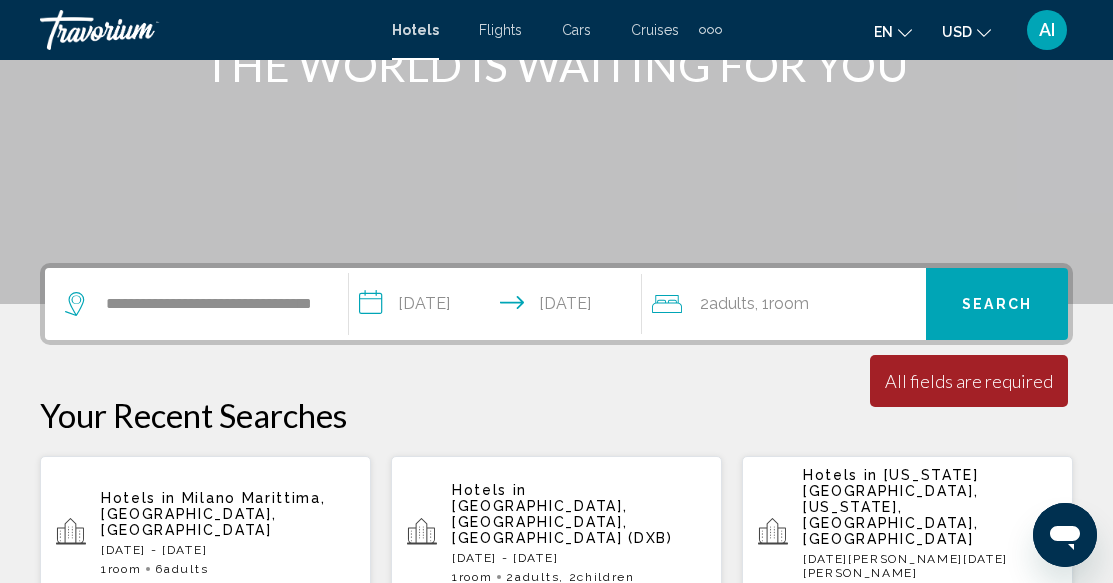 scroll, scrollTop: 294, scrollLeft: 0, axis: vertical 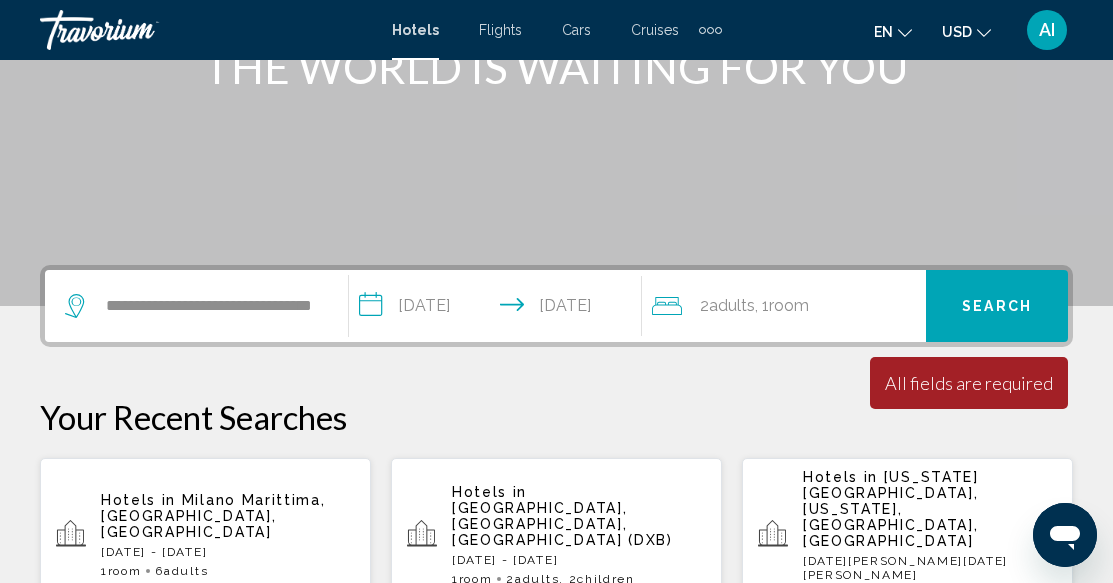 click on "Search" at bounding box center [997, 306] 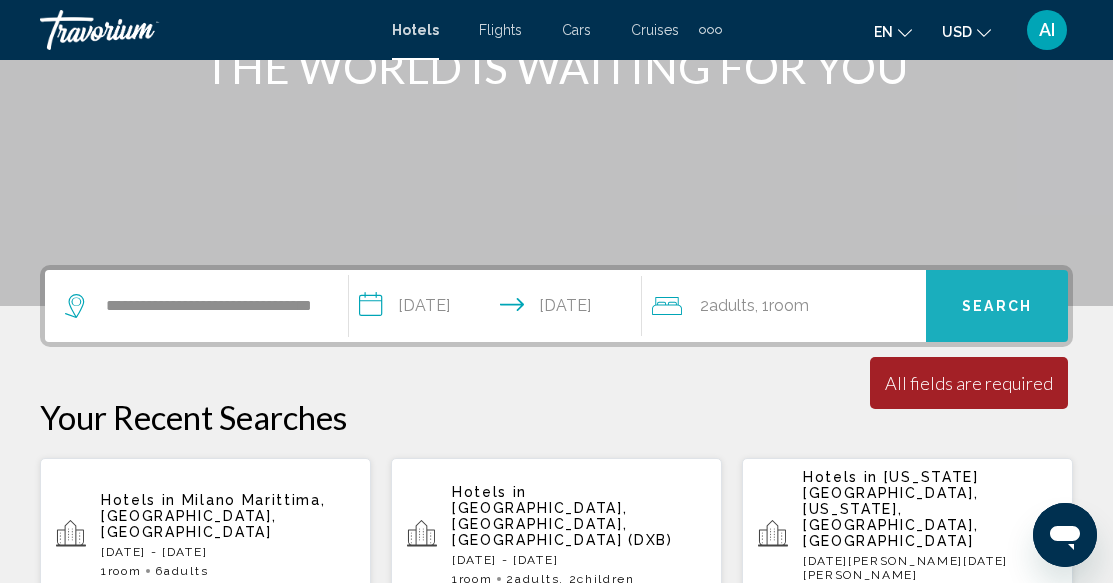 click on "Search" at bounding box center (997, 307) 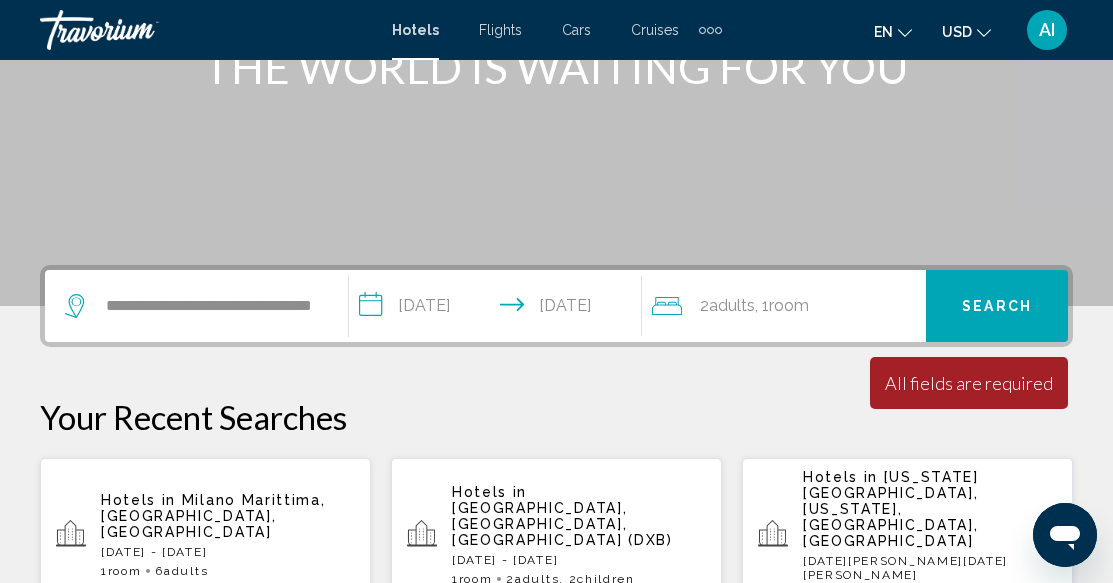 drag, startPoint x: 325, startPoint y: 297, endPoint x: 125, endPoint y: 312, distance: 200.5617 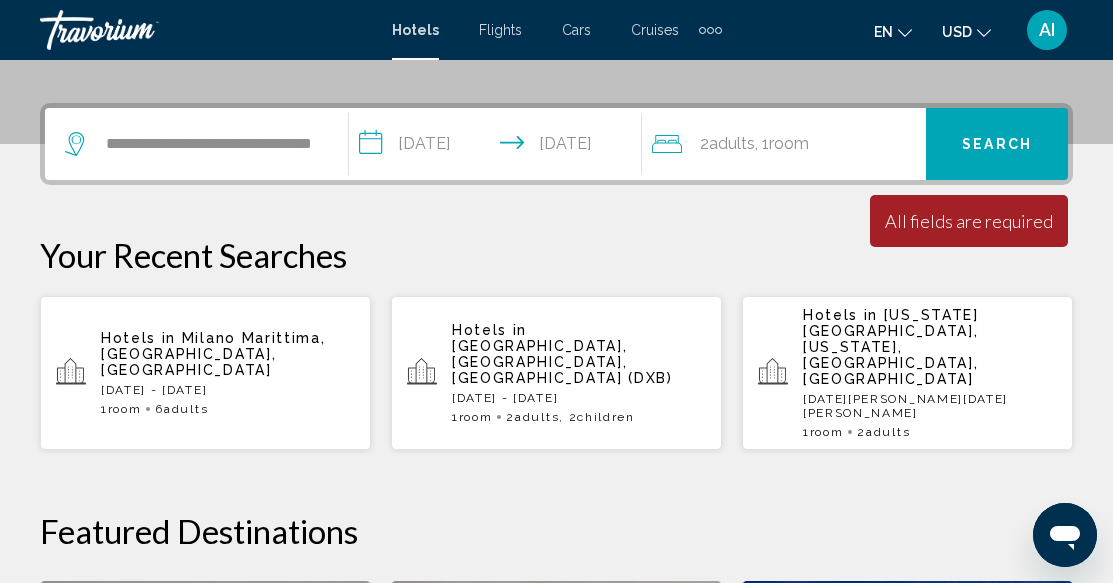 scroll, scrollTop: 494, scrollLeft: 0, axis: vertical 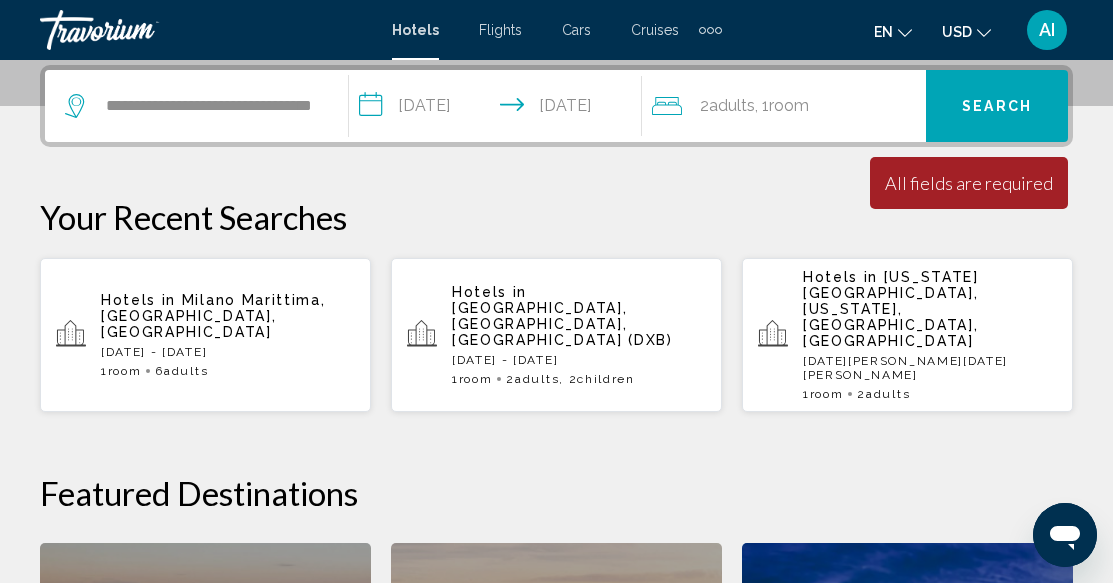 click on "Milano Marittima, [GEOGRAPHIC_DATA], [GEOGRAPHIC_DATA]" at bounding box center [213, 316] 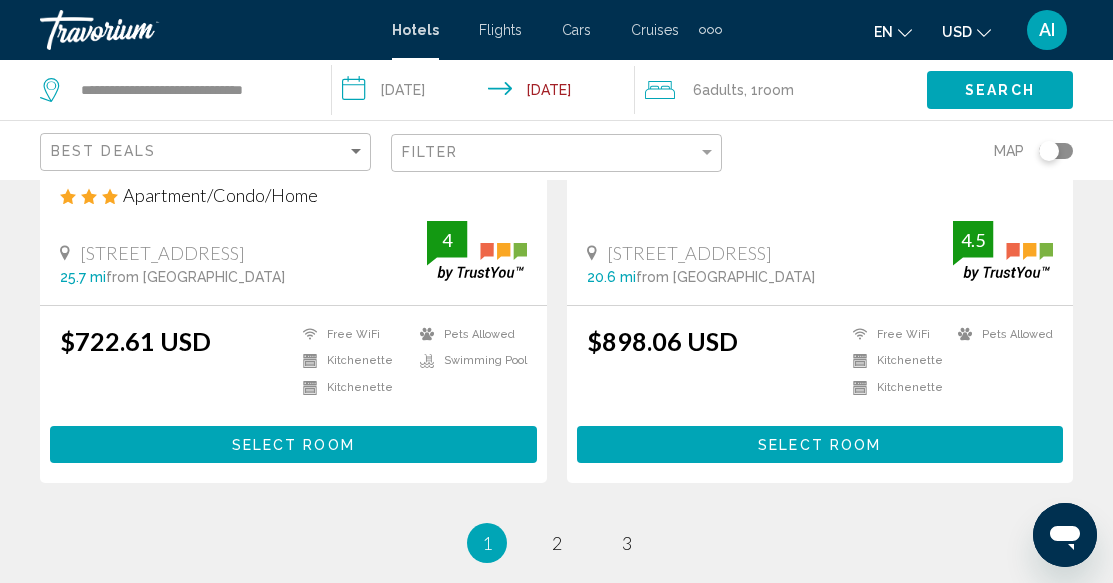 scroll, scrollTop: 4200, scrollLeft: 0, axis: vertical 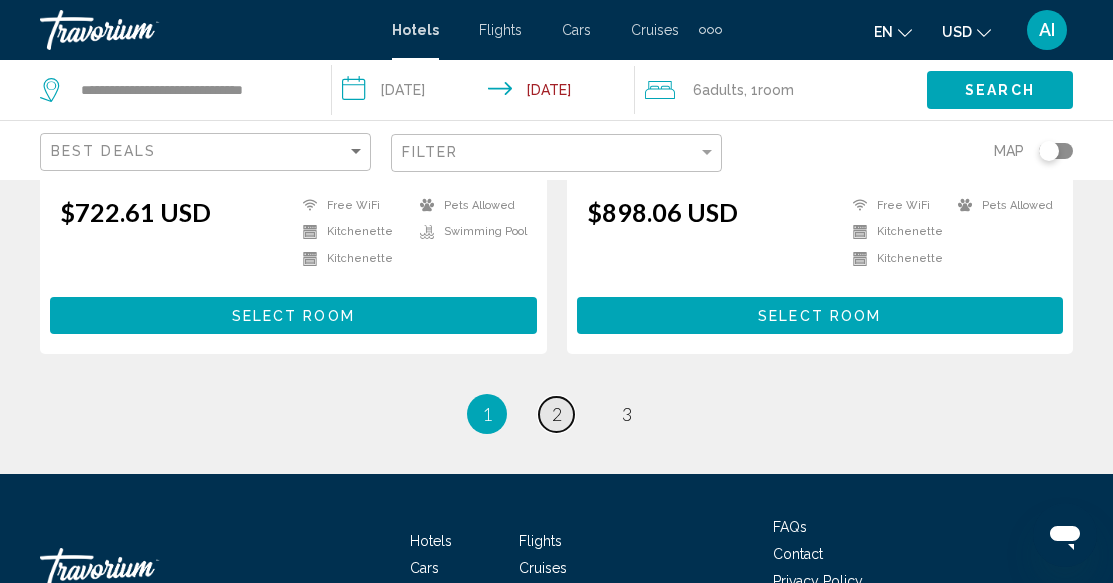 click on "page  2" at bounding box center (556, 414) 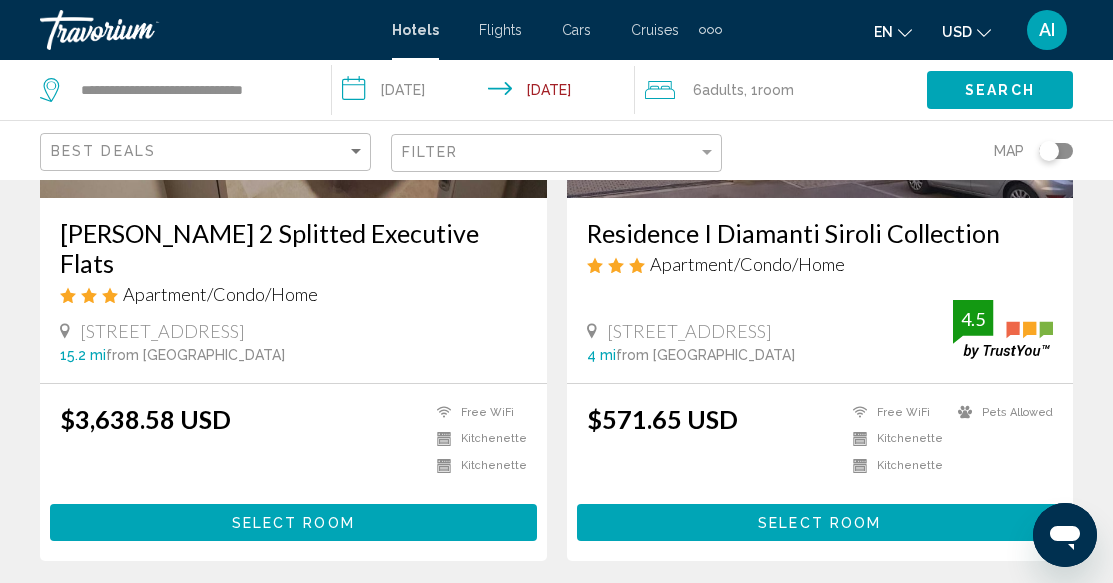 scroll, scrollTop: 400, scrollLeft: 0, axis: vertical 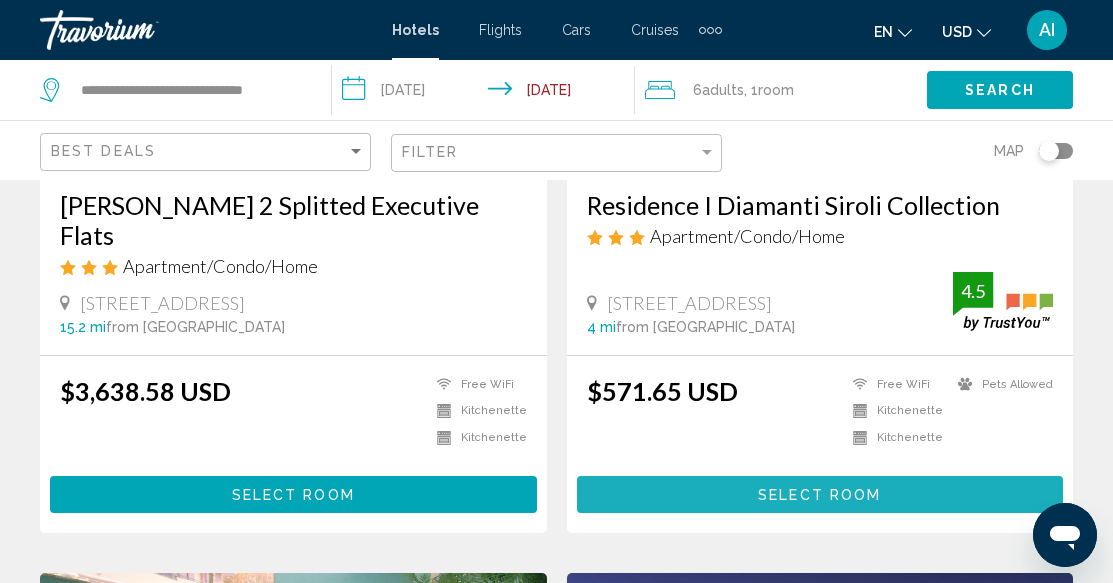 click on "Select Room" at bounding box center [819, 495] 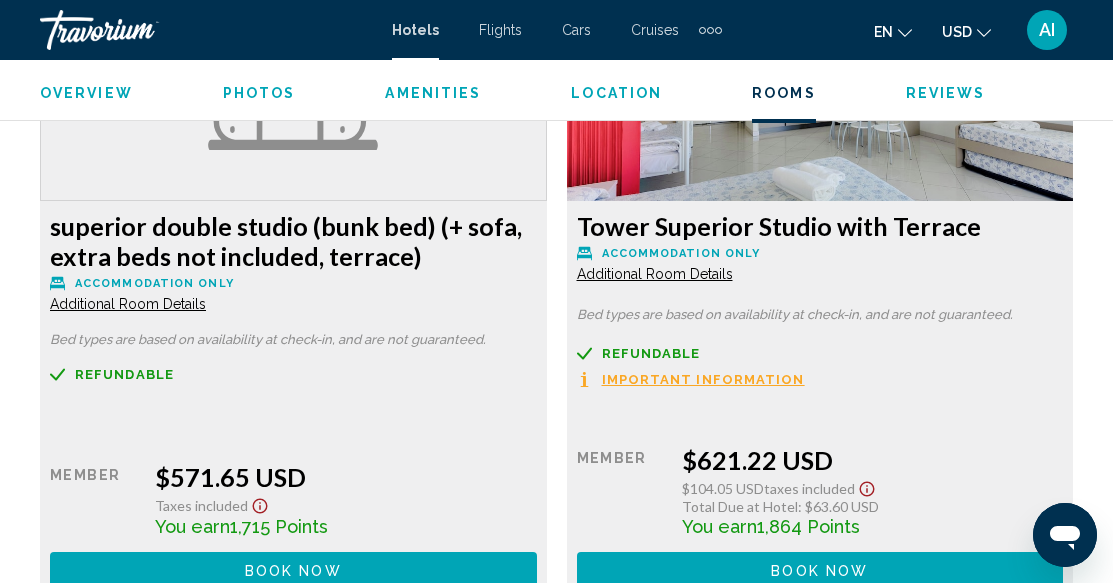 scroll, scrollTop: 3243, scrollLeft: 0, axis: vertical 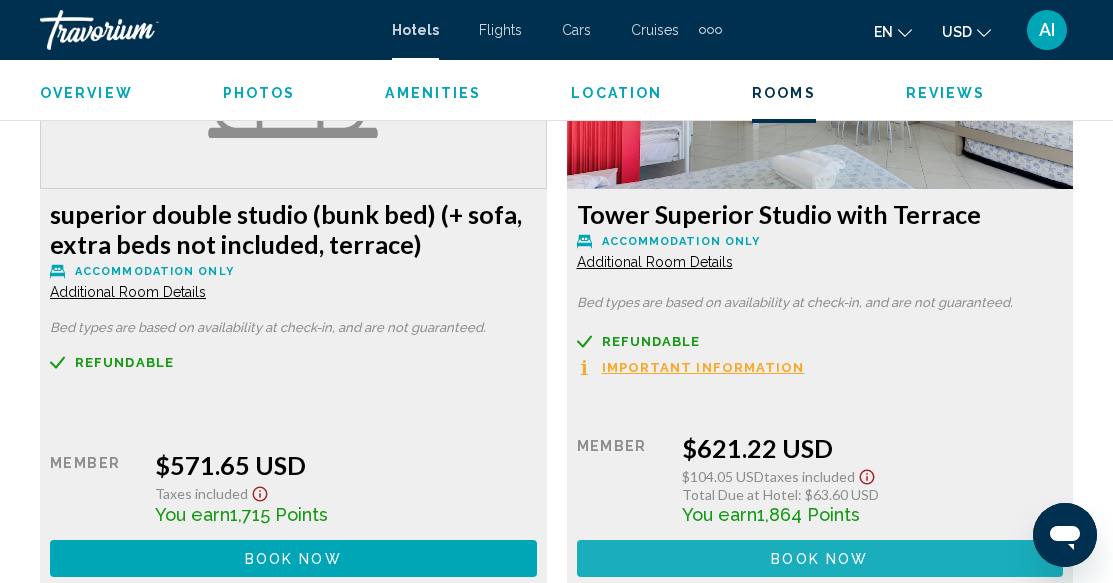 click on "Book now" at bounding box center (819, 559) 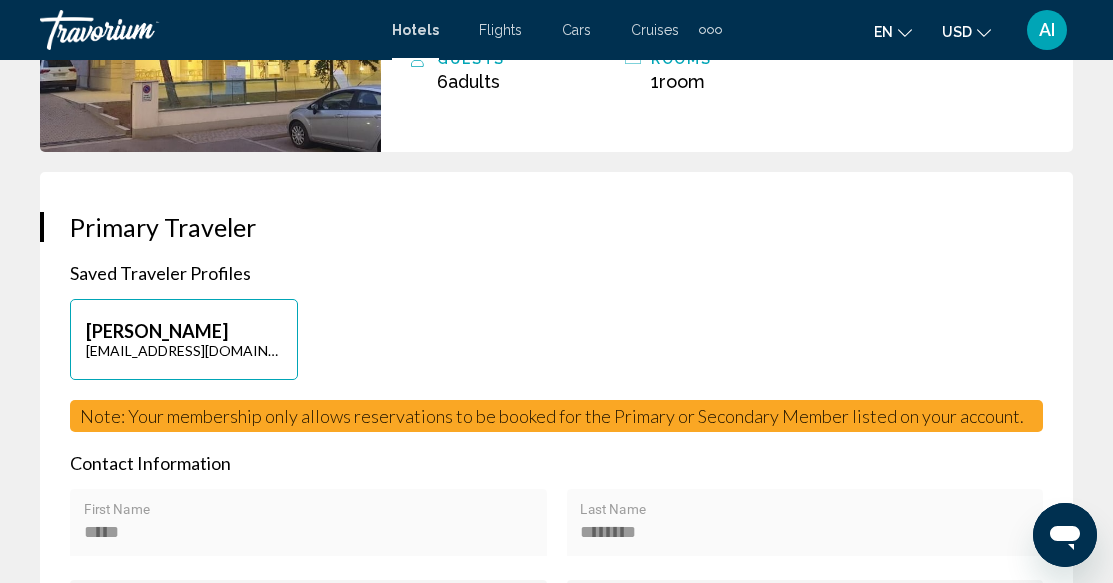 scroll, scrollTop: 698, scrollLeft: 0, axis: vertical 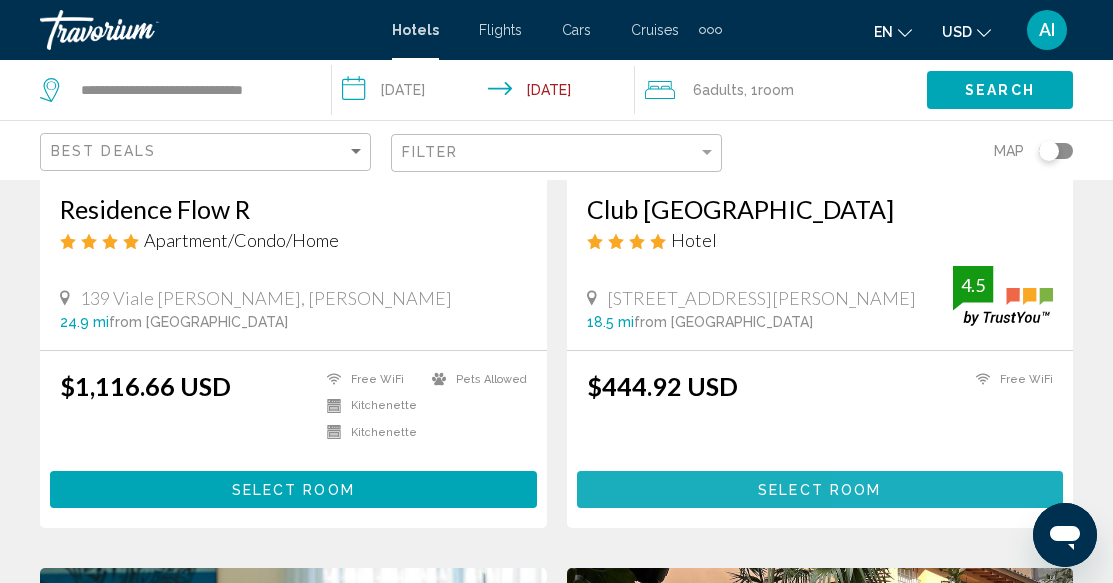 click on "Select Room" at bounding box center [820, 489] 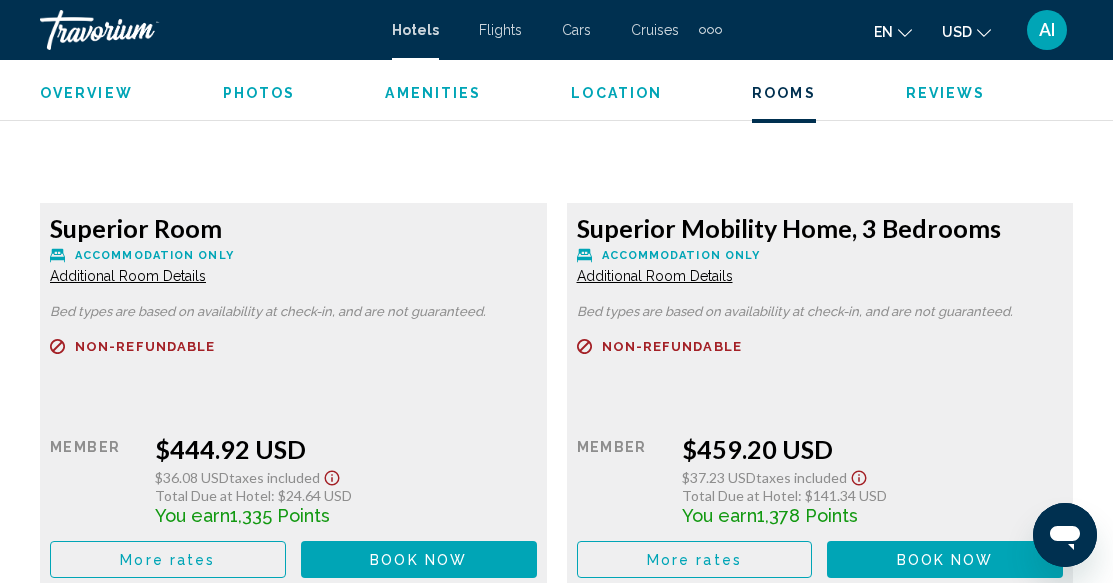 scroll, scrollTop: 3343, scrollLeft: 0, axis: vertical 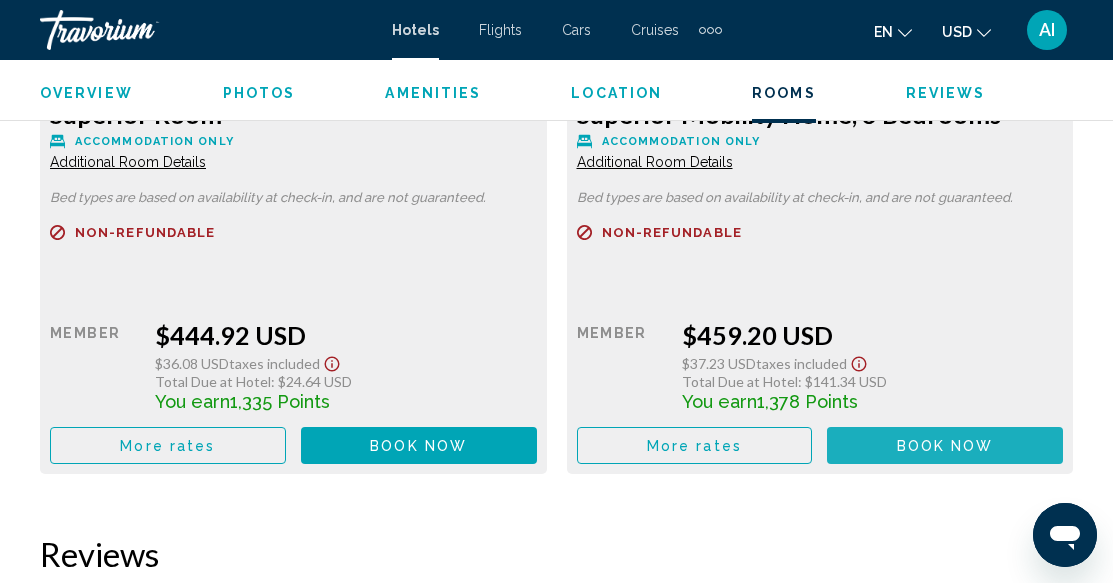 click on "Book now" at bounding box center [945, 446] 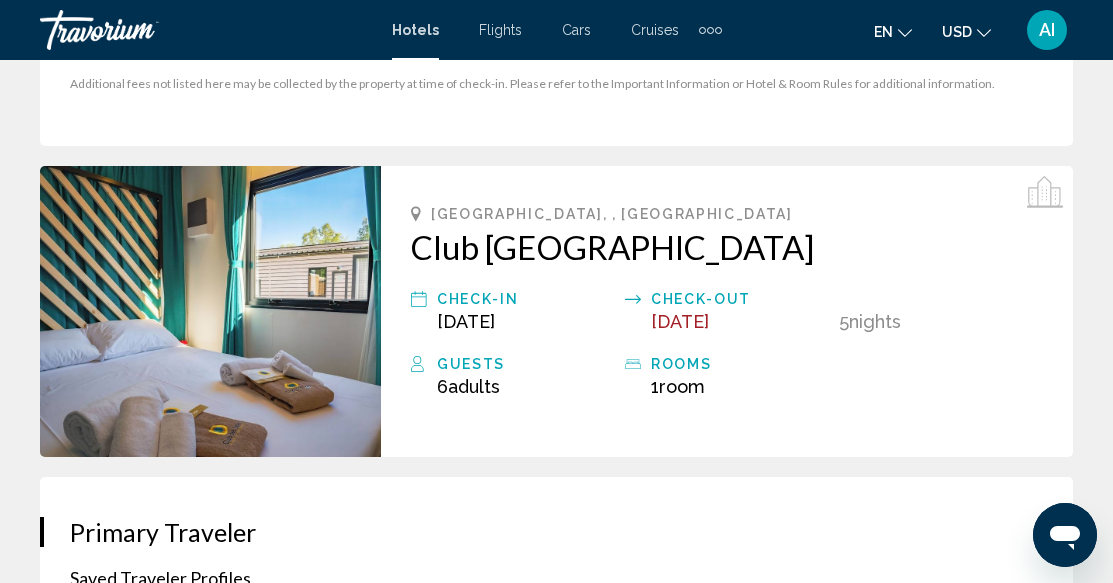 scroll, scrollTop: 511, scrollLeft: 0, axis: vertical 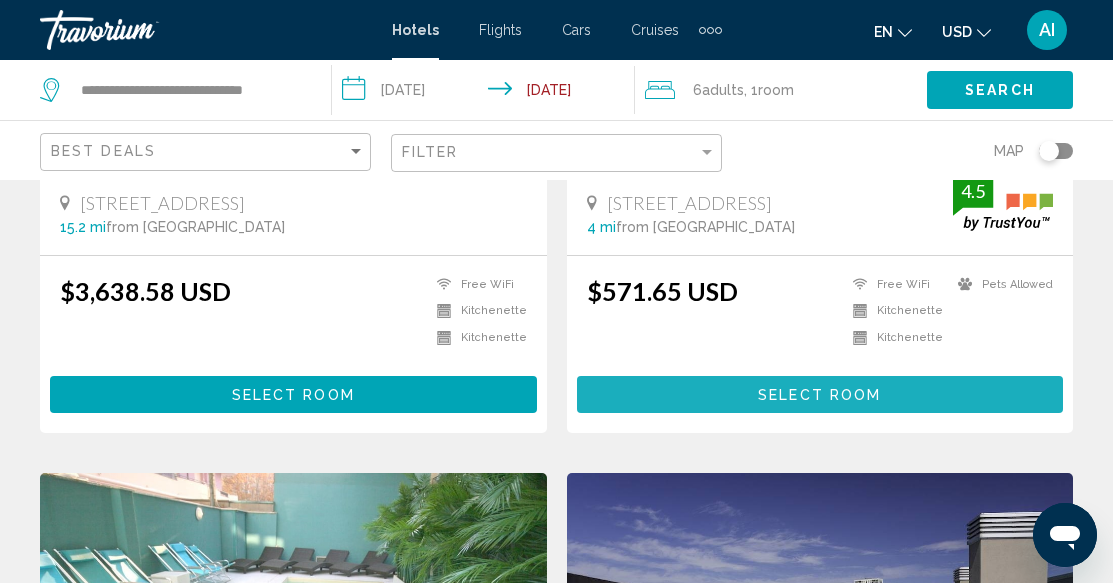 click on "Select Room" at bounding box center [819, 395] 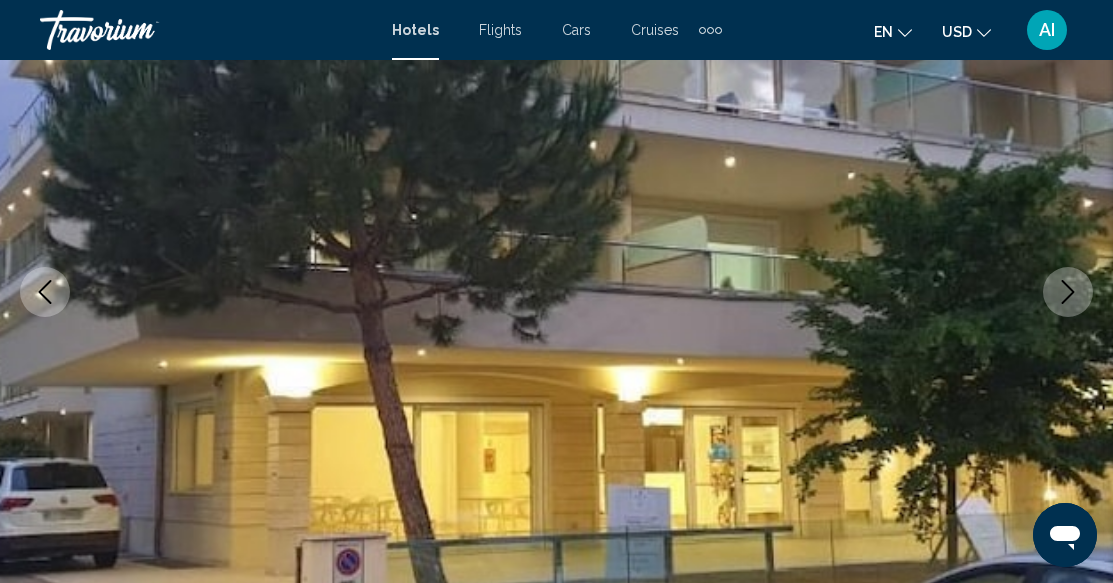click 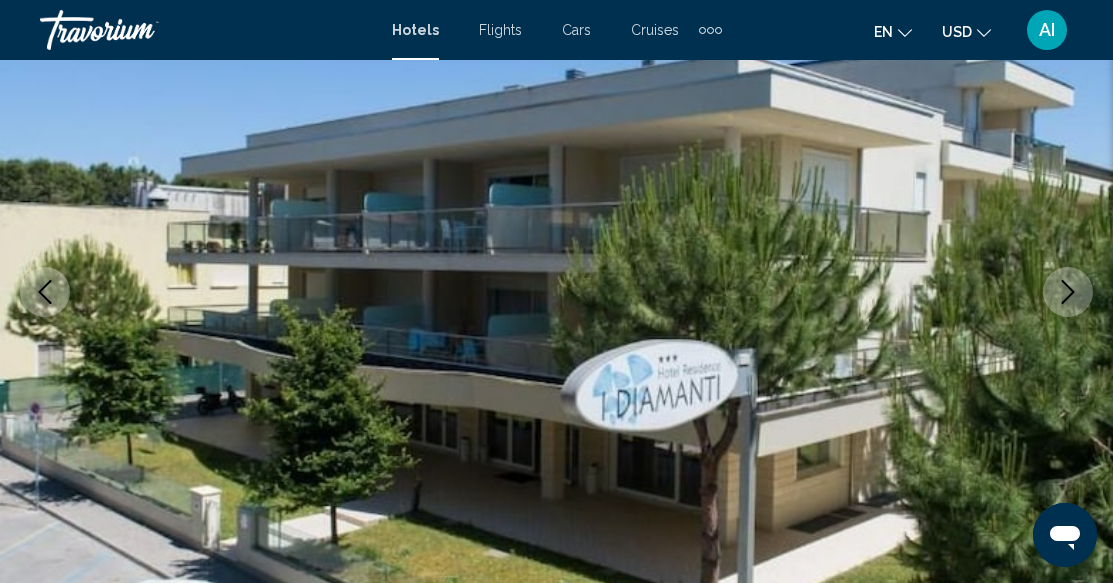 click 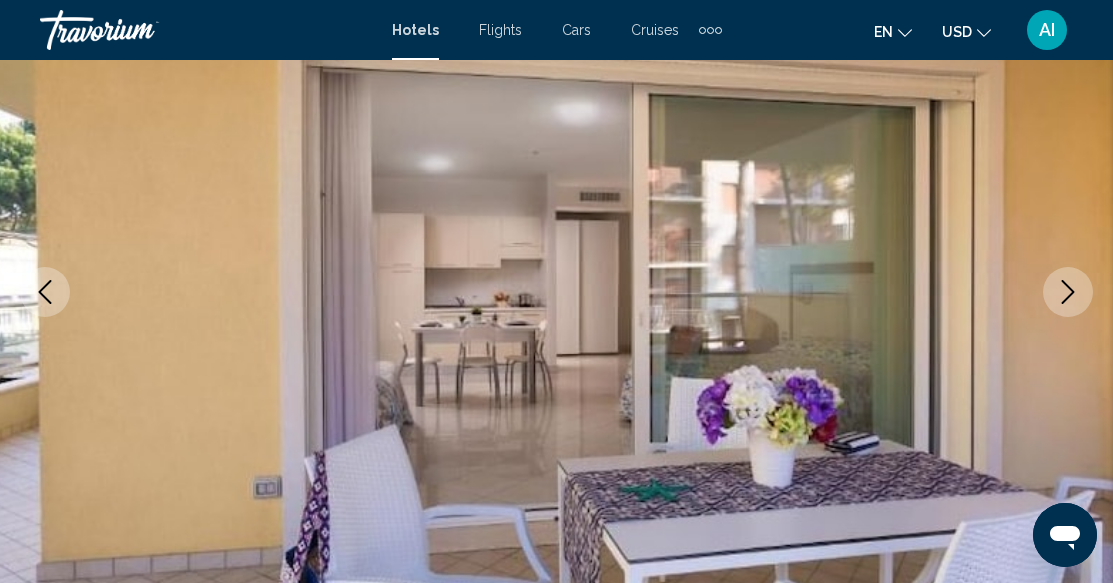 click 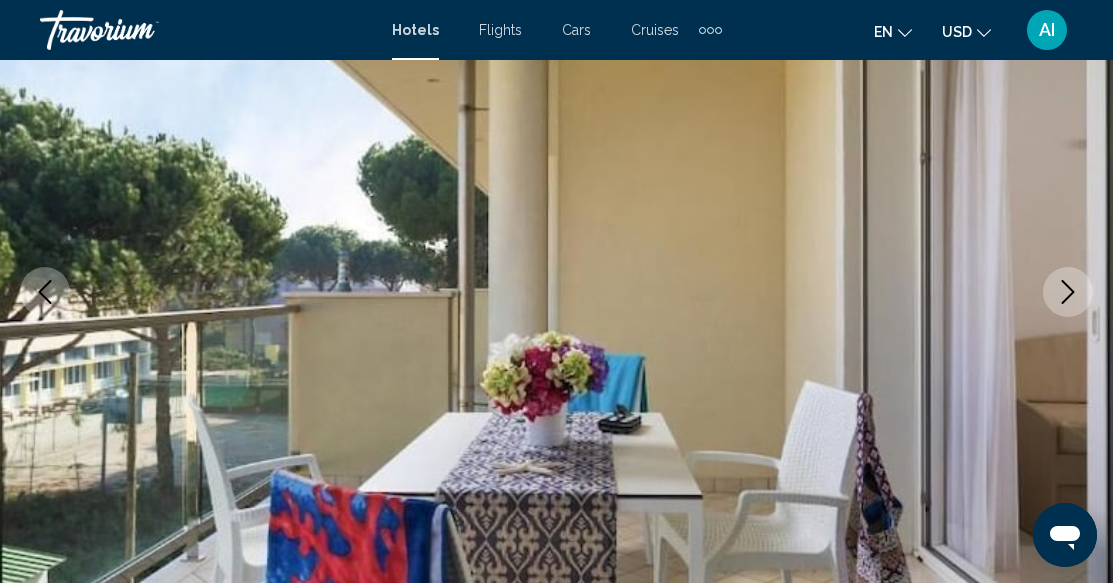 click 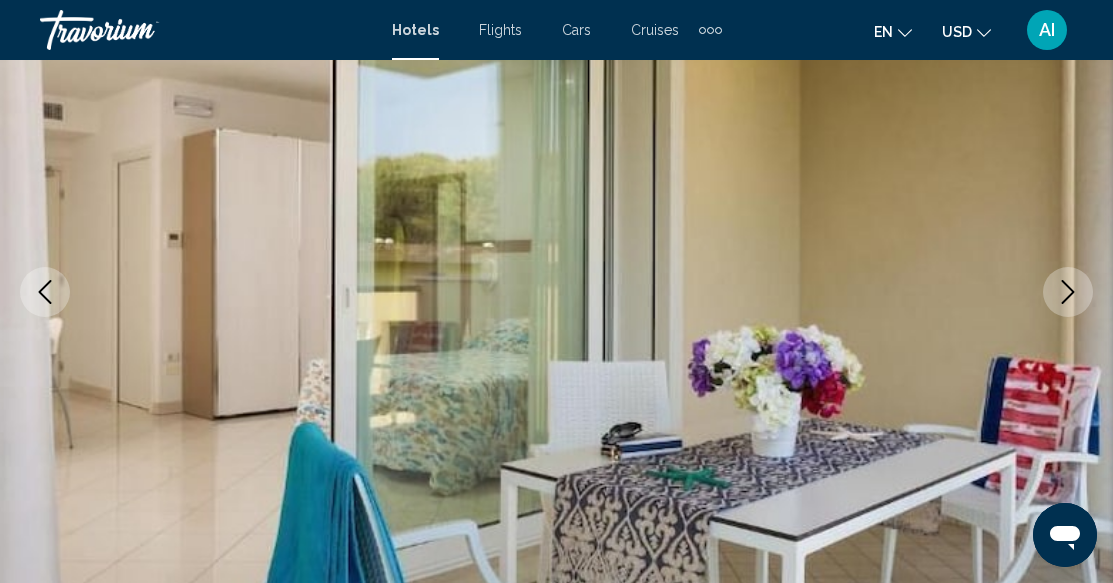 click 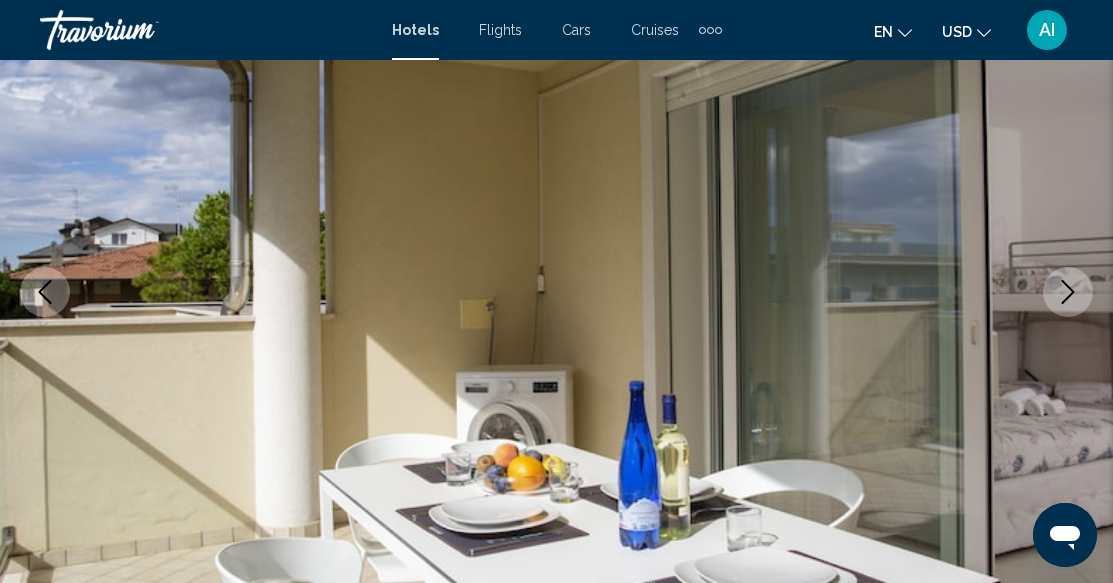 click 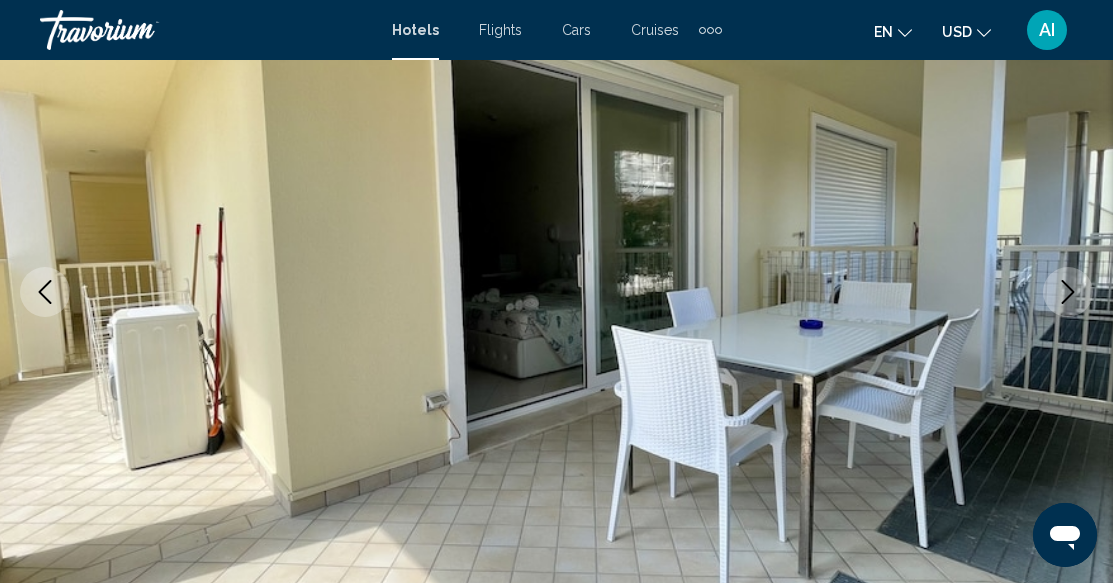 click 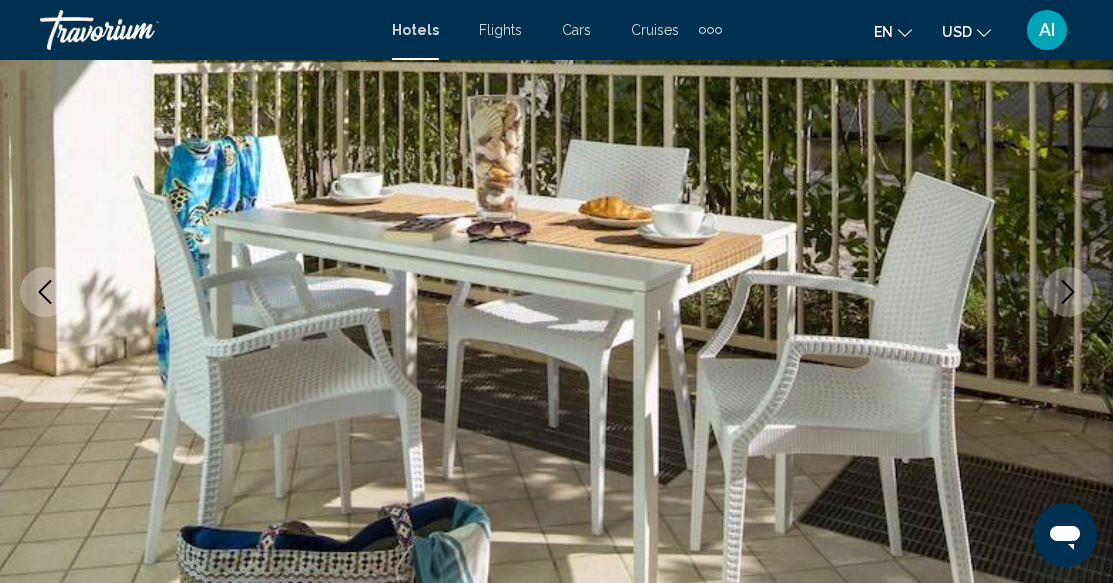 click 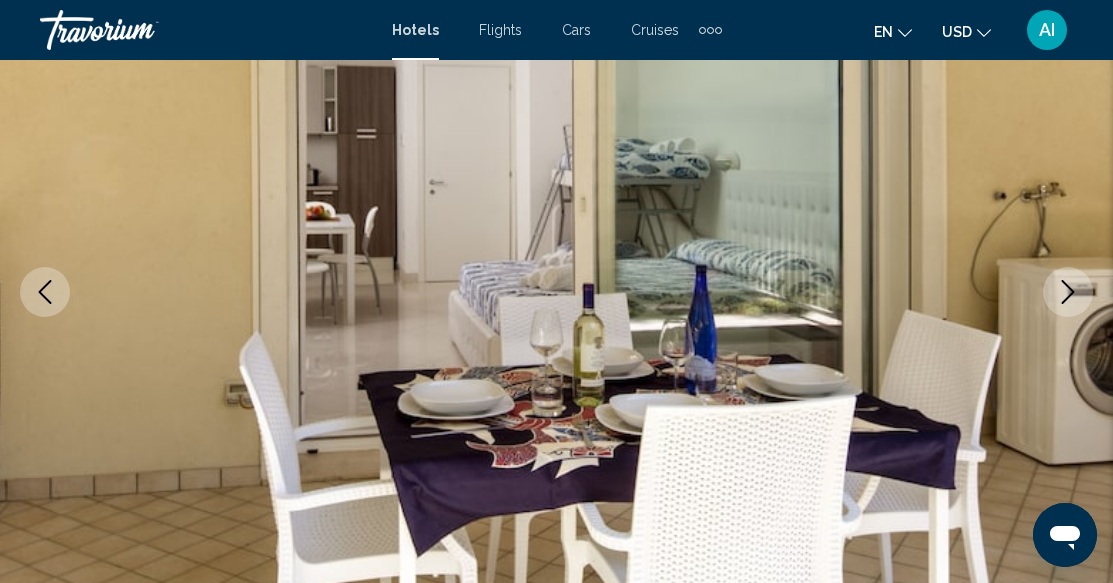 click 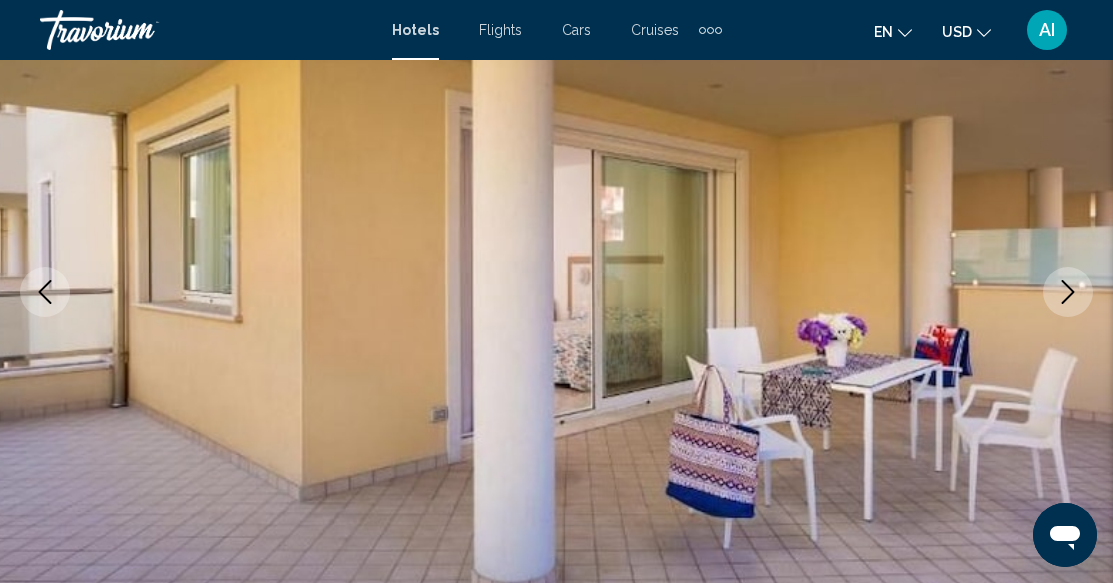 click 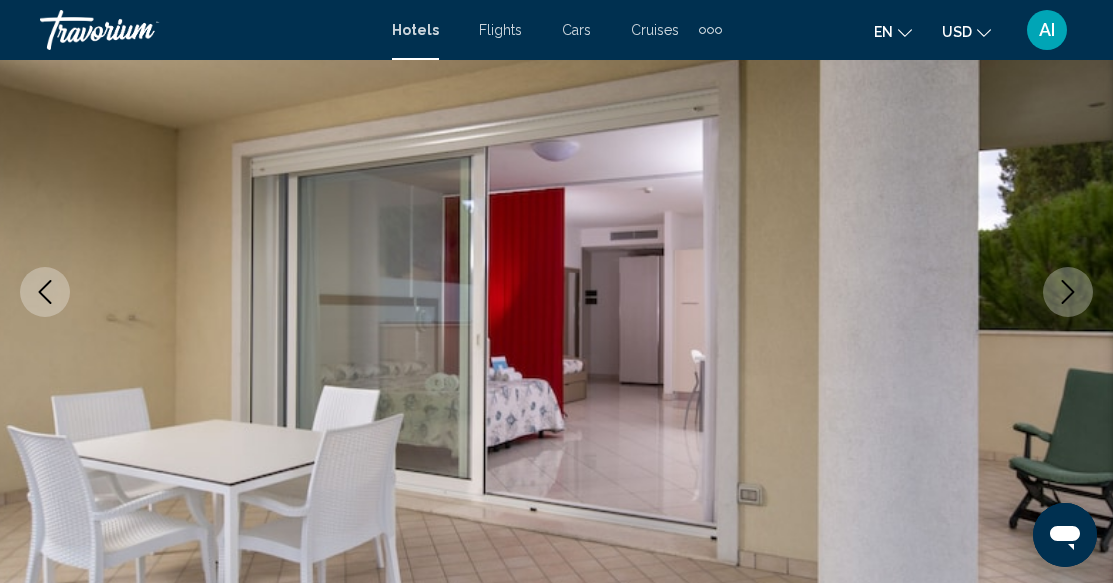 click 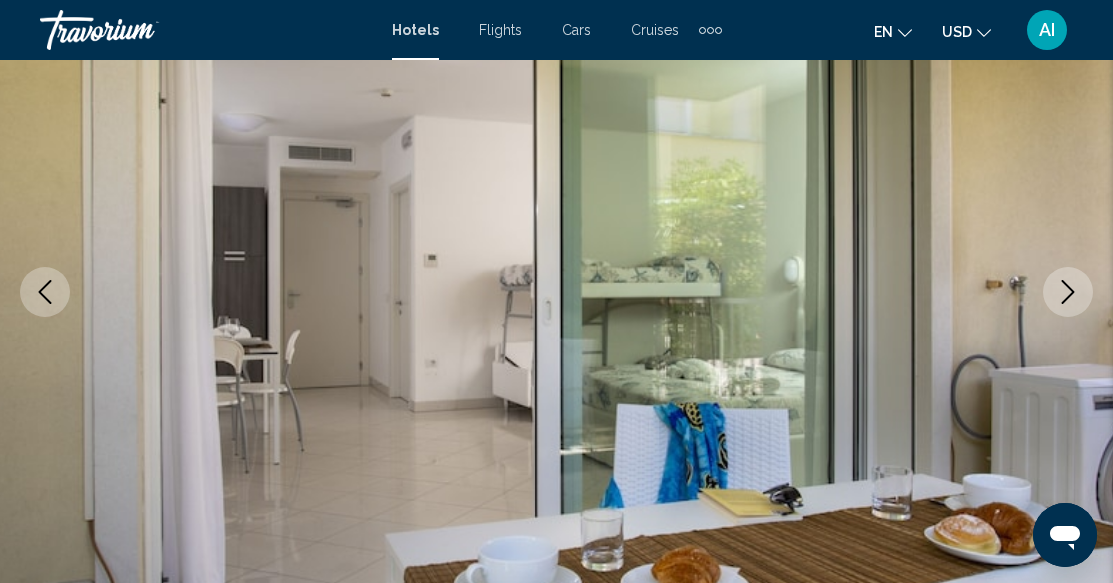 click 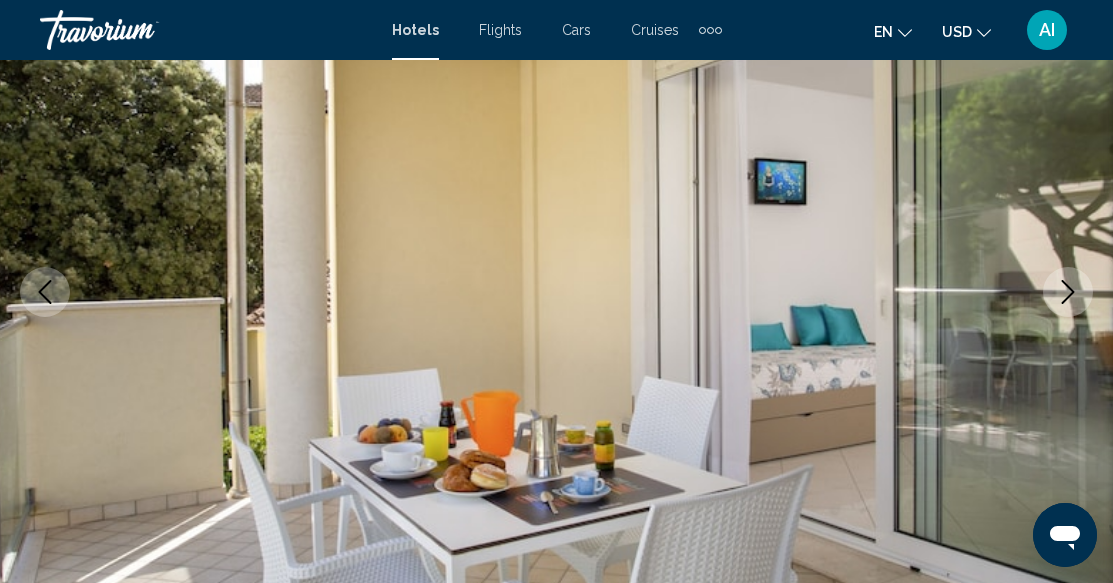 click 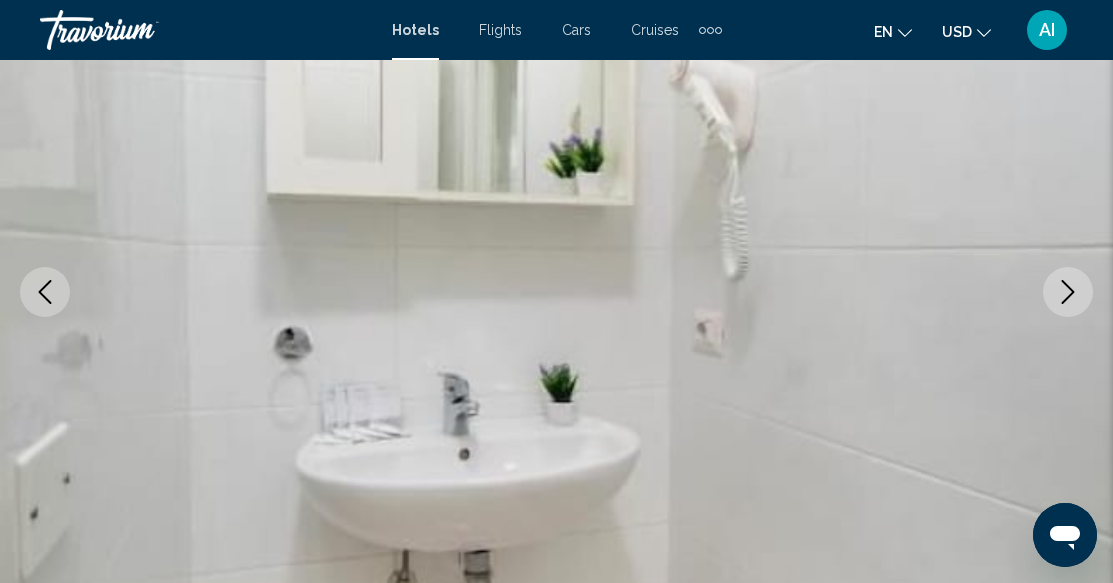 click 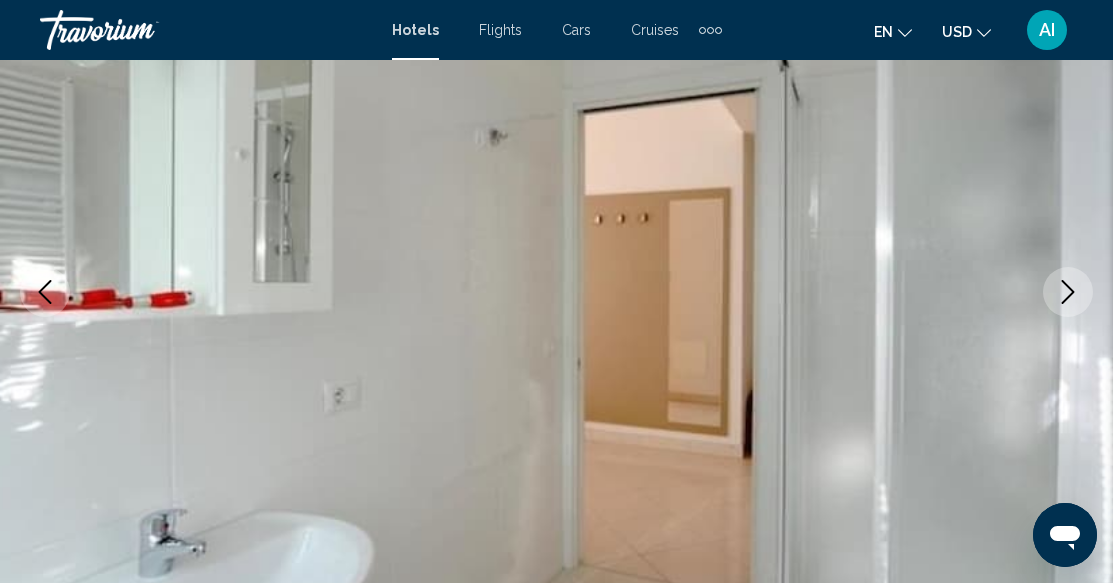 click 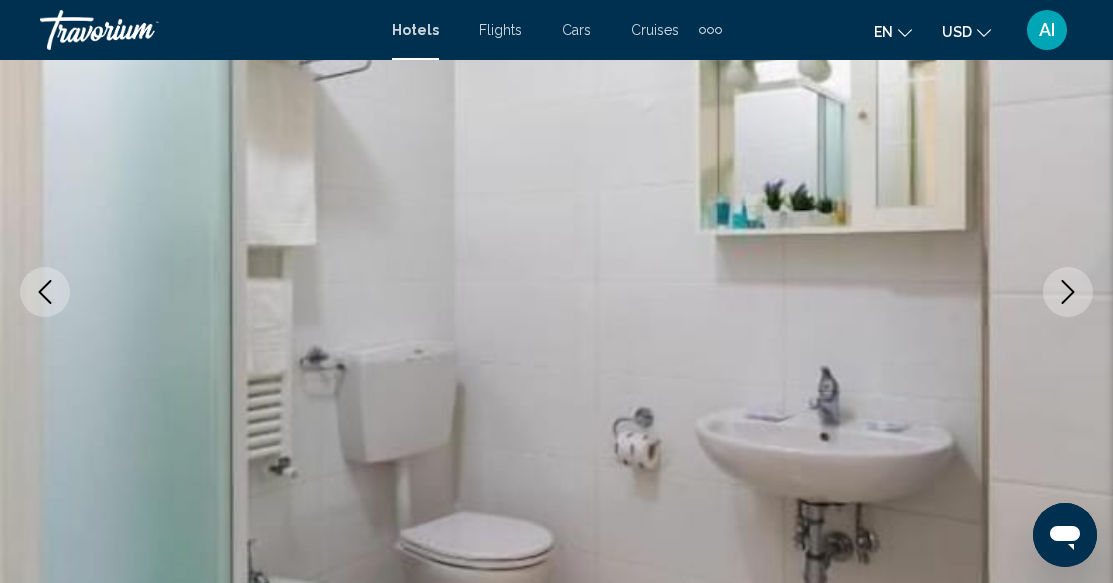 click 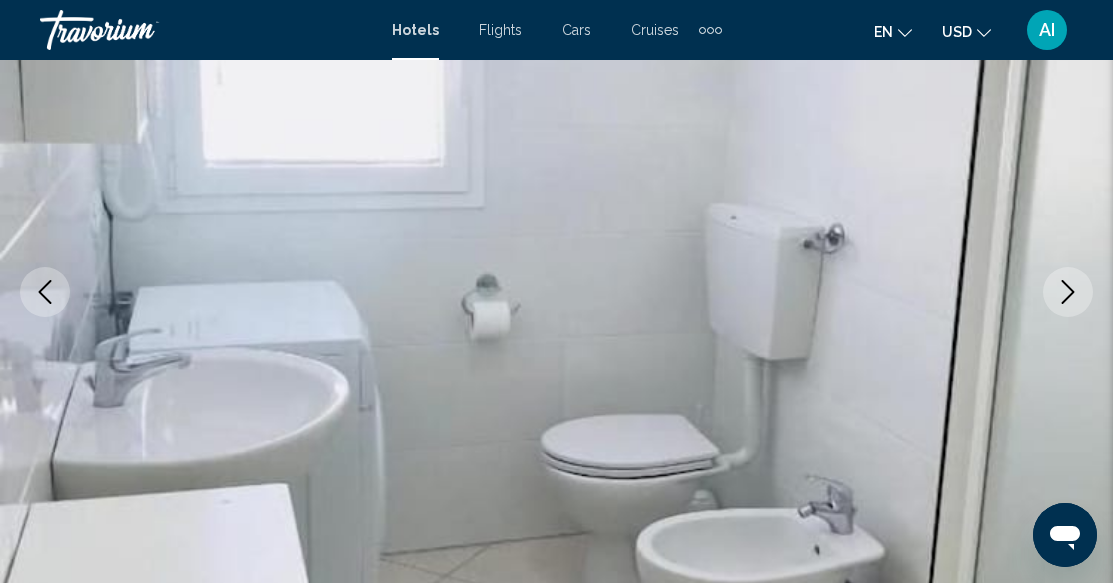 click 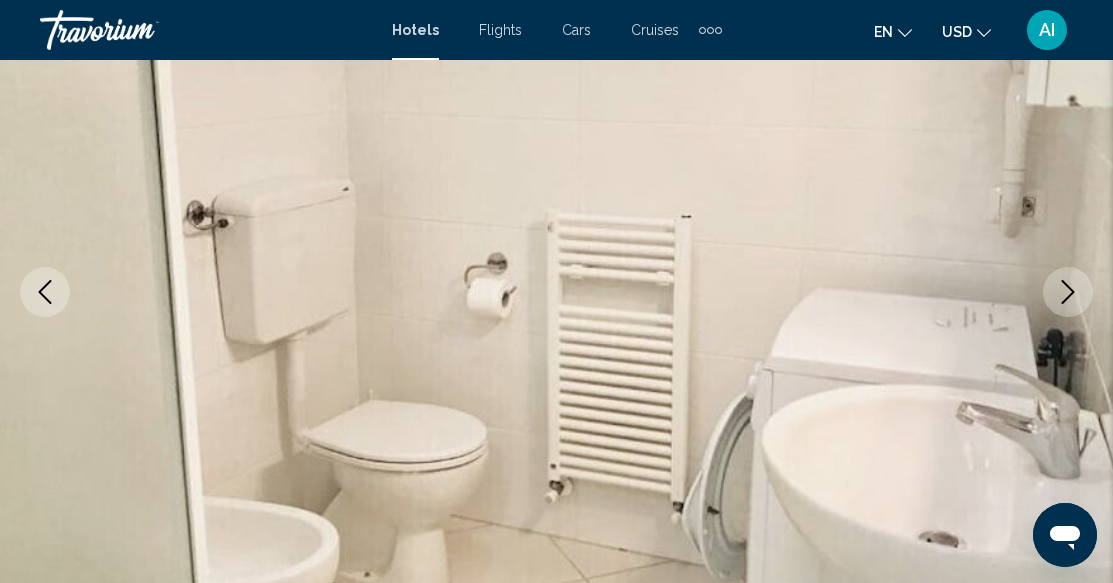 click 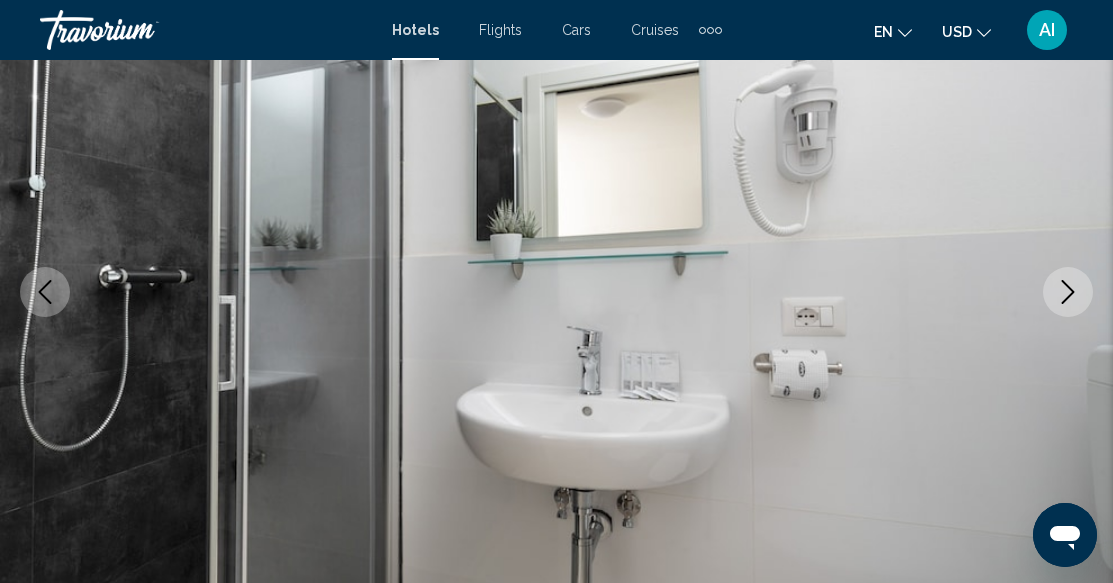 click 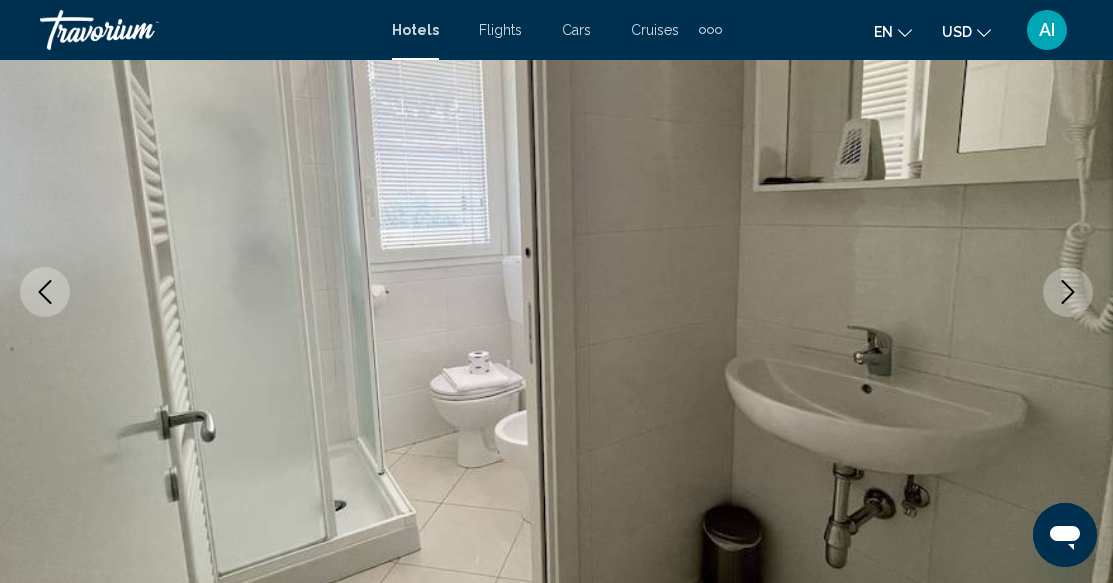 click 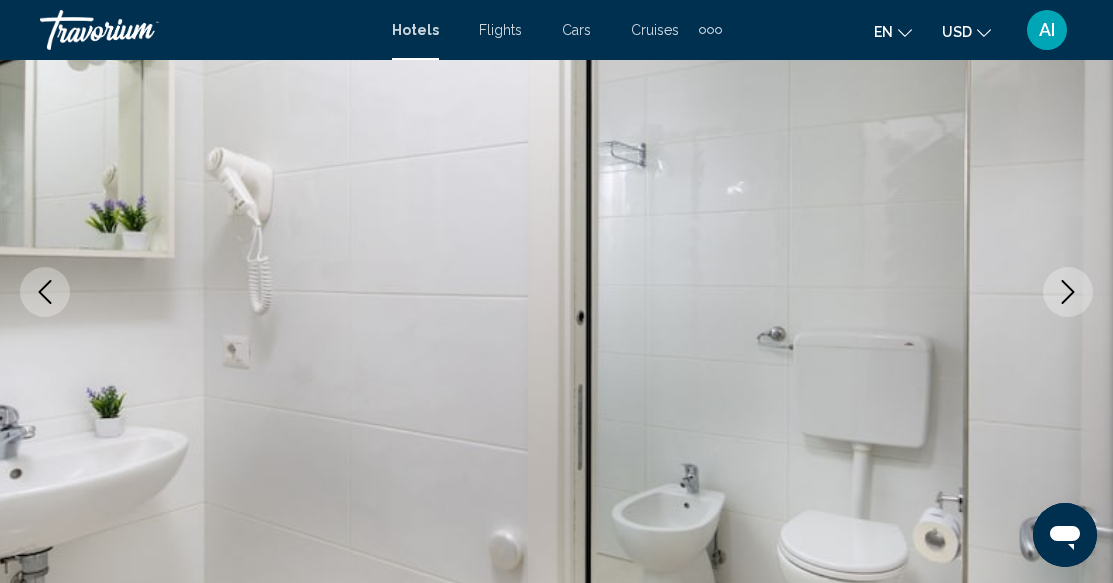 click 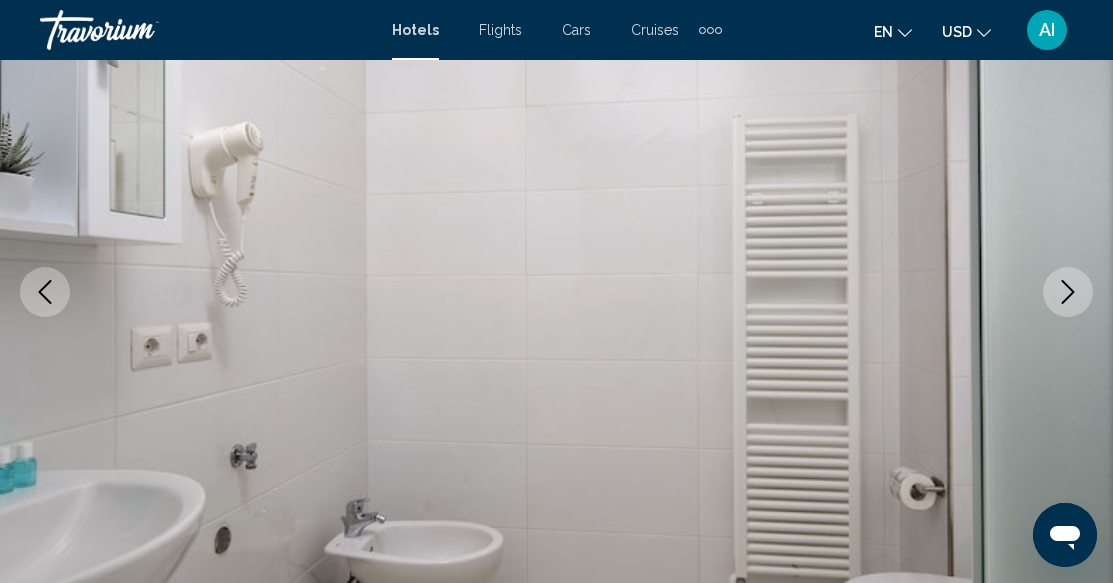 click 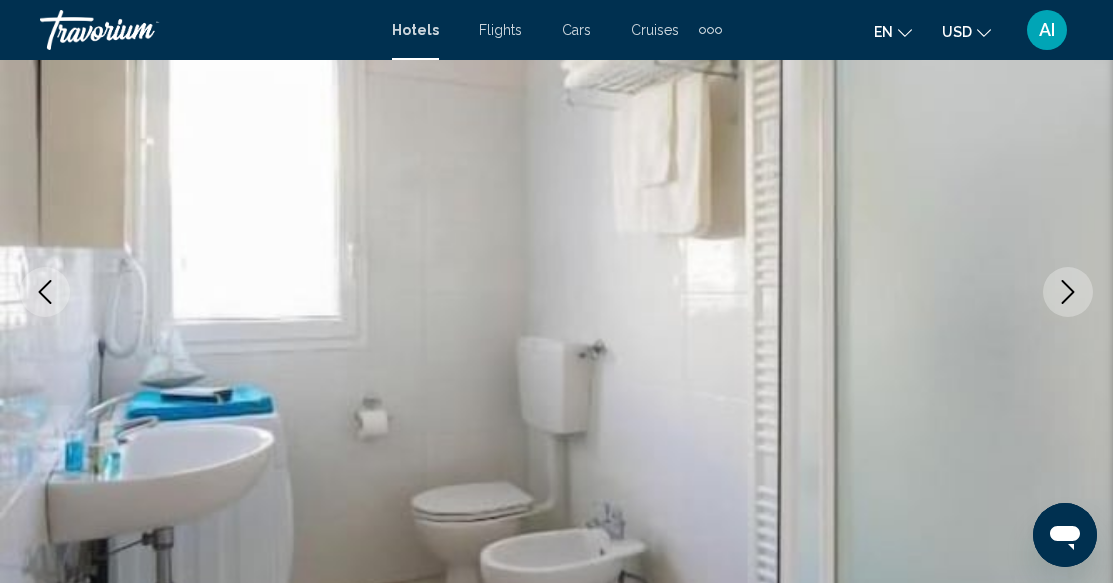 click 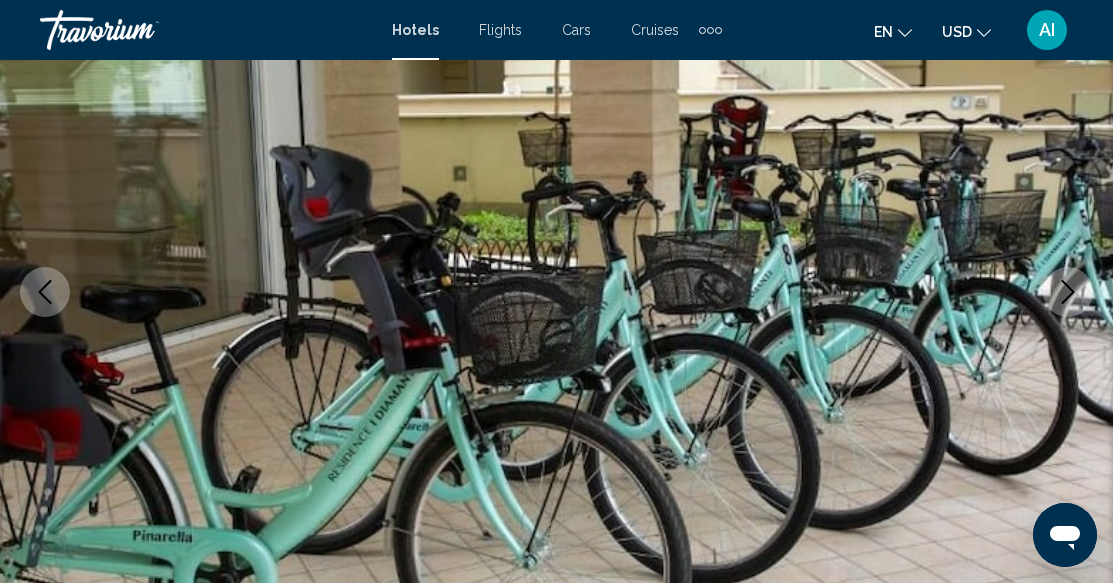 click 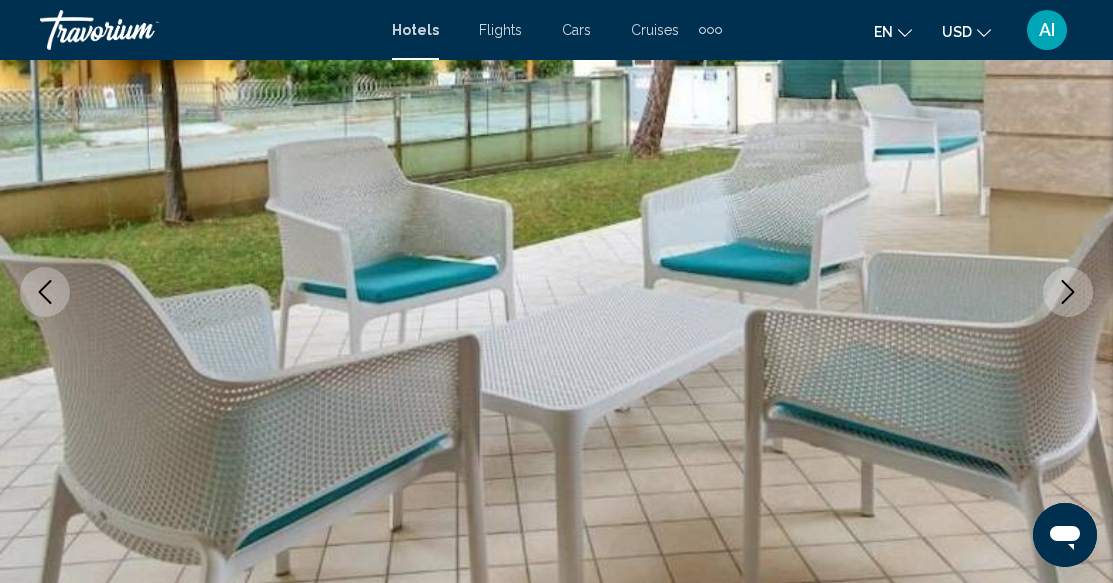 click 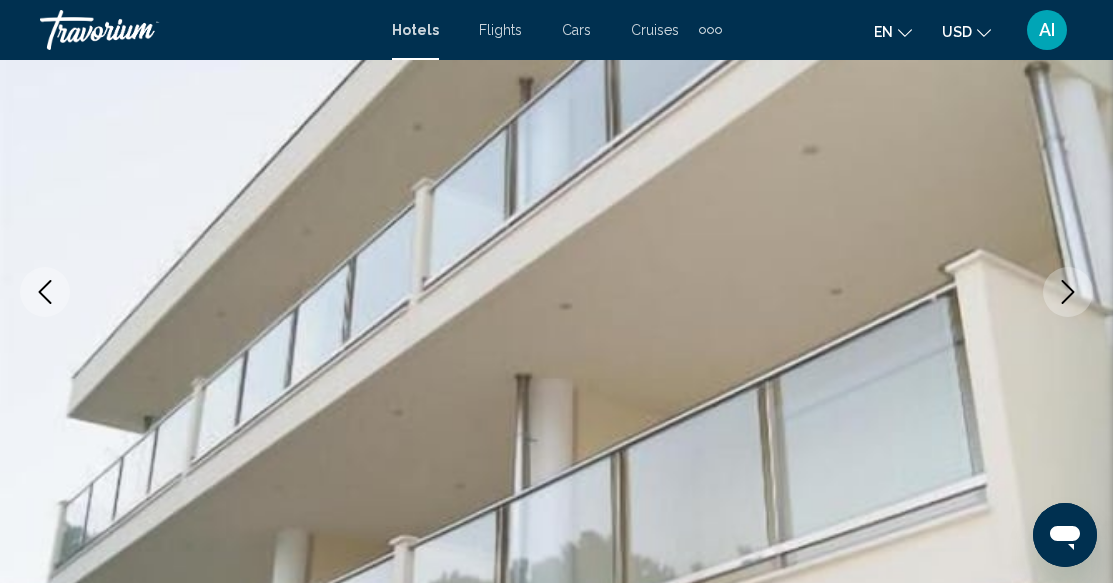click 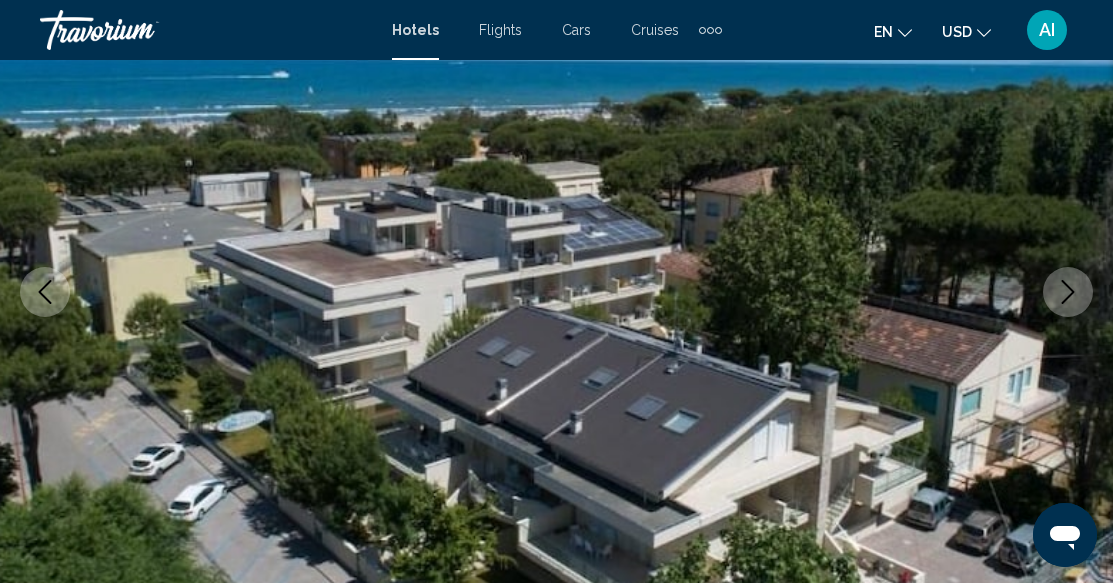 click 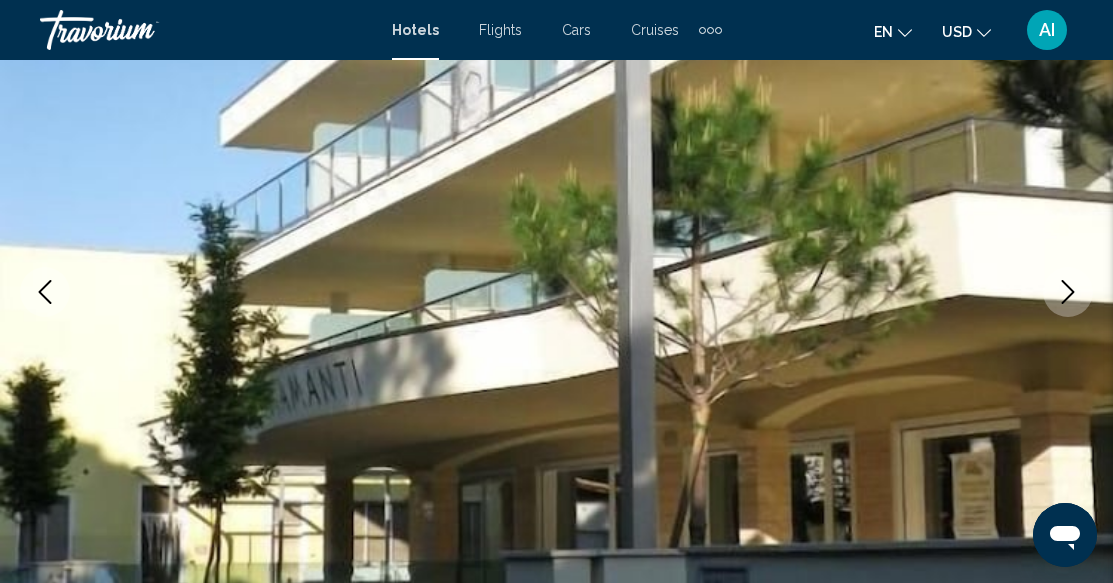 click 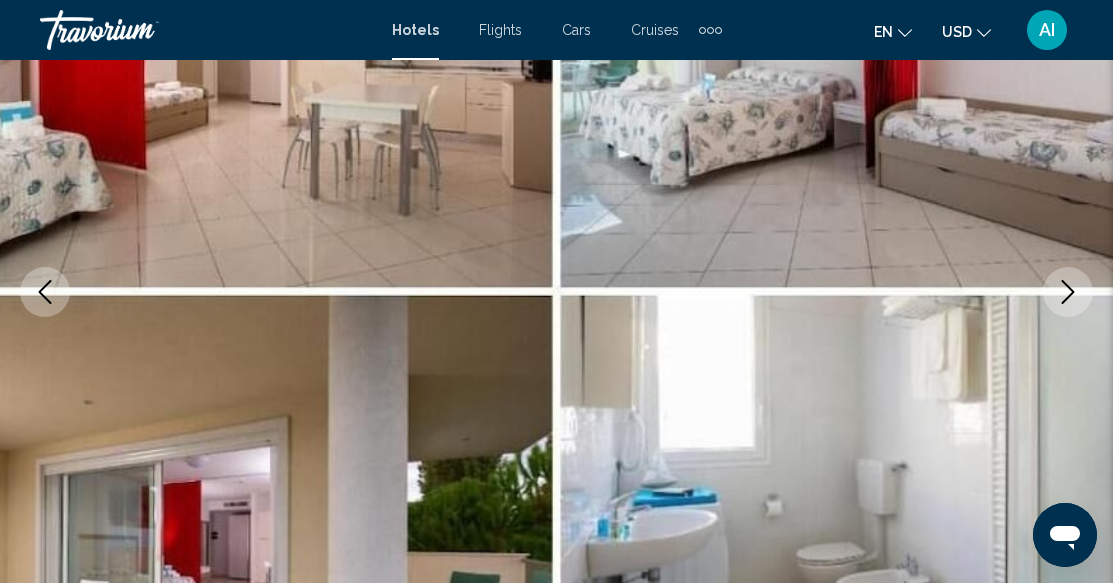 click 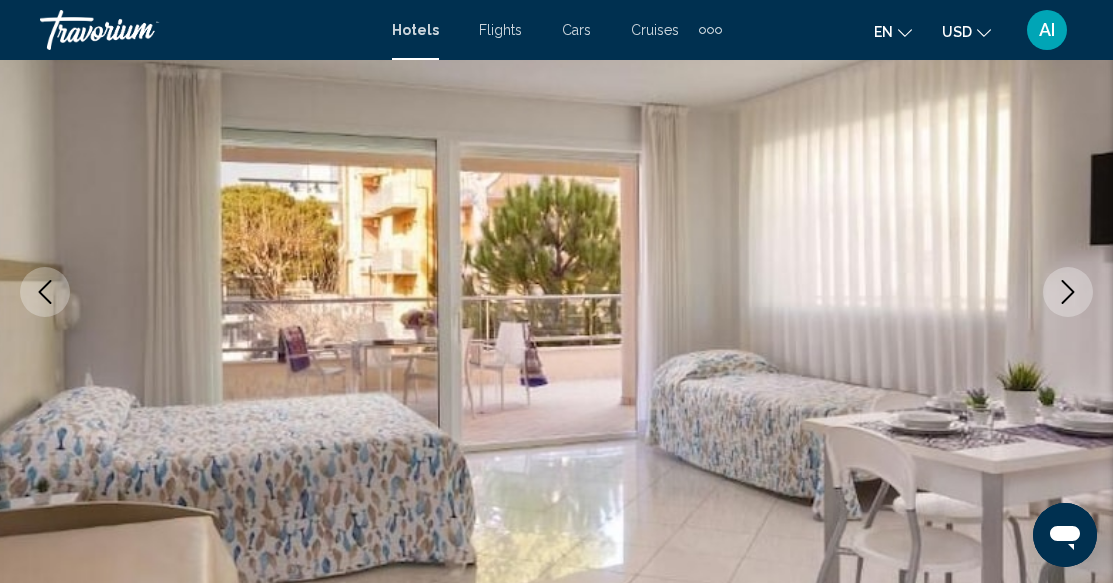 click 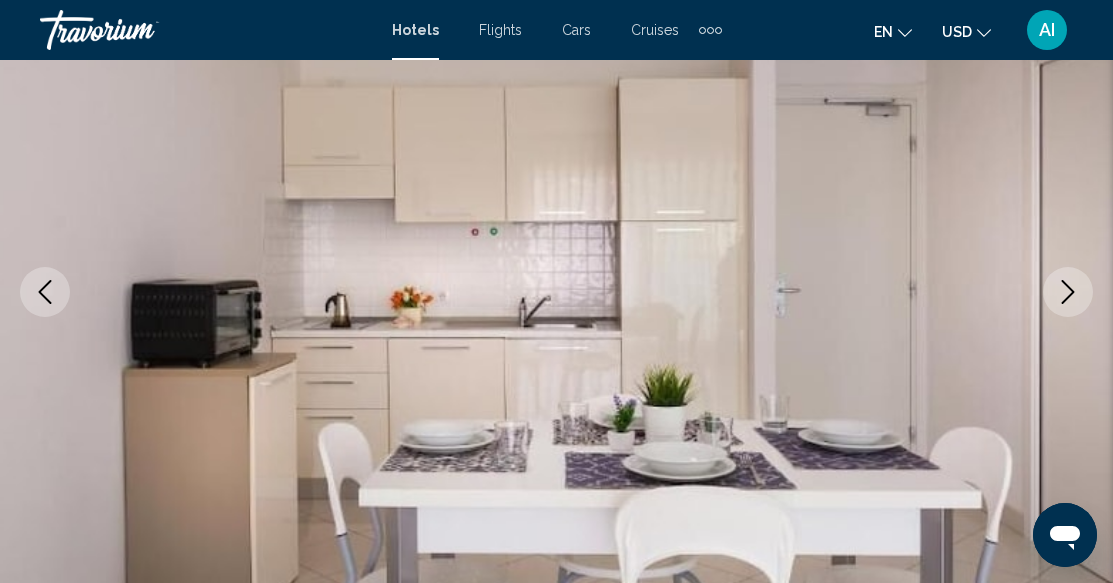 click 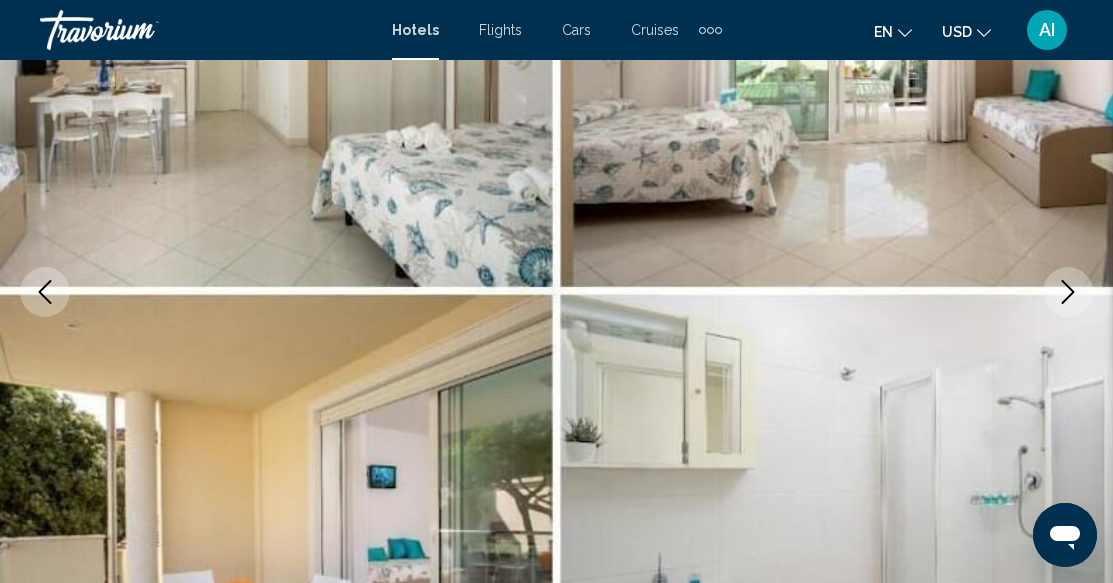 click 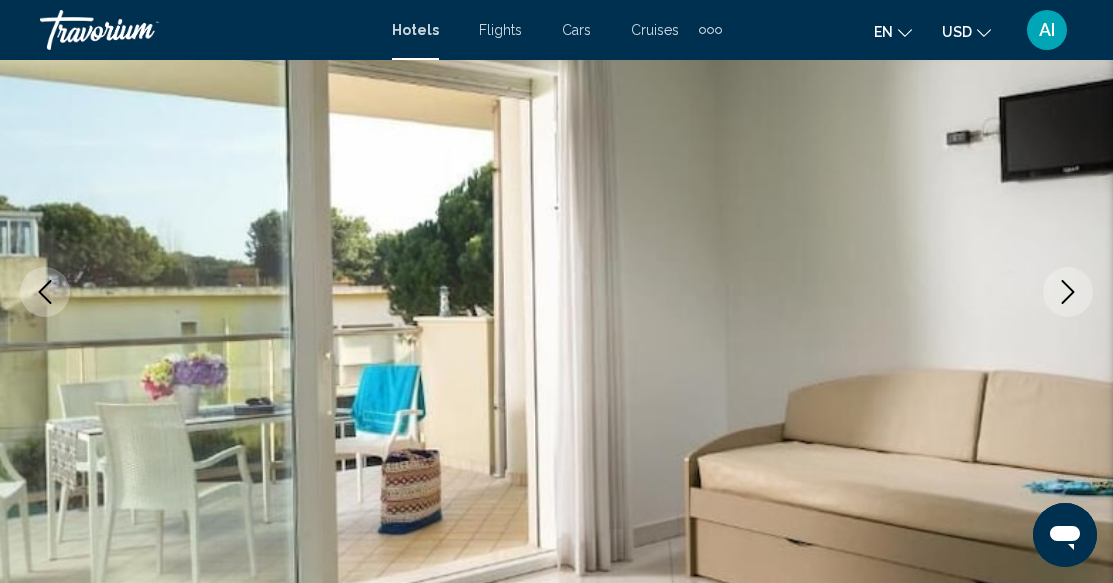 click 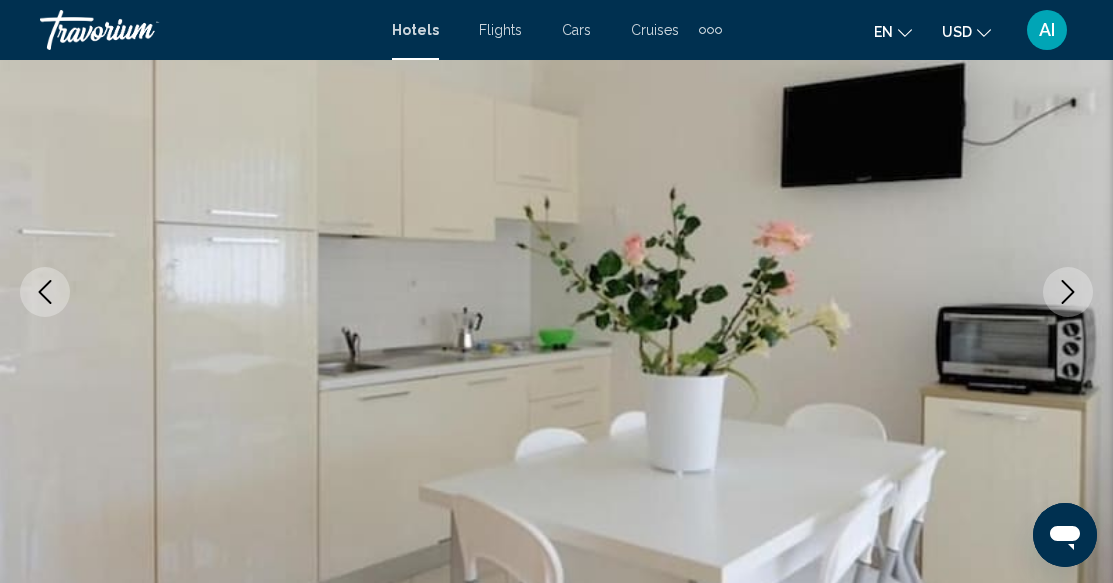 click 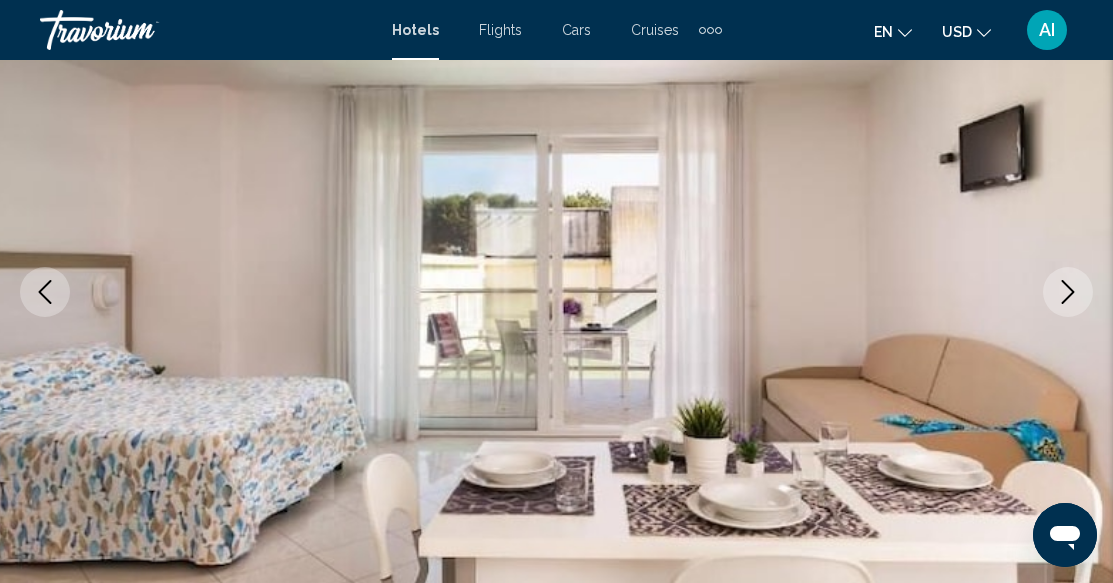 click 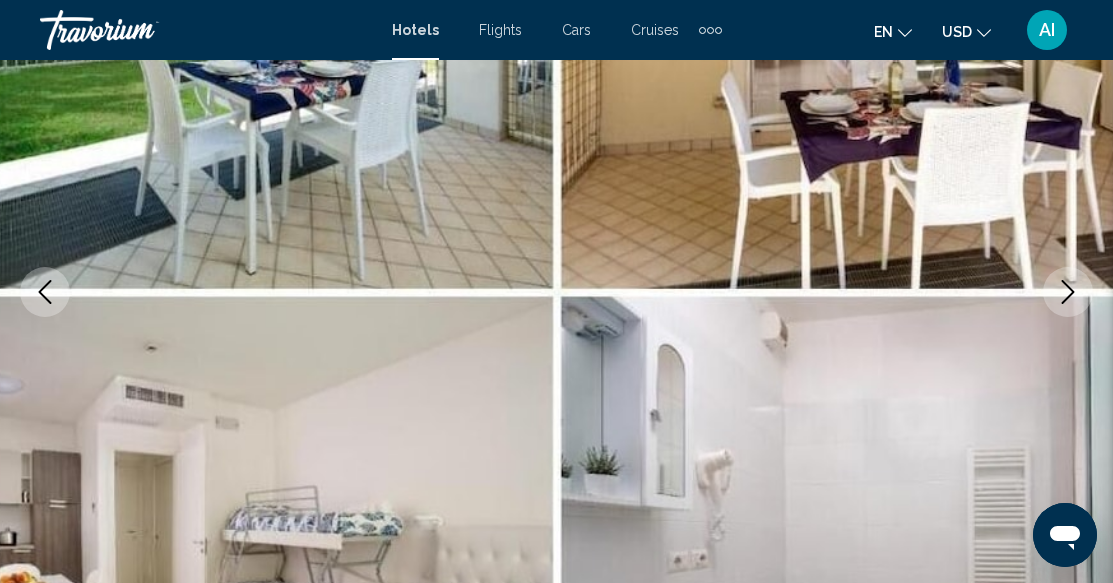 click 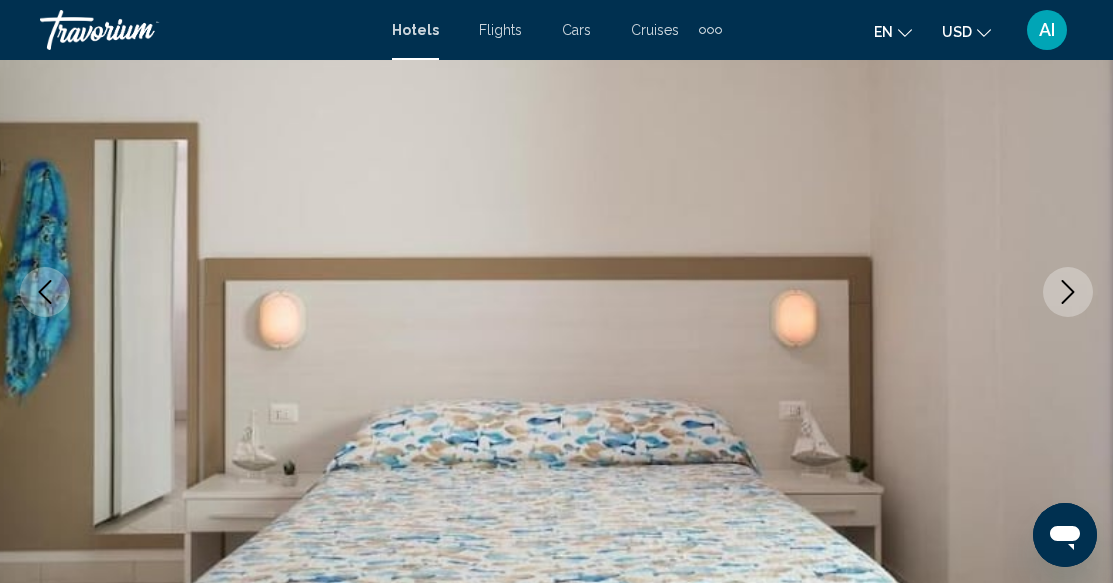 click 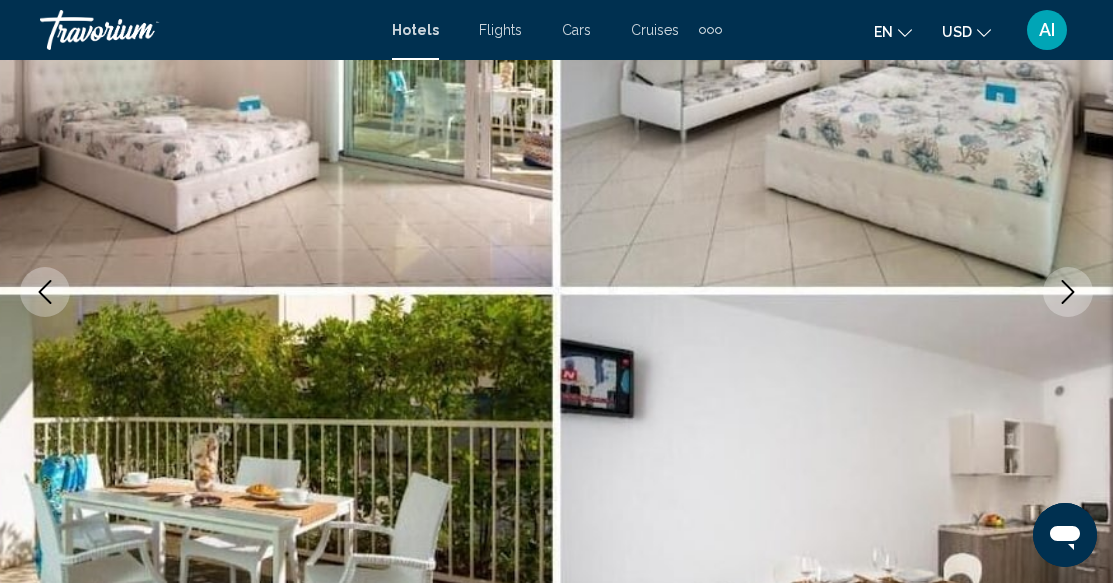 click 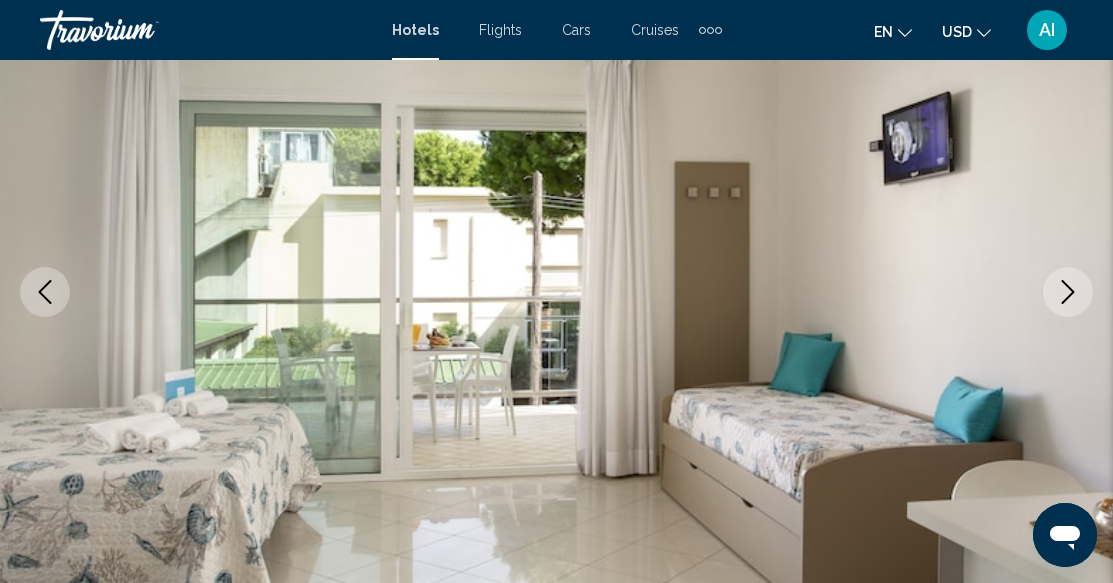 click 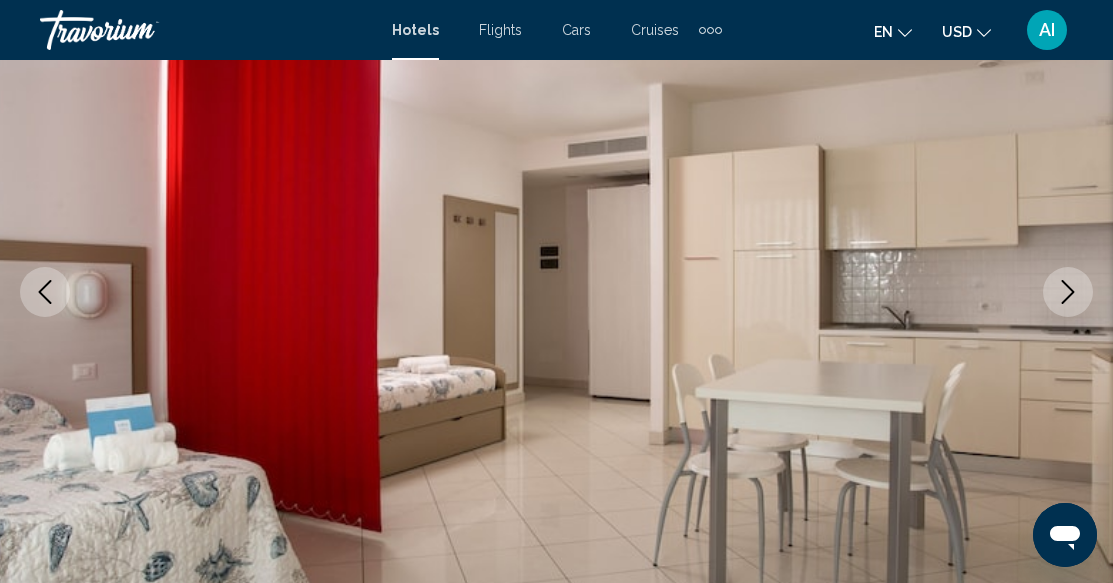 click 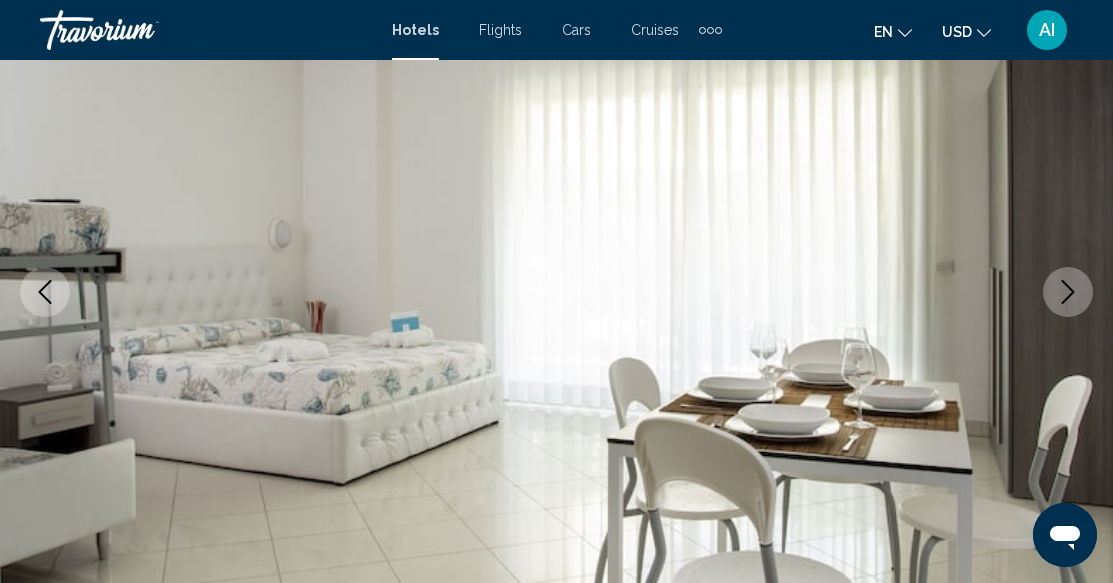 click 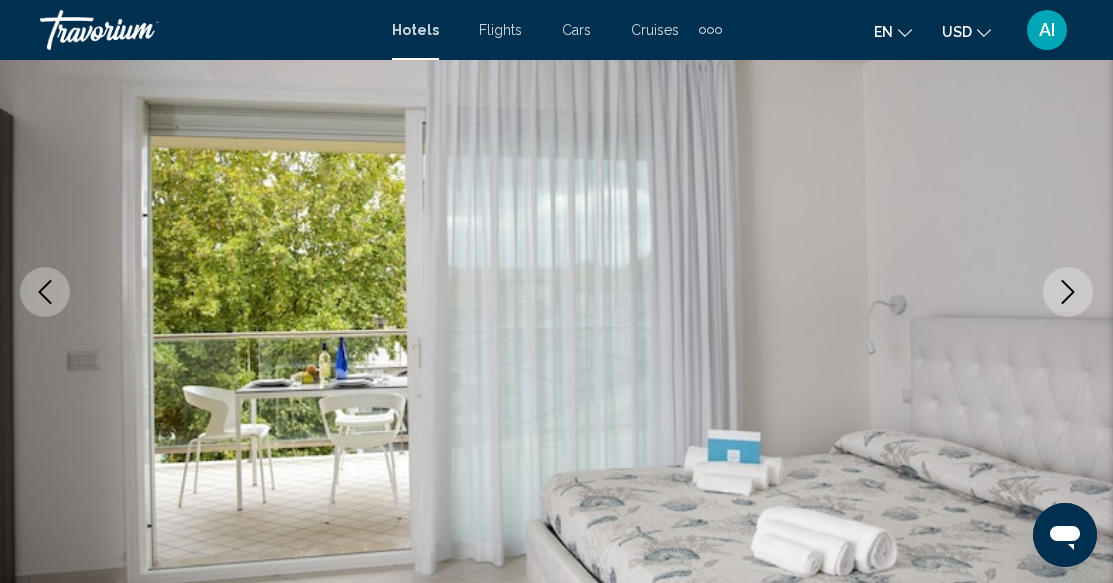 click 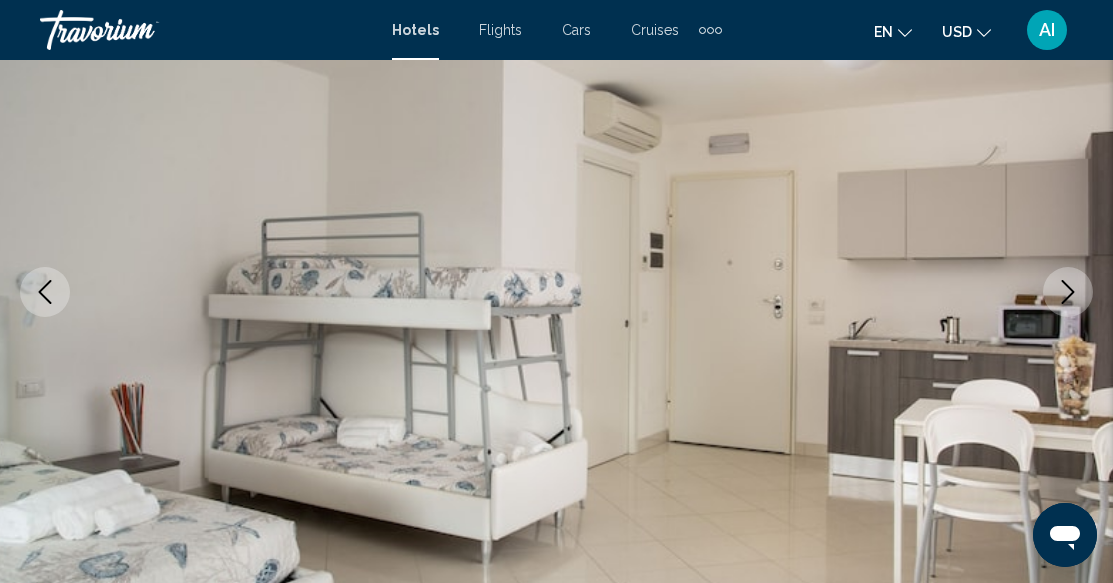 click 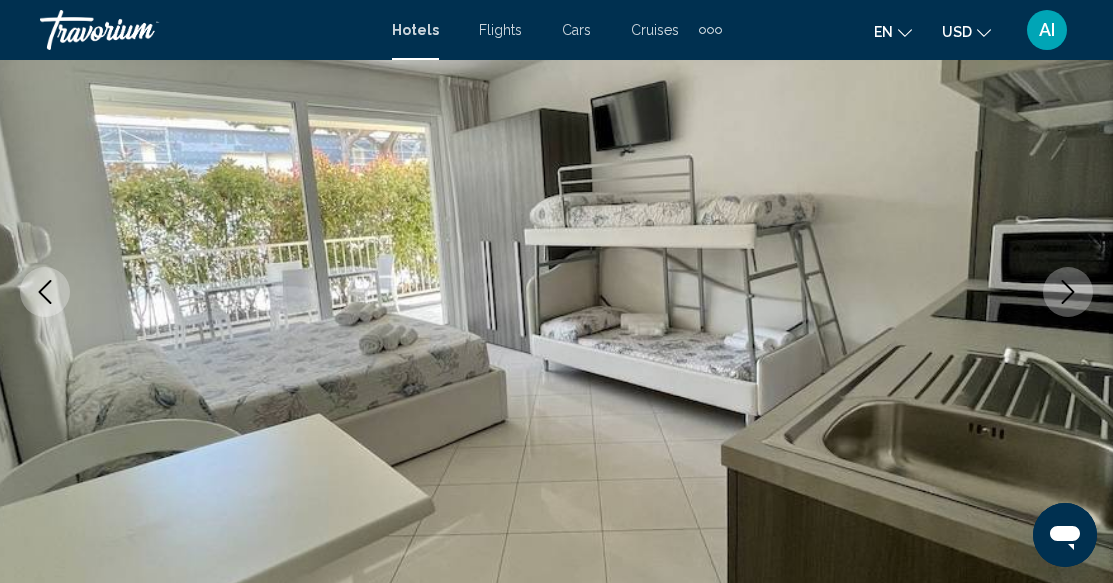 click 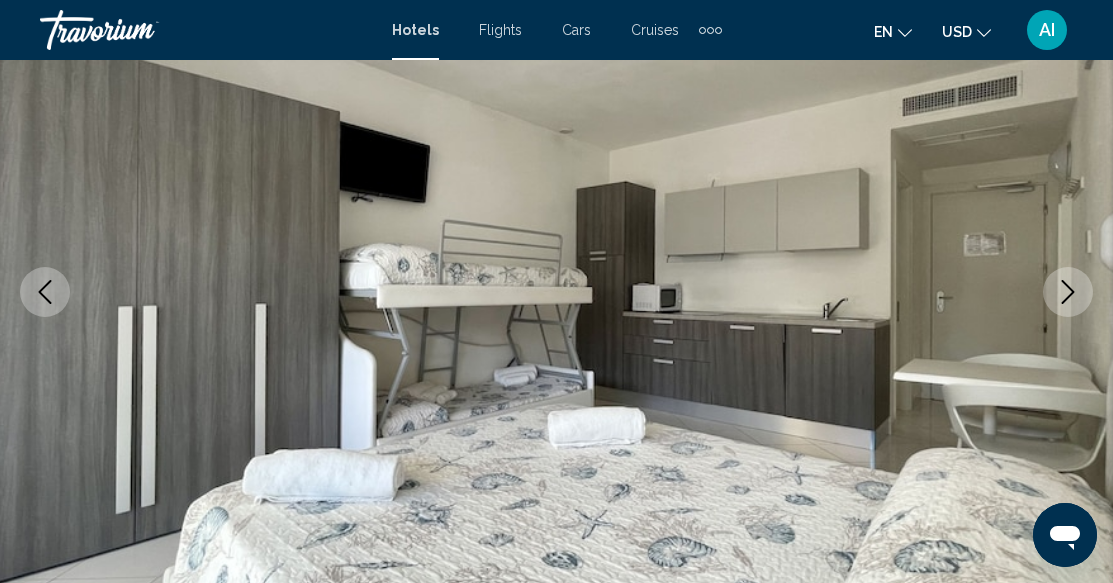 click 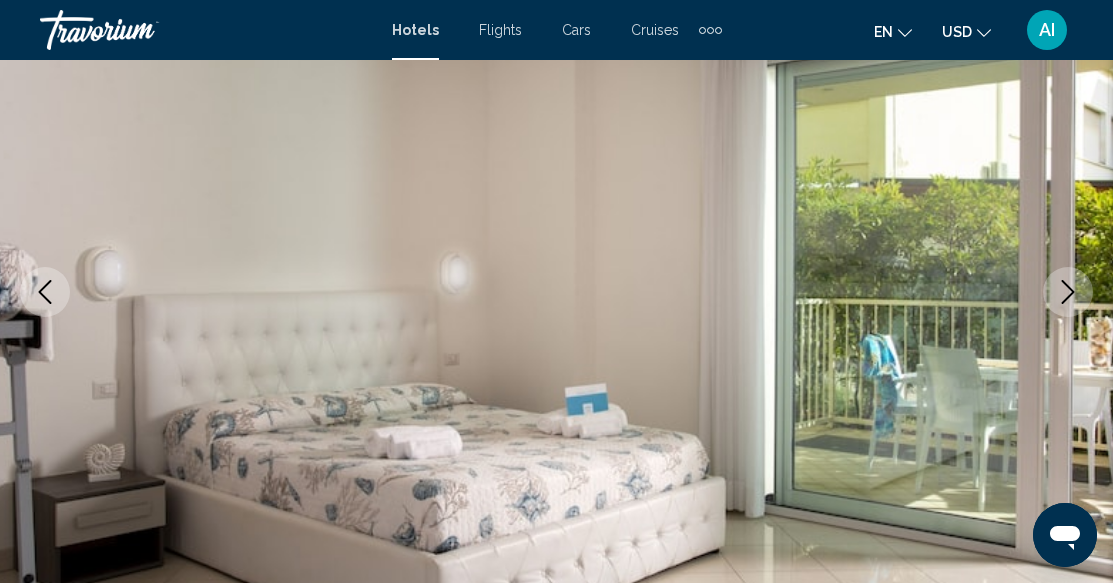 click 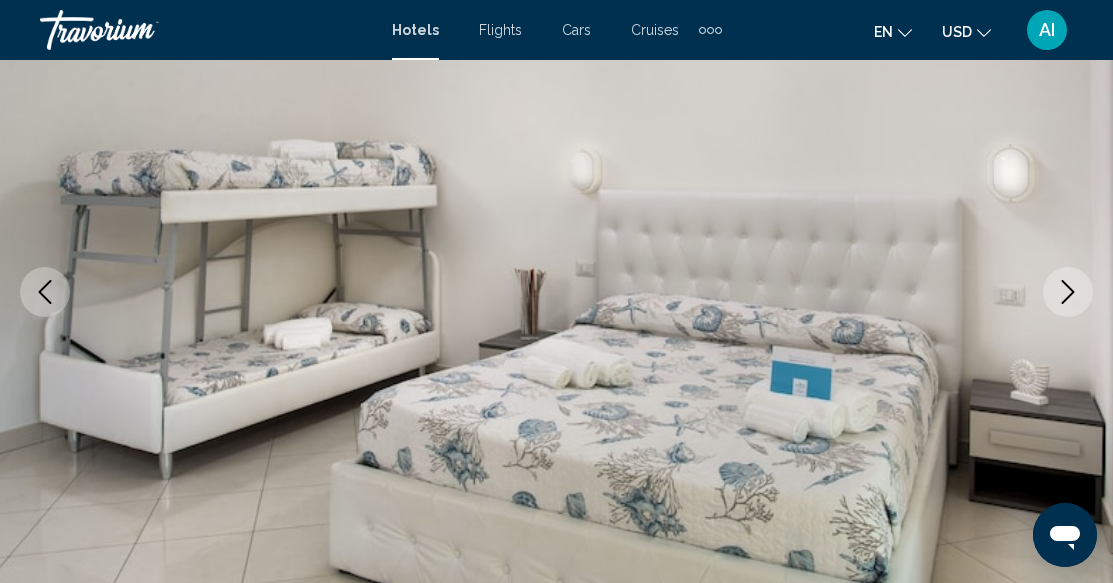 click 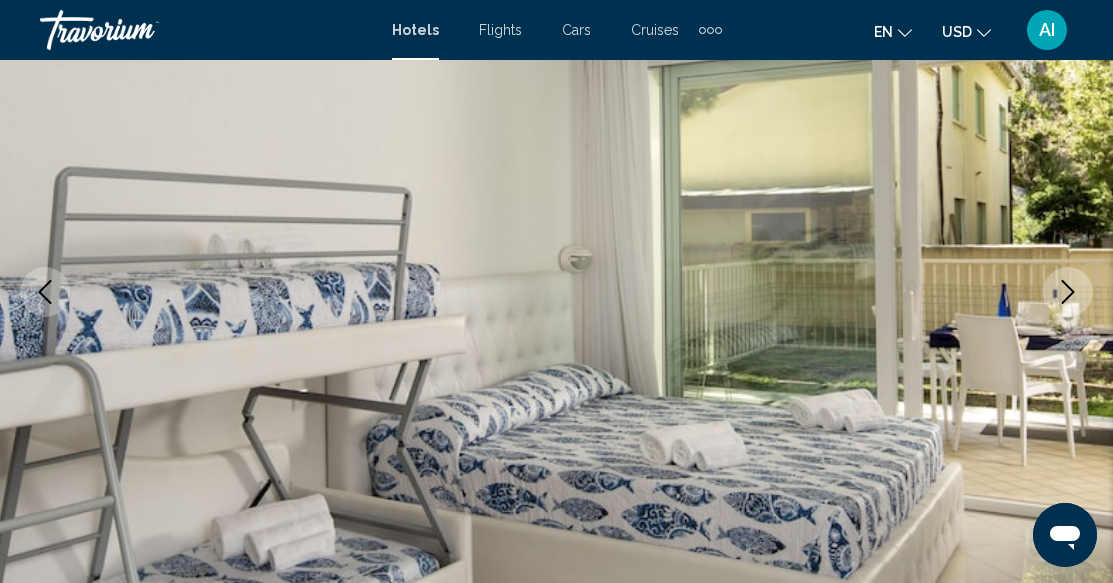 click 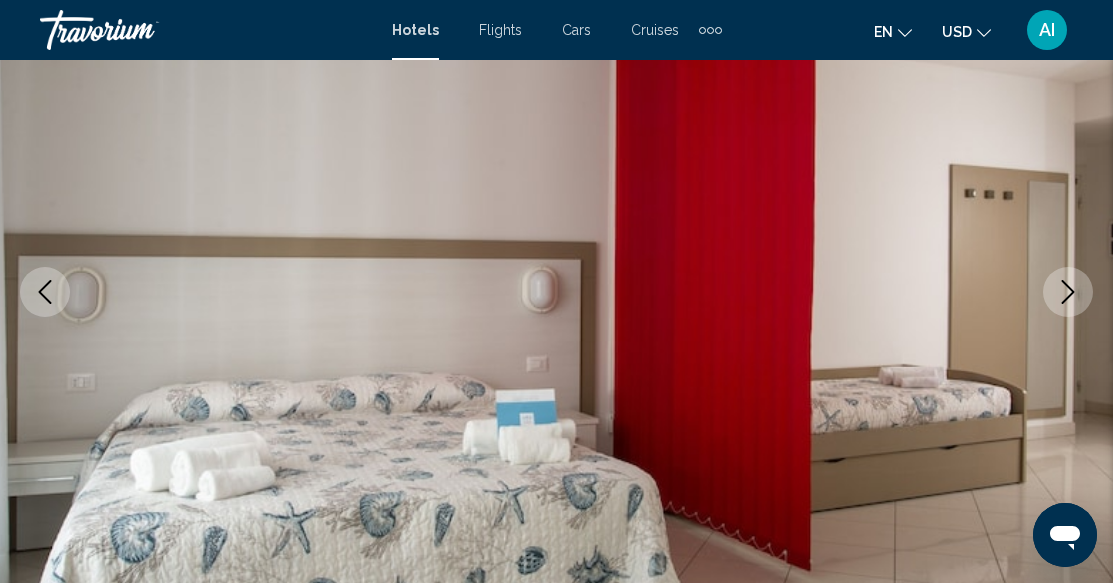 click 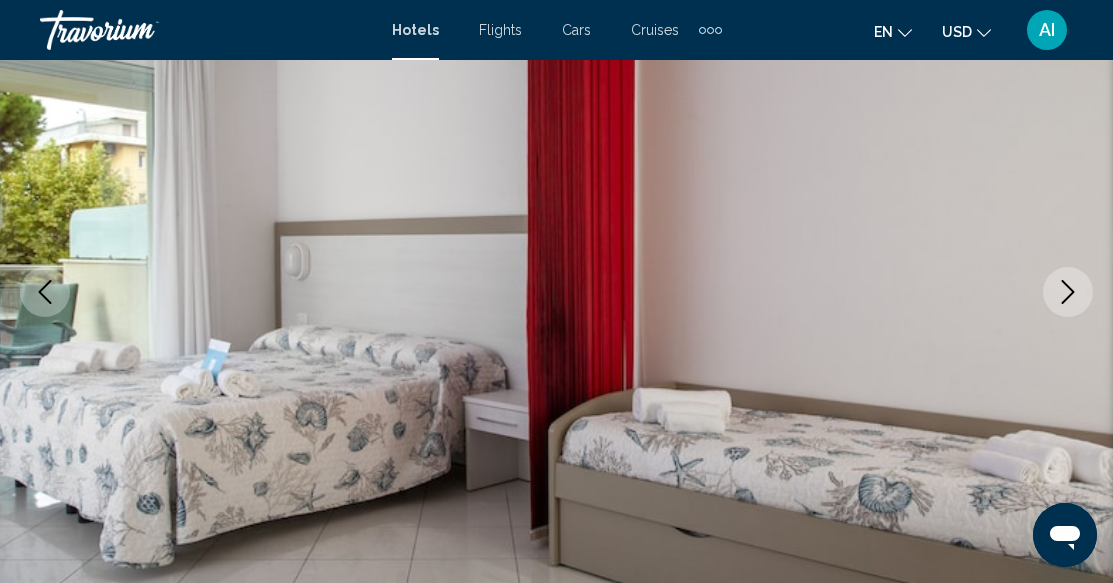click 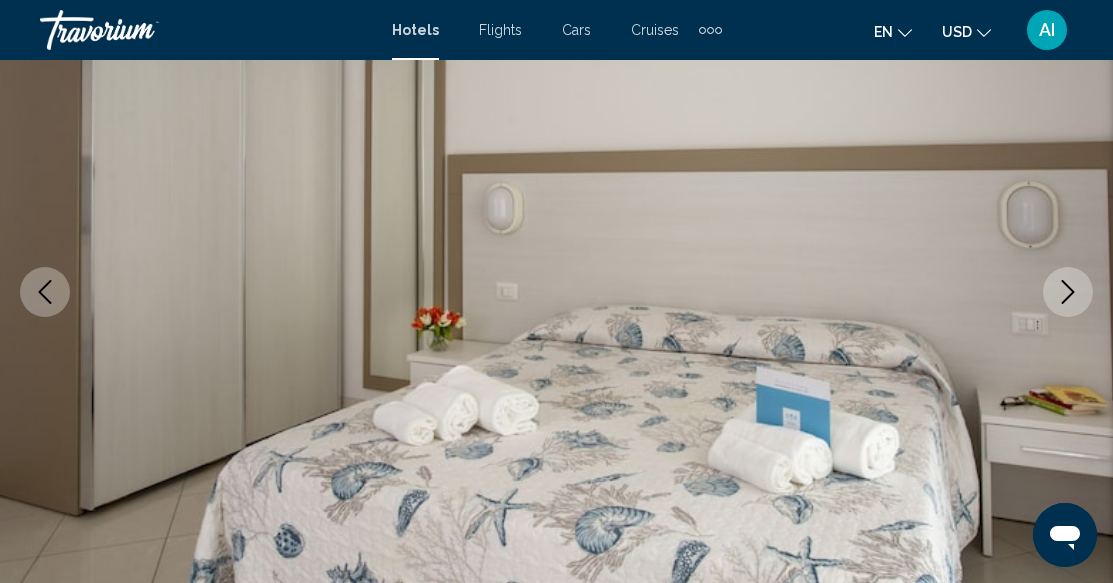 click 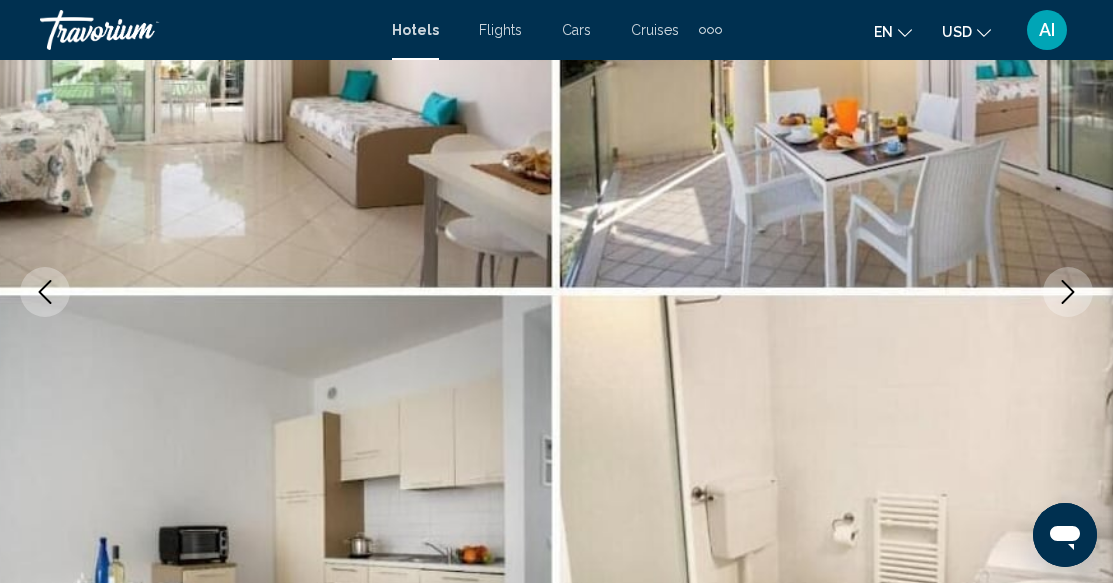 click 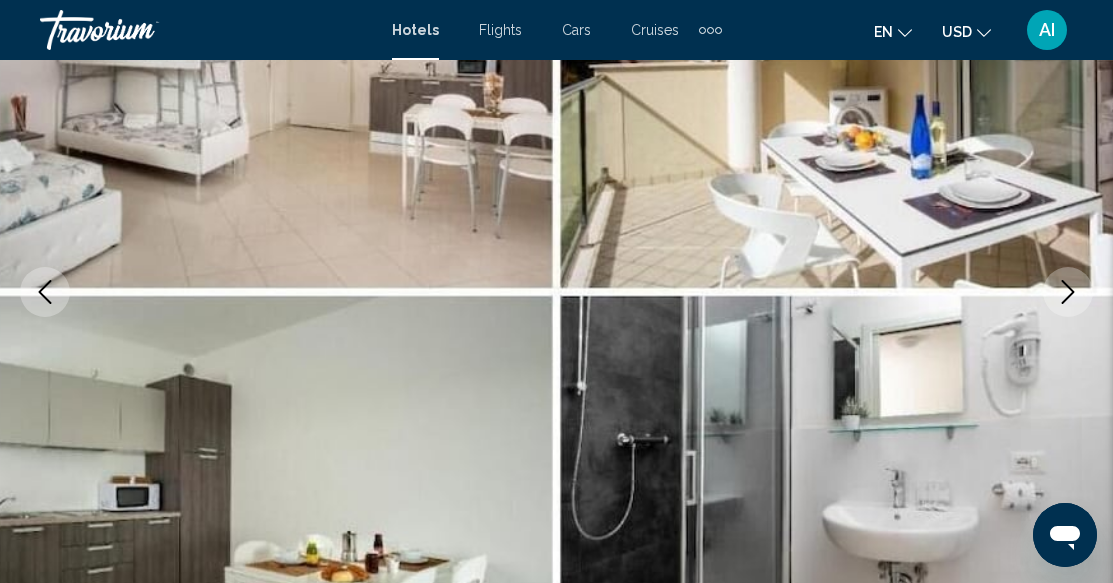 click 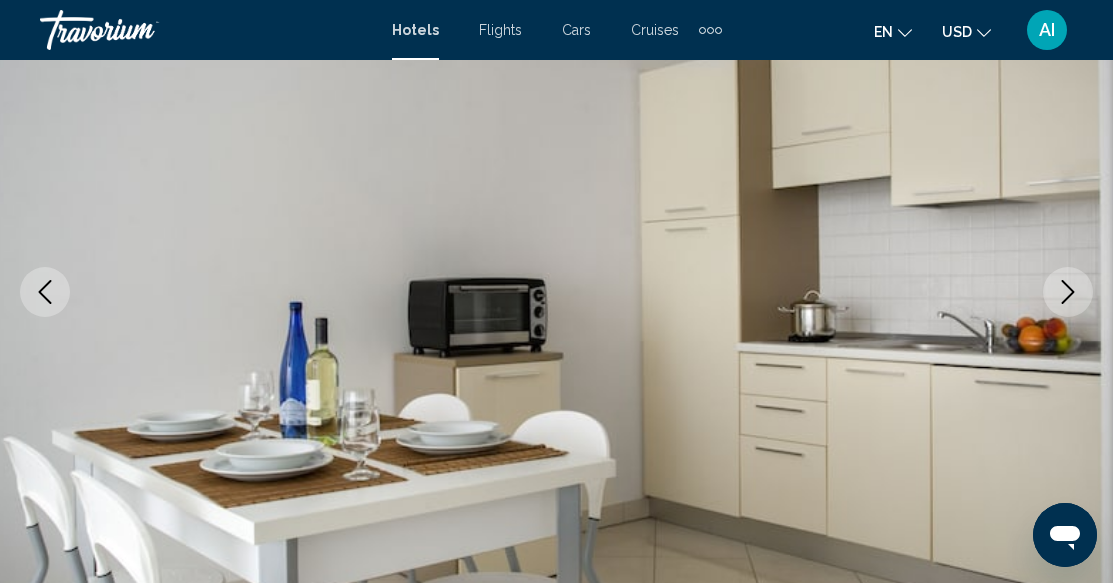 click 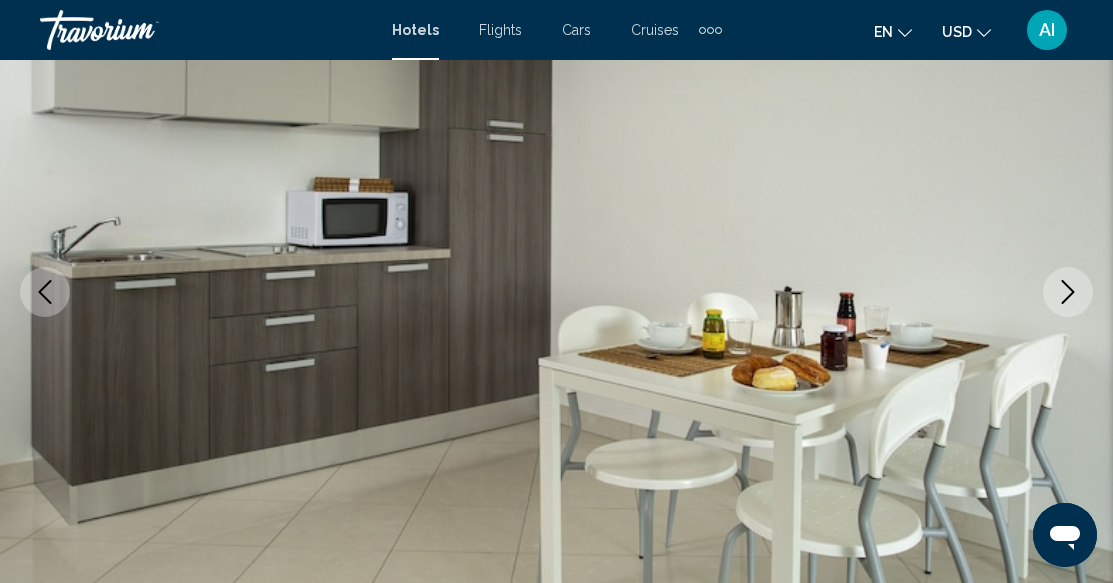 click 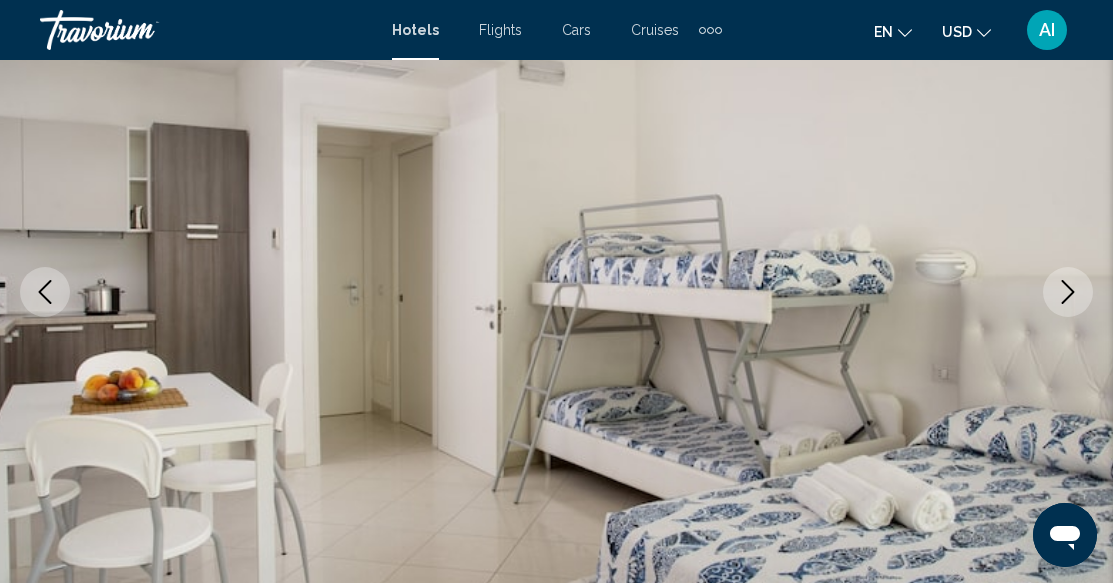 click 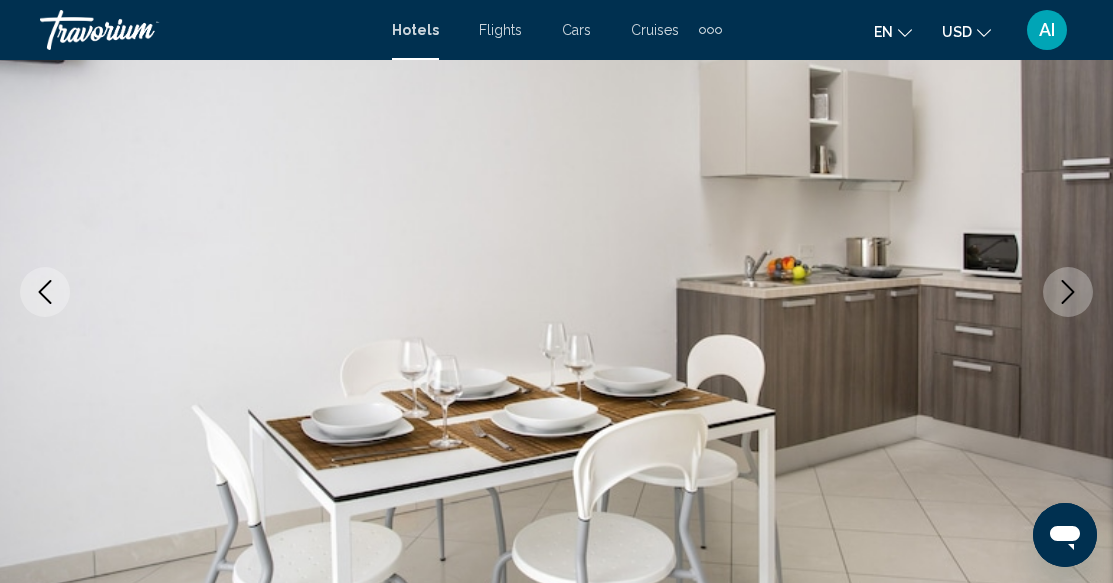 click 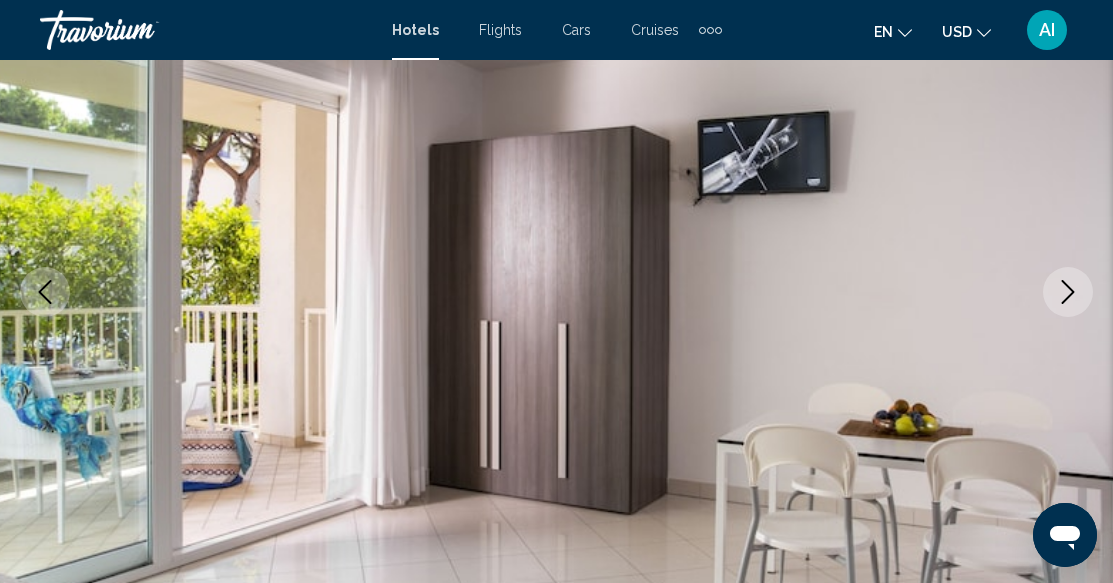 click 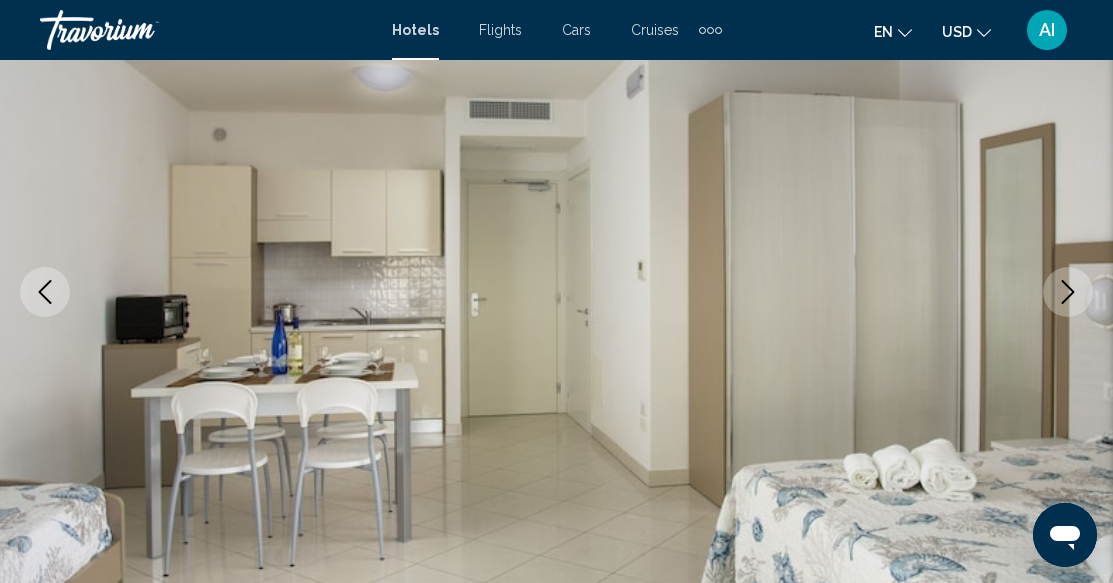 click 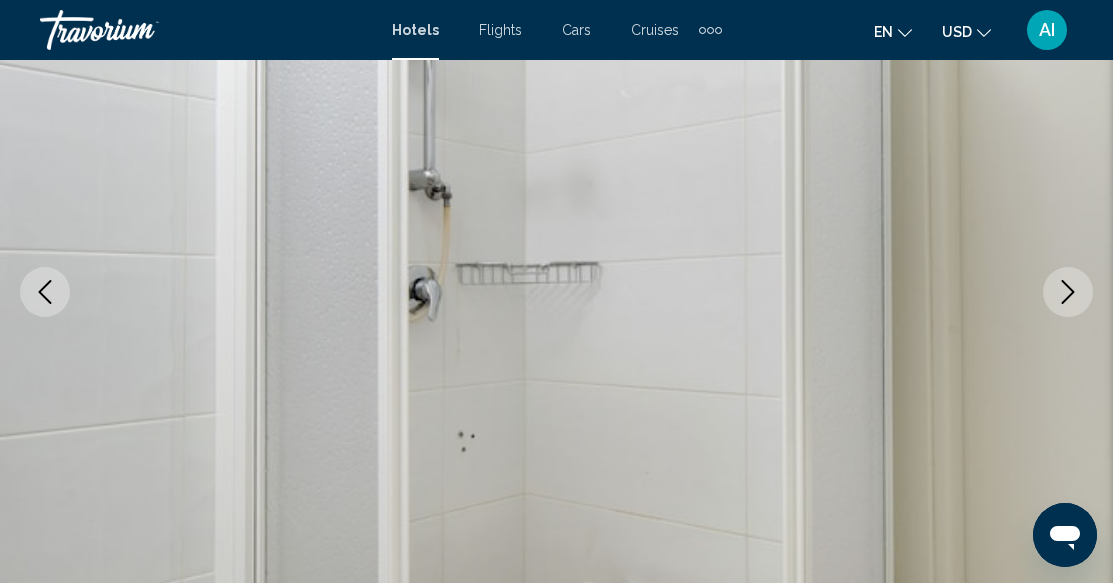 click 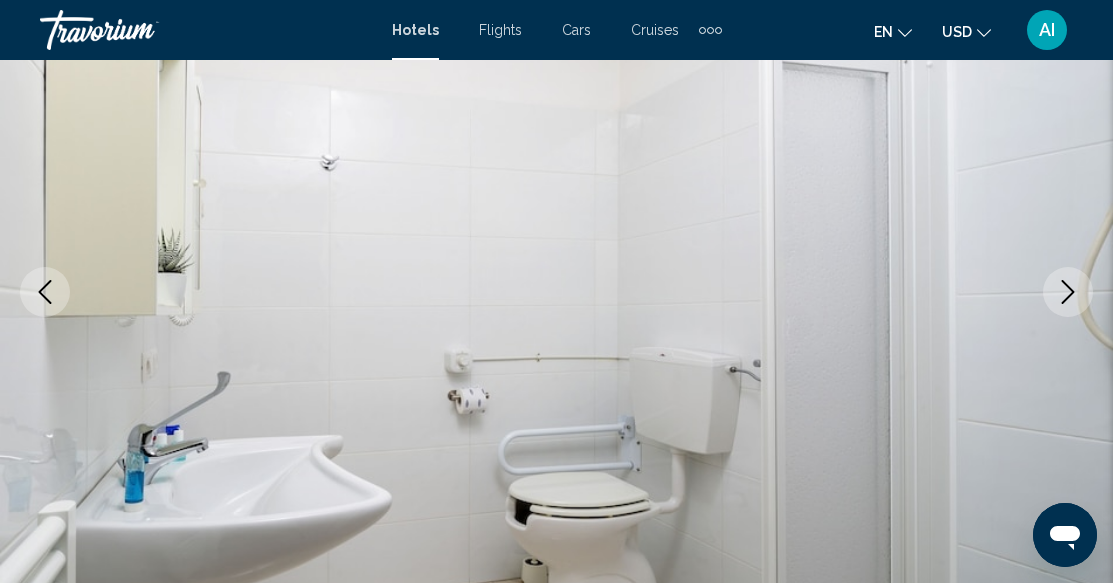 click 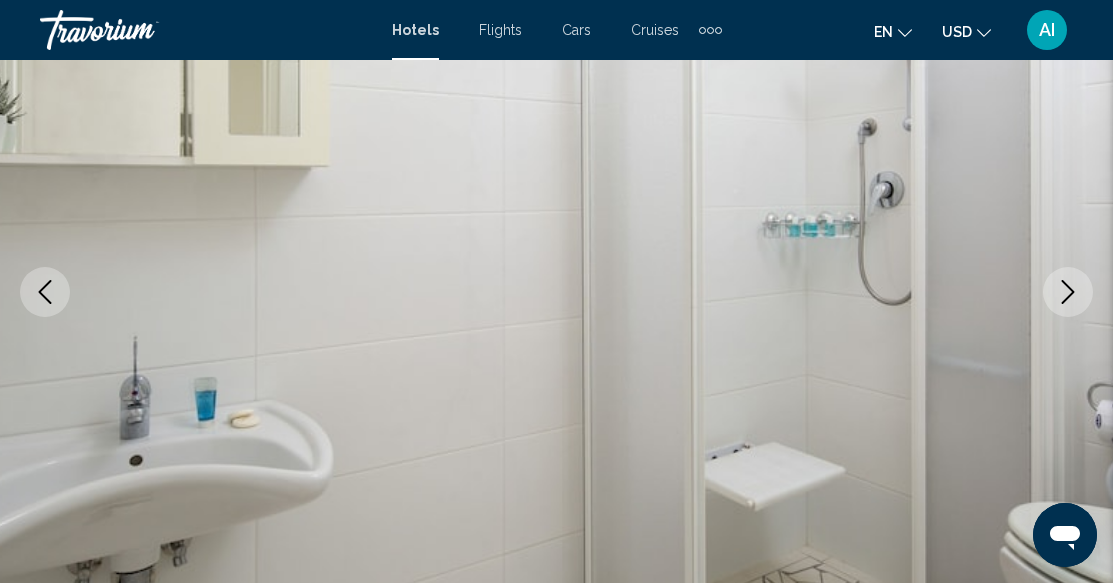 click 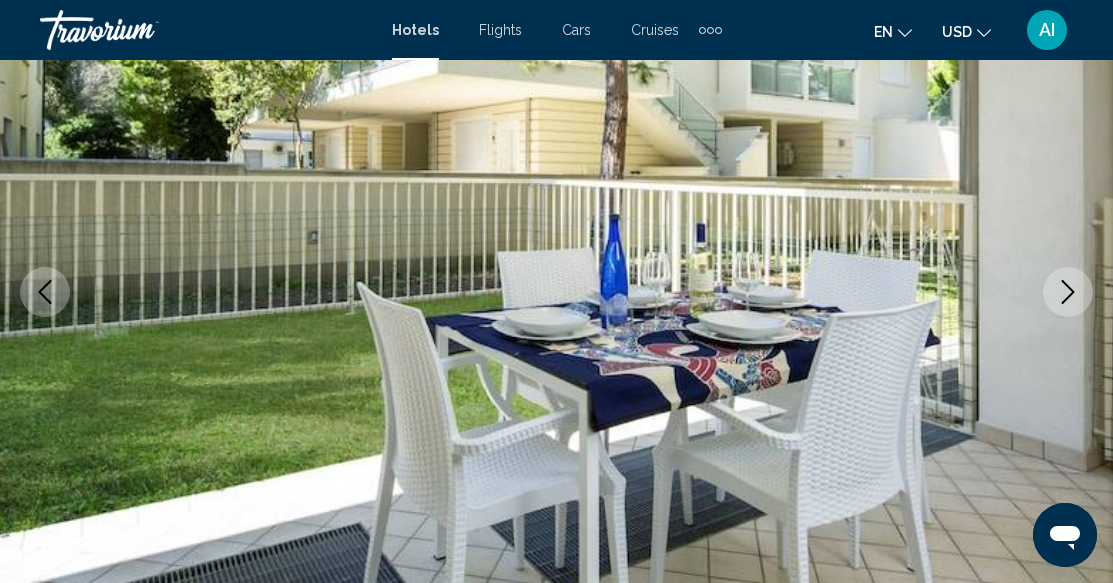 click 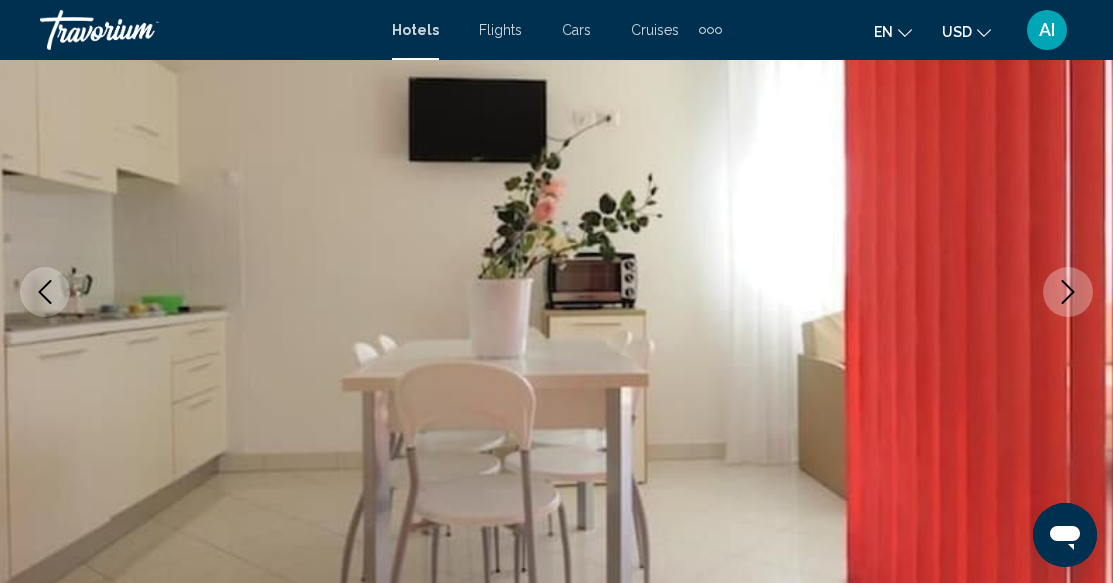 click 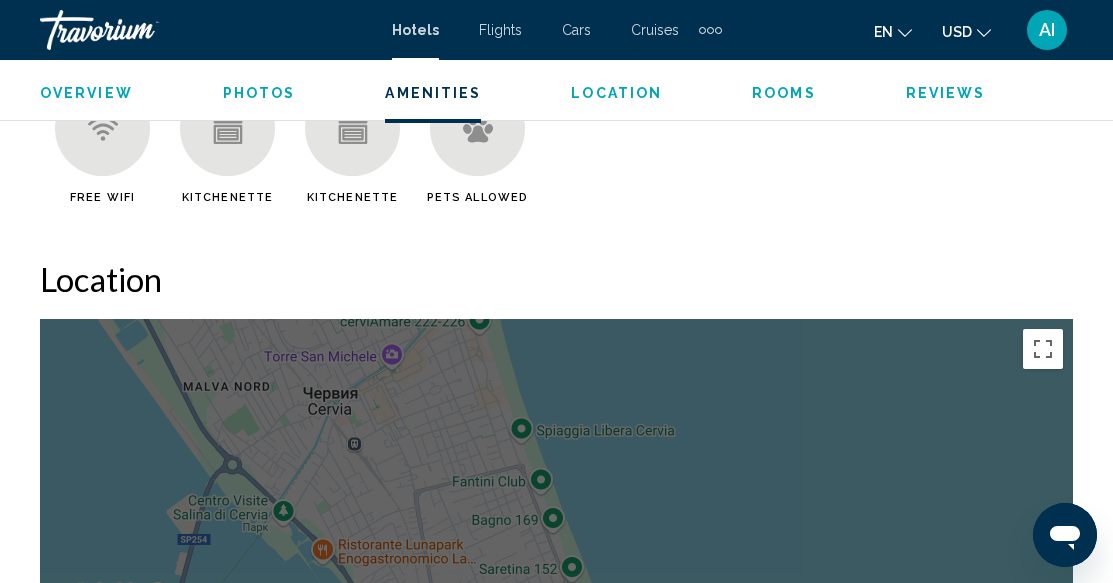 scroll, scrollTop: 2443, scrollLeft: 0, axis: vertical 